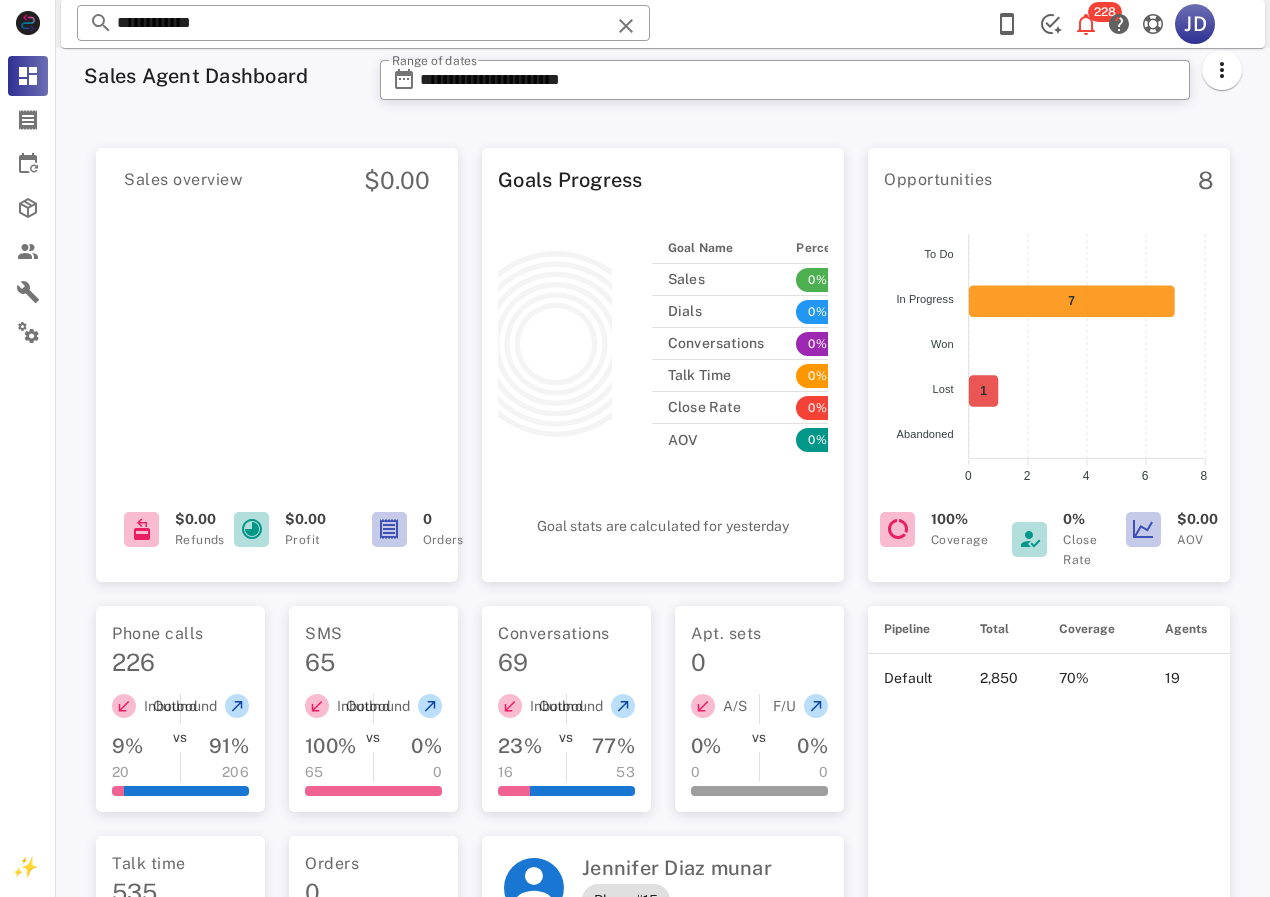 scroll, scrollTop: 0, scrollLeft: 0, axis: both 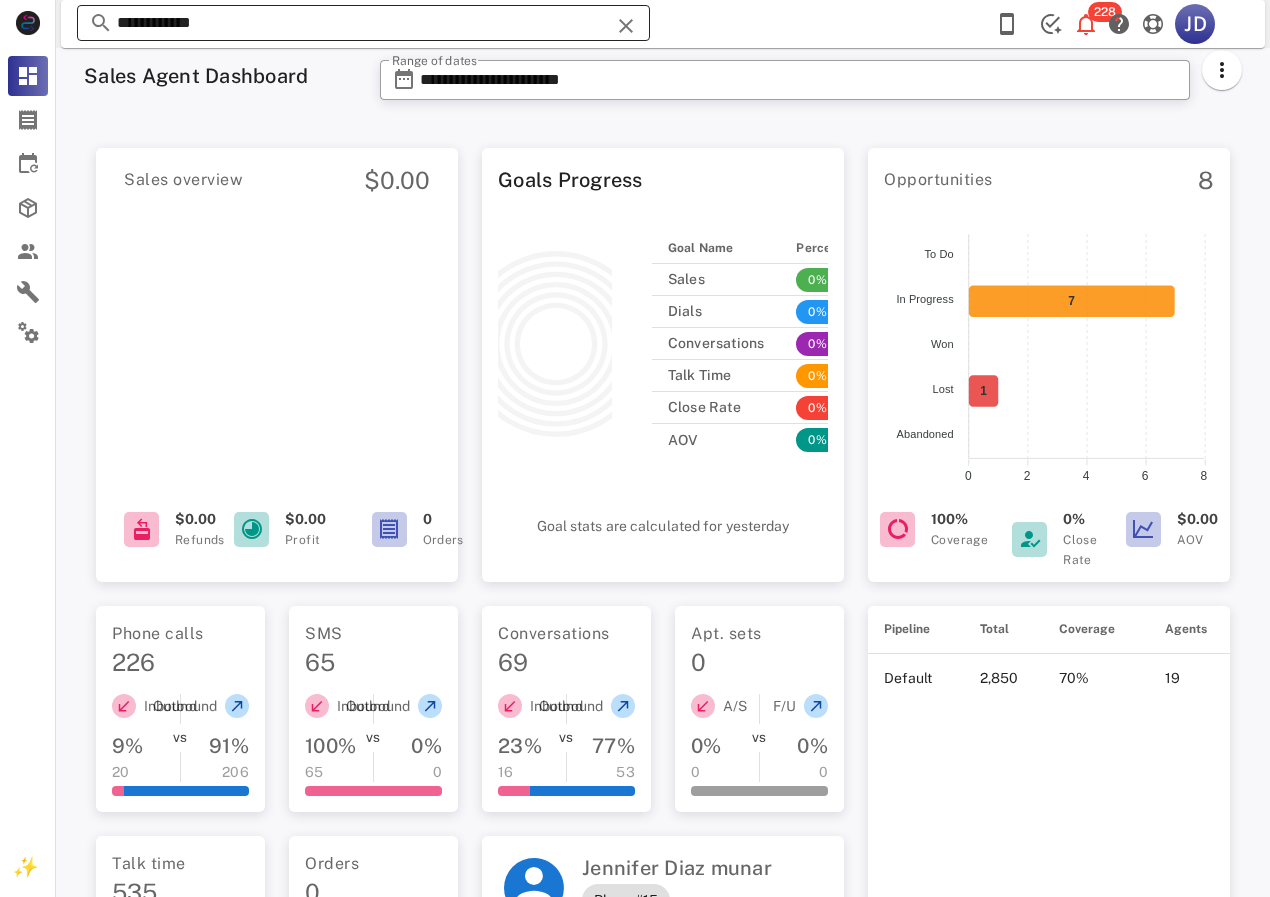 click on "**********" at bounding box center (363, 23) 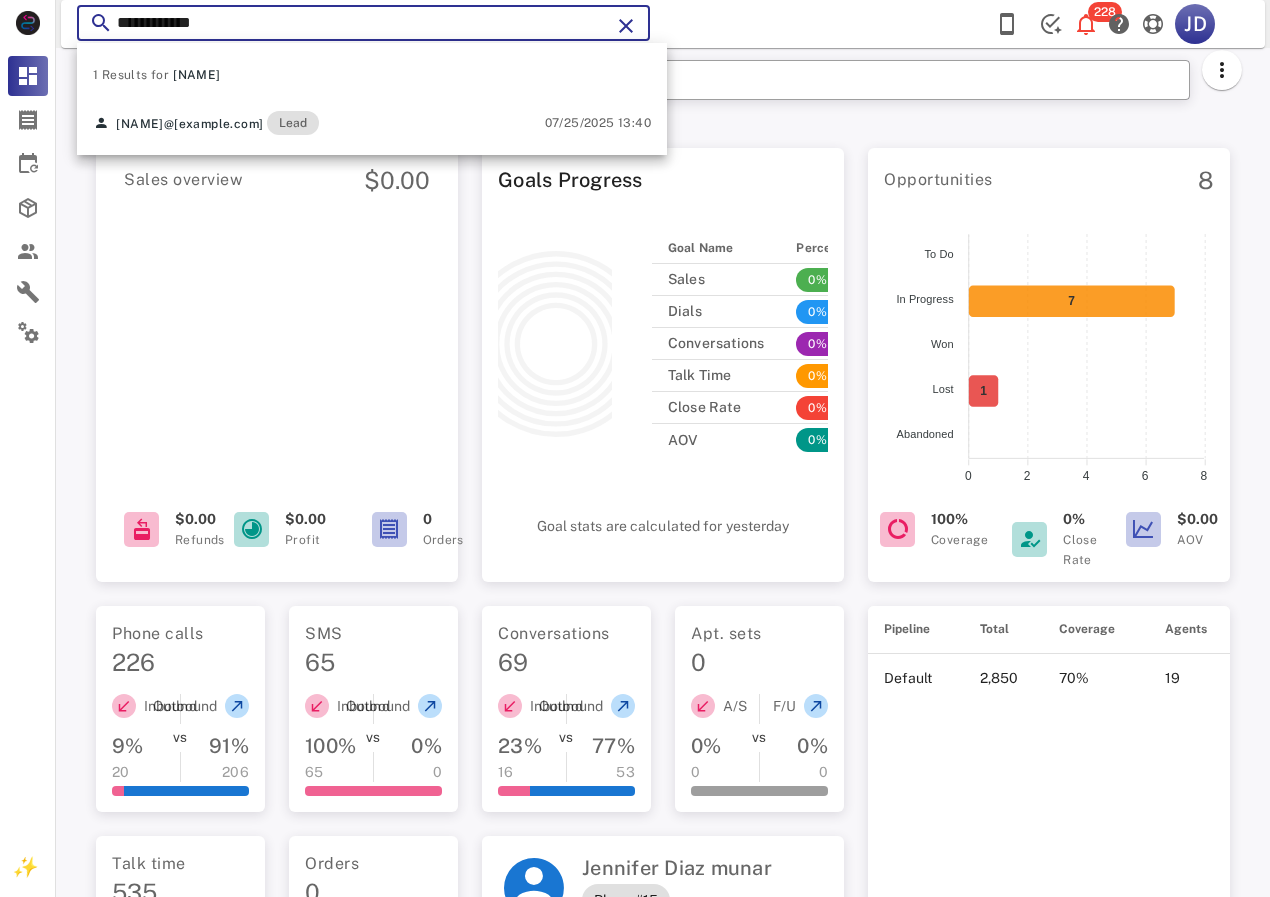 click on "Opportunities  8" at bounding box center (1049, 180) 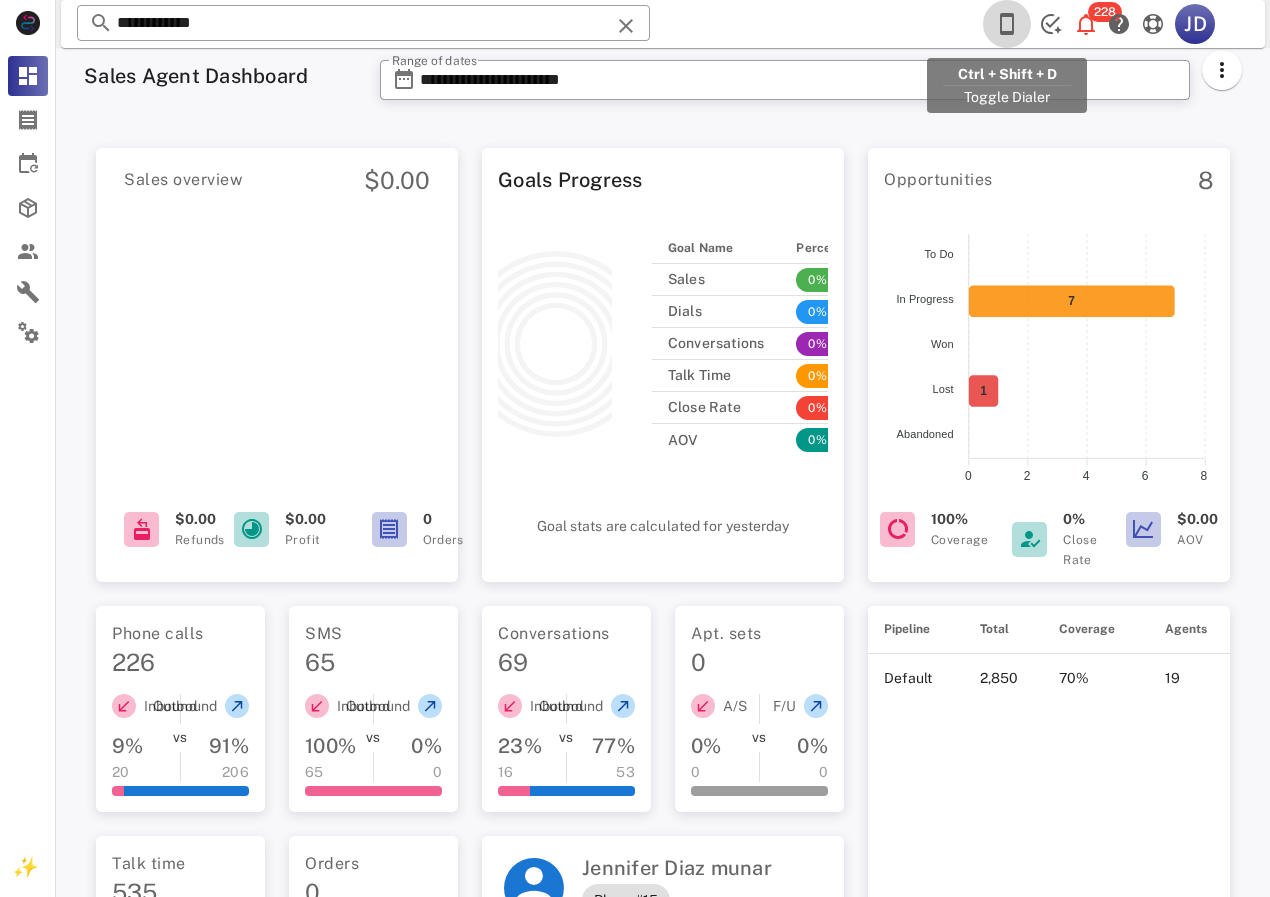 click at bounding box center [1007, 24] 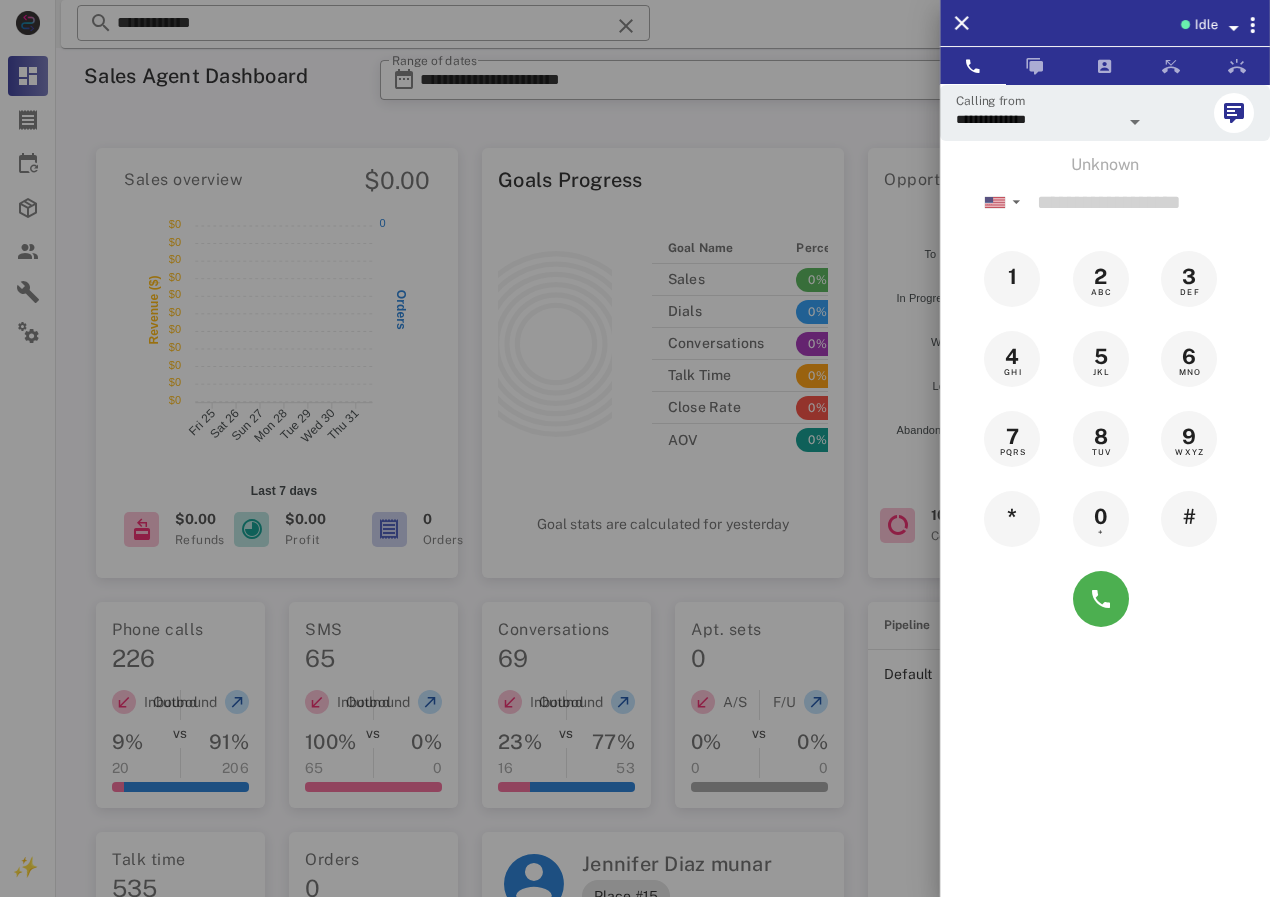 click at bounding box center (635, 448) 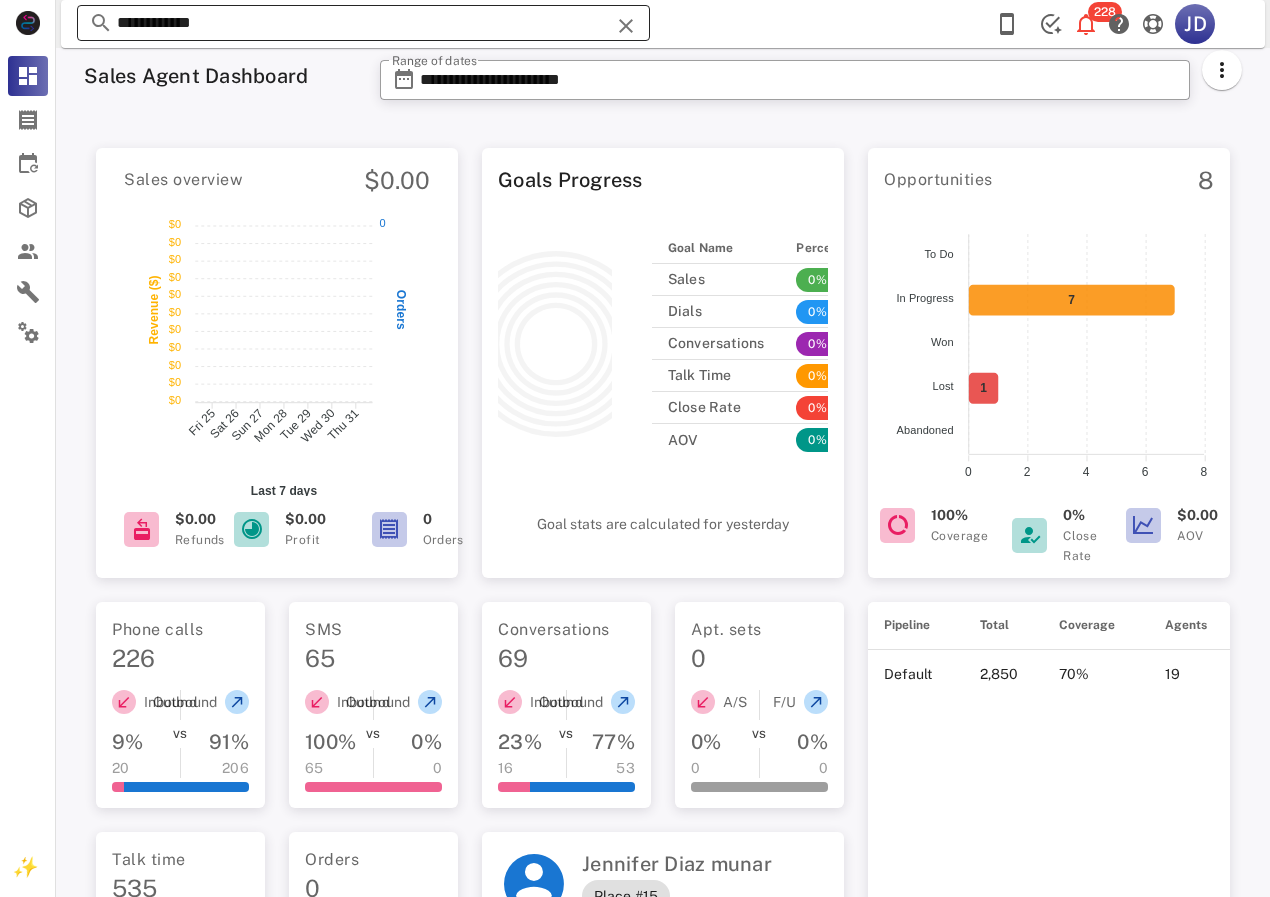 click on "**********" at bounding box center (363, 23) 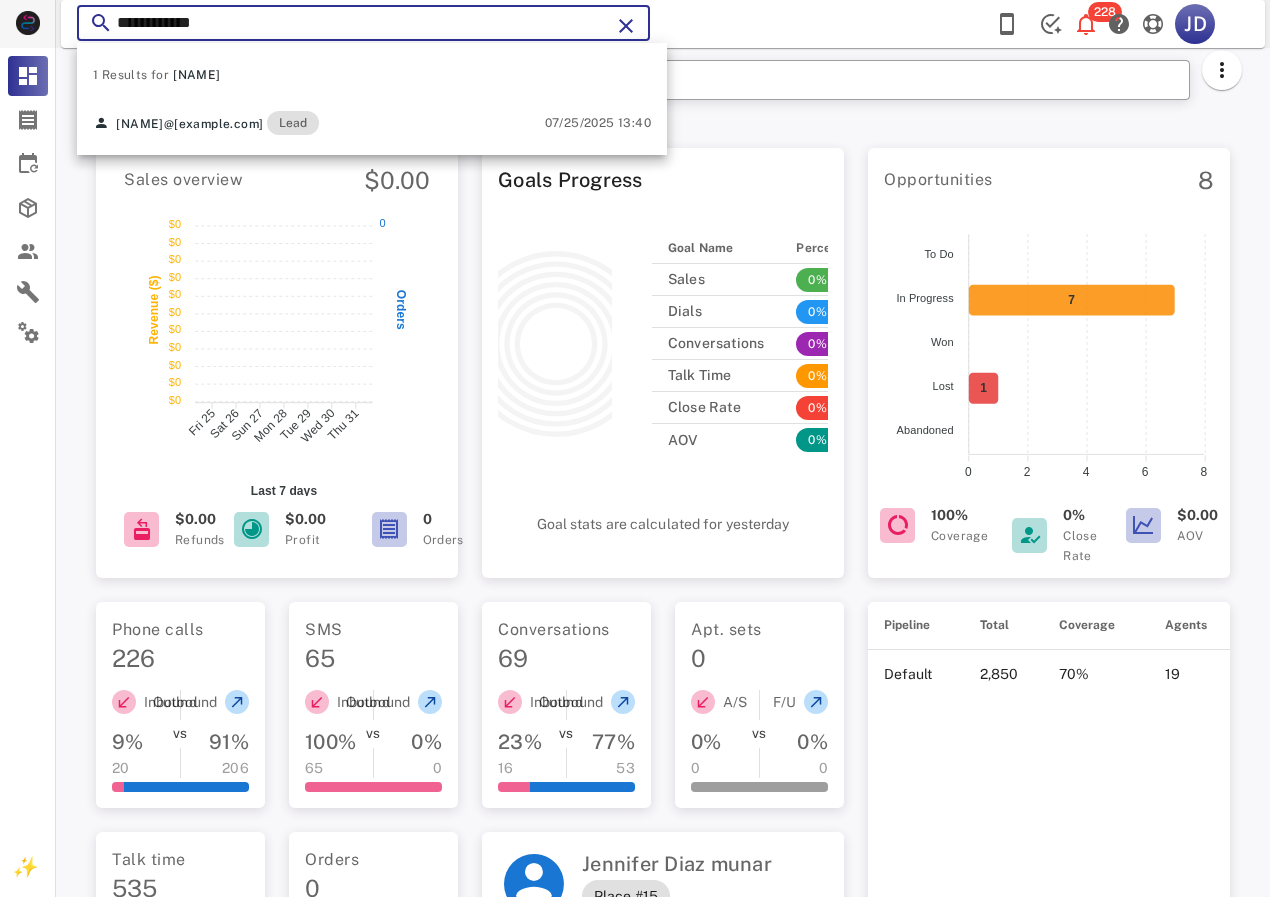 drag, startPoint x: 303, startPoint y: 10, endPoint x: 9, endPoint y: 10, distance: 294 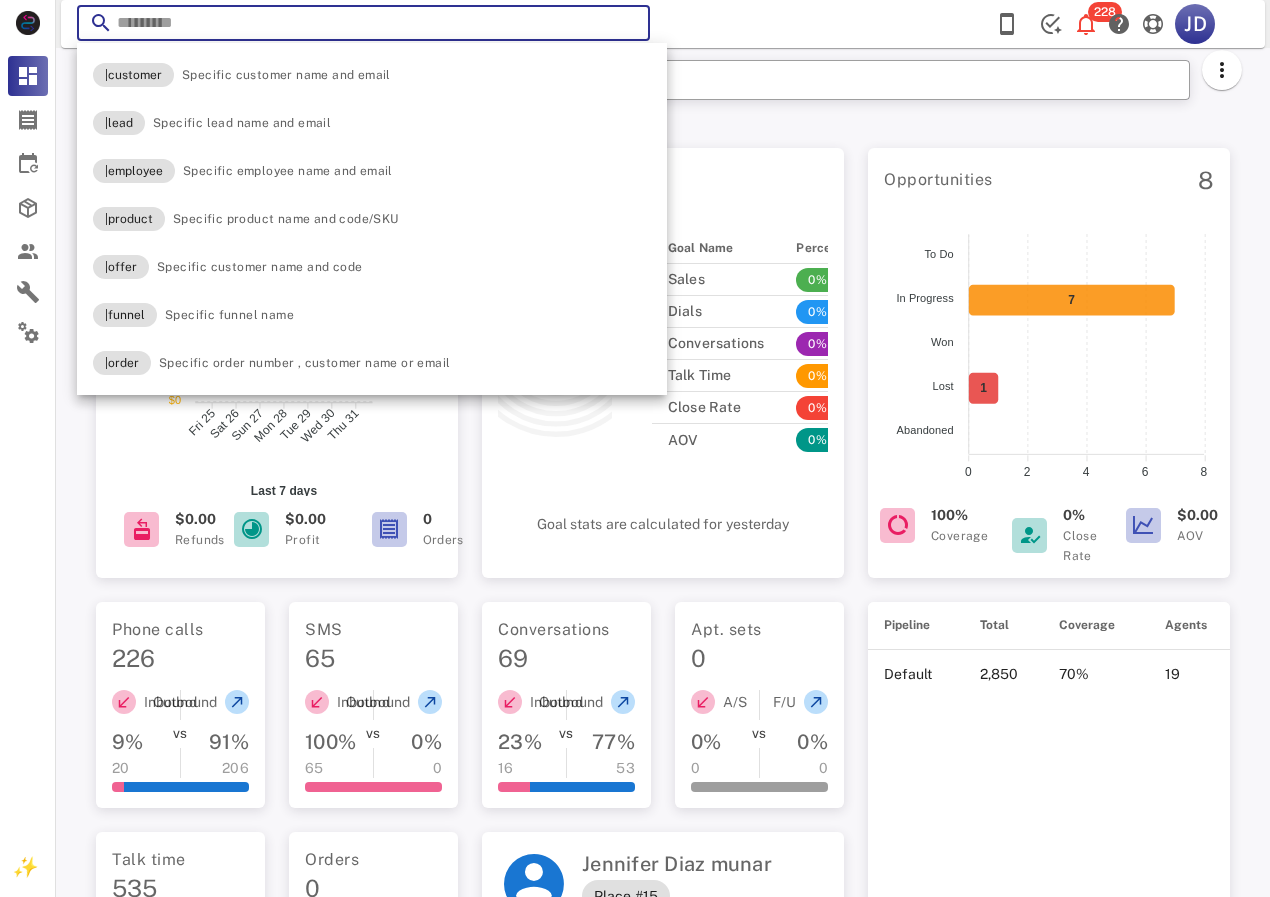 type 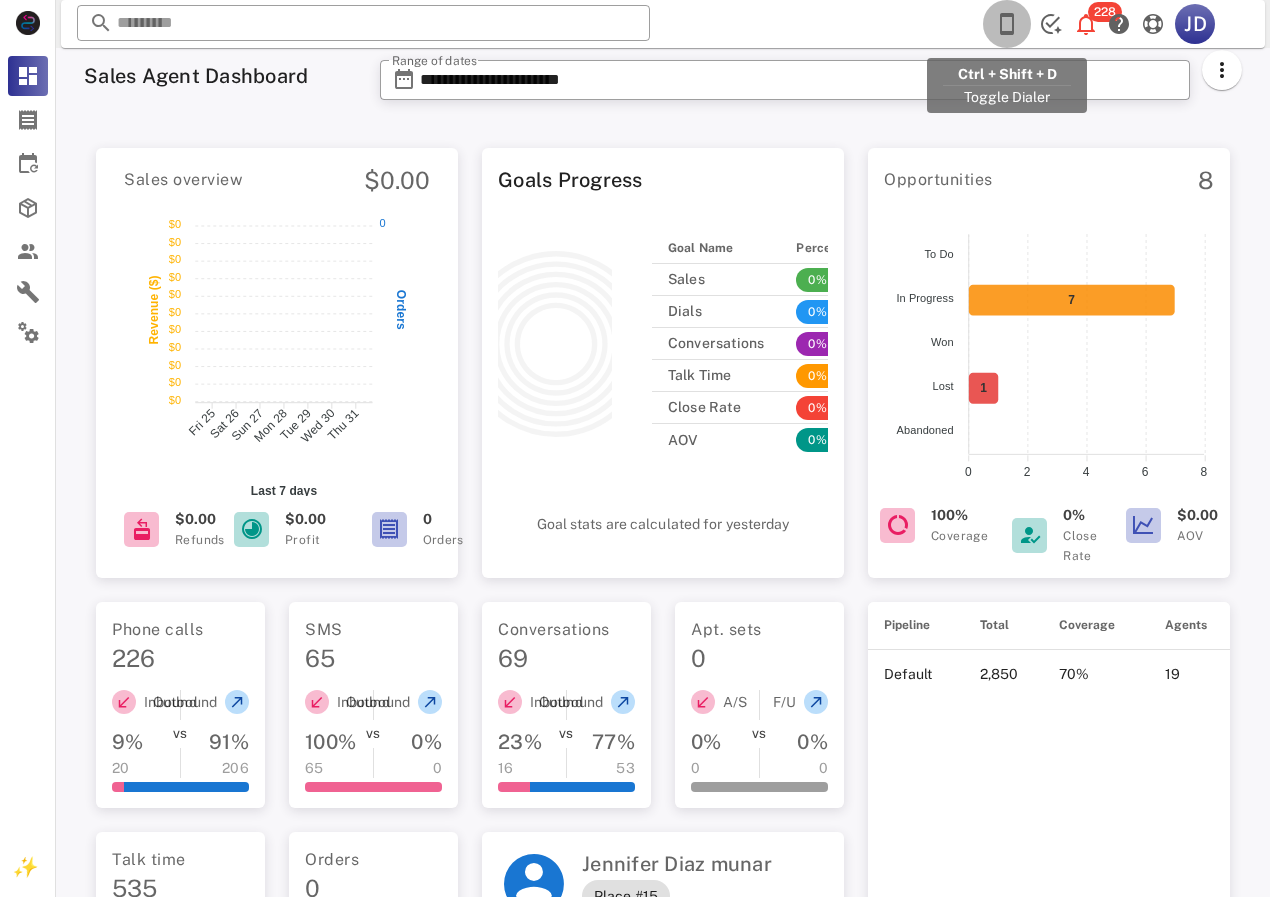 click at bounding box center (1007, 24) 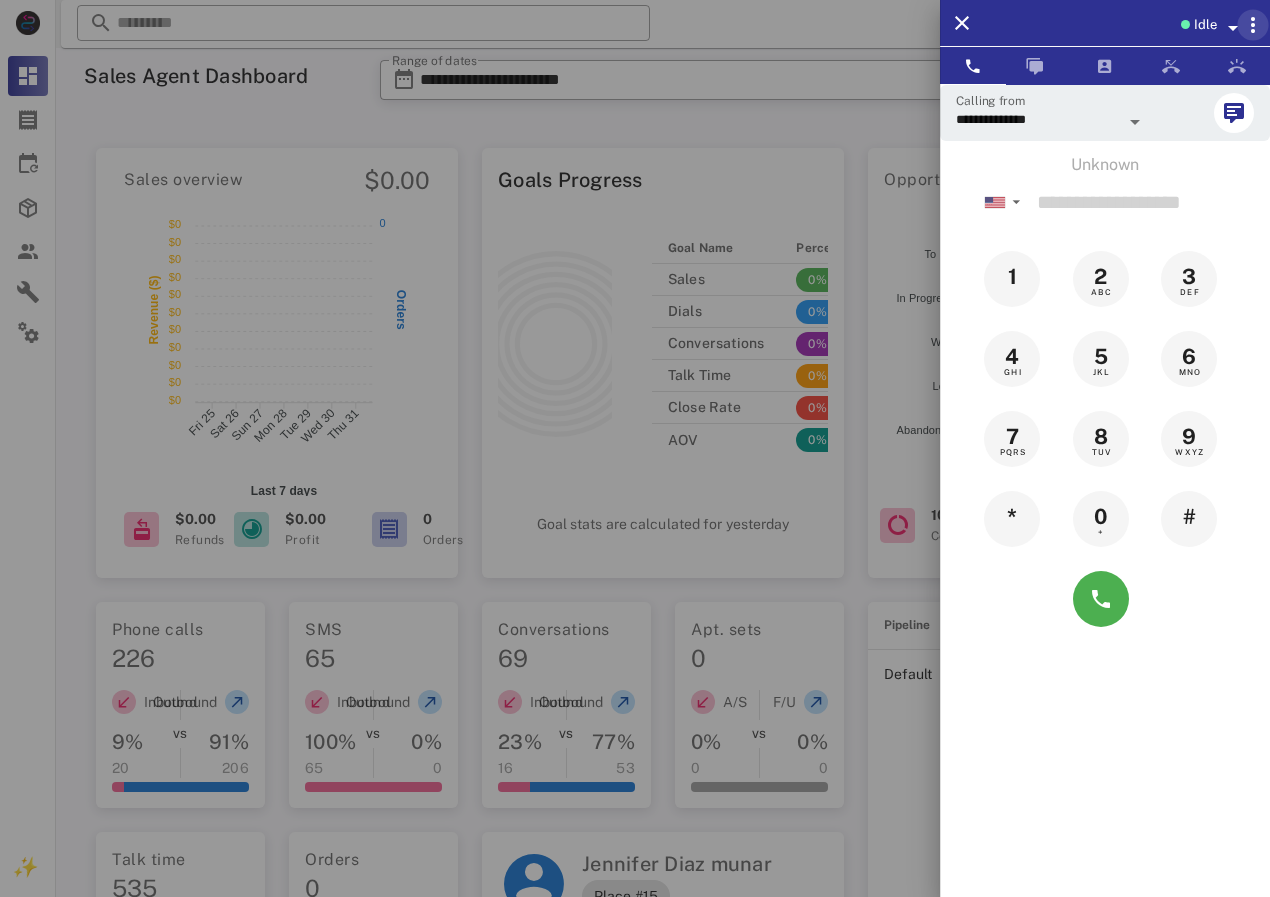 click at bounding box center [1253, 25] 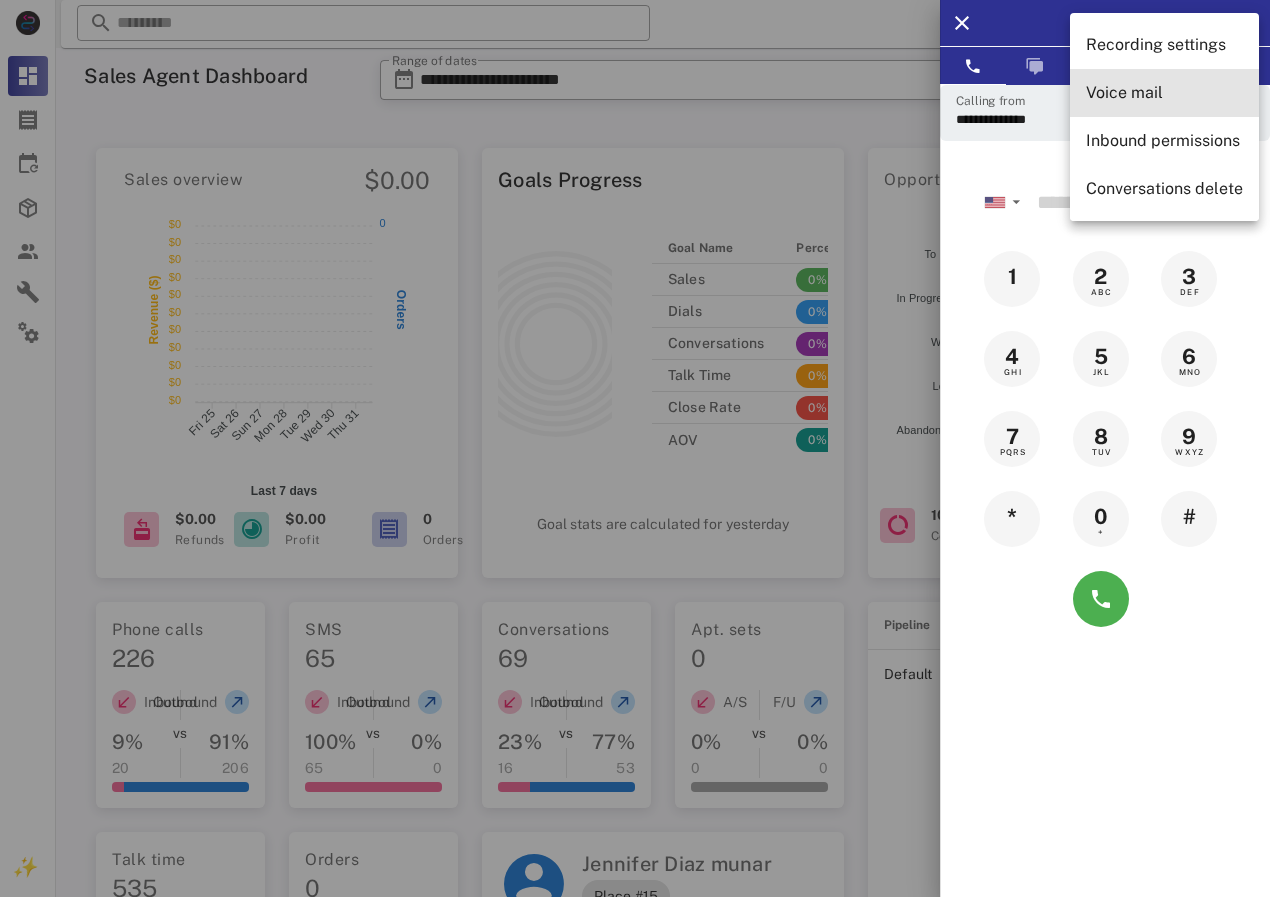 click on "Voice mail" at bounding box center [1164, 92] 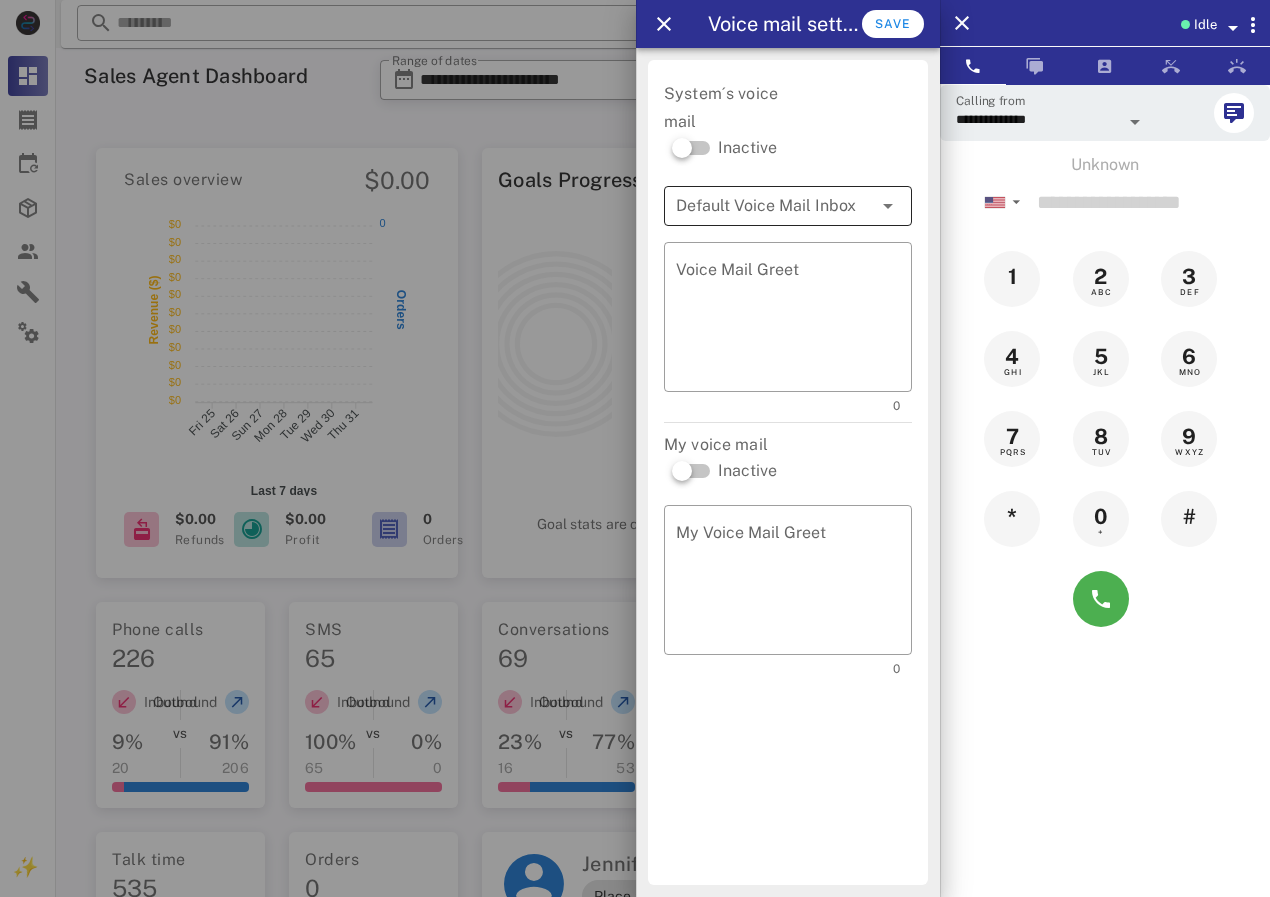 click at bounding box center (682, 148) 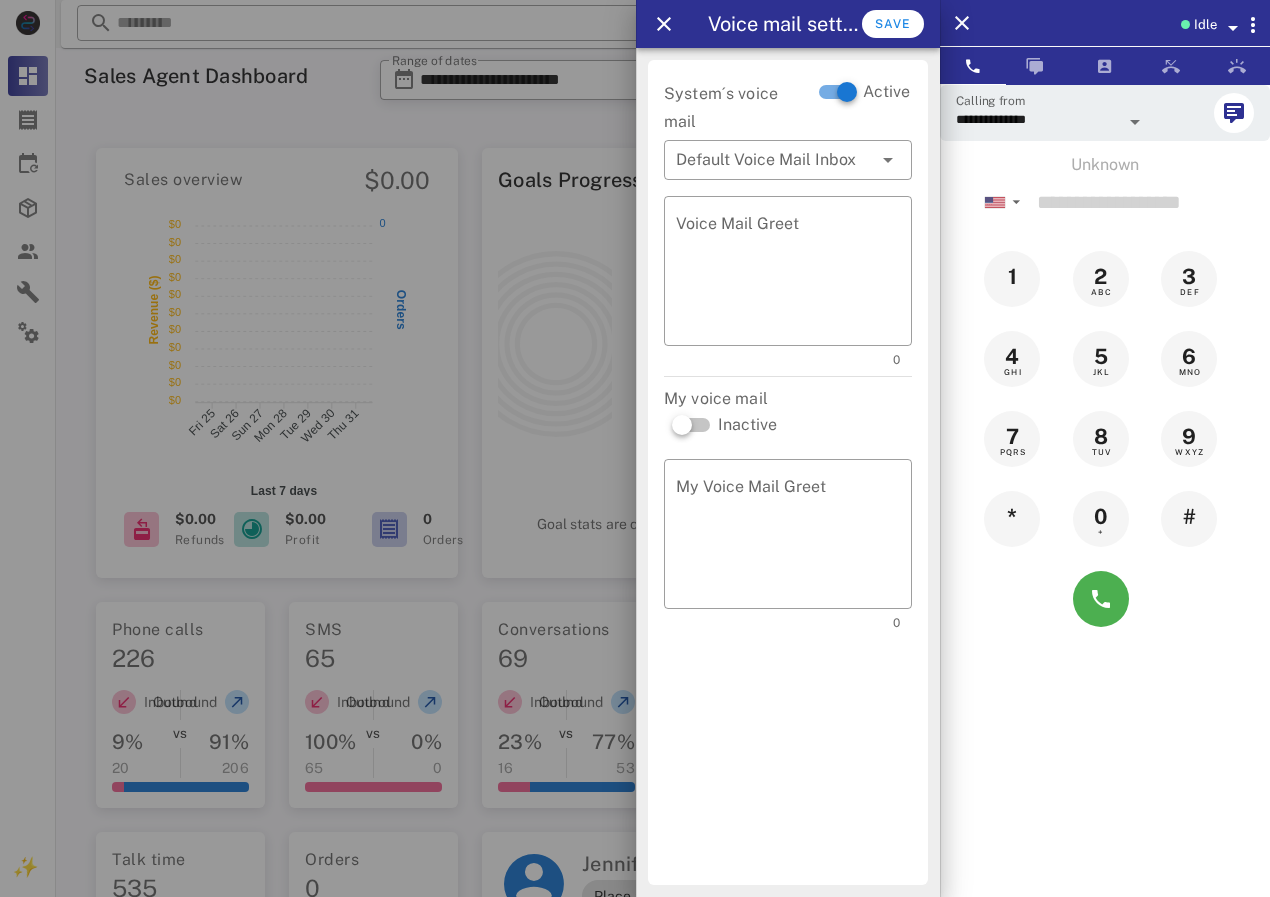 click at bounding box center [635, 448] 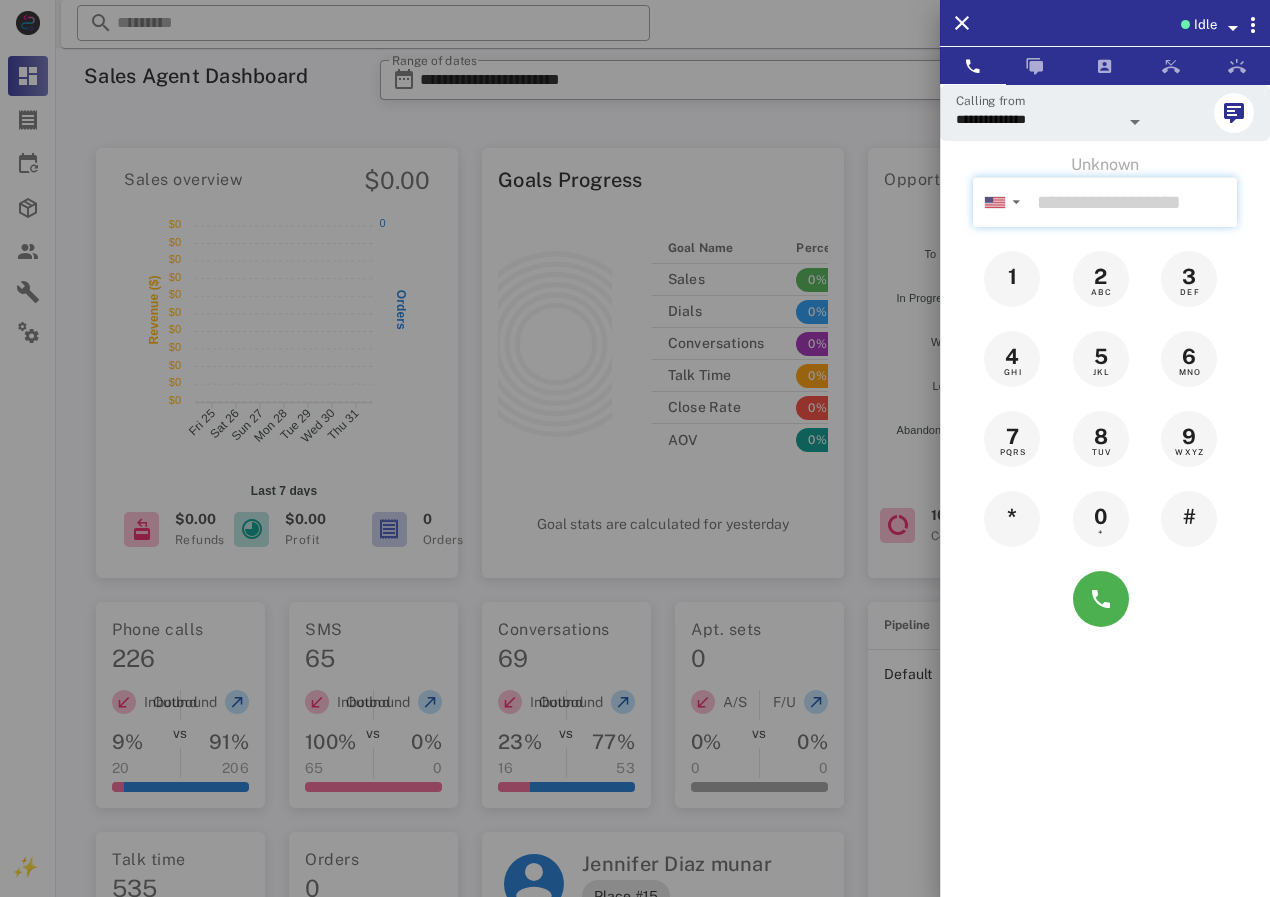 click at bounding box center [1133, 202] 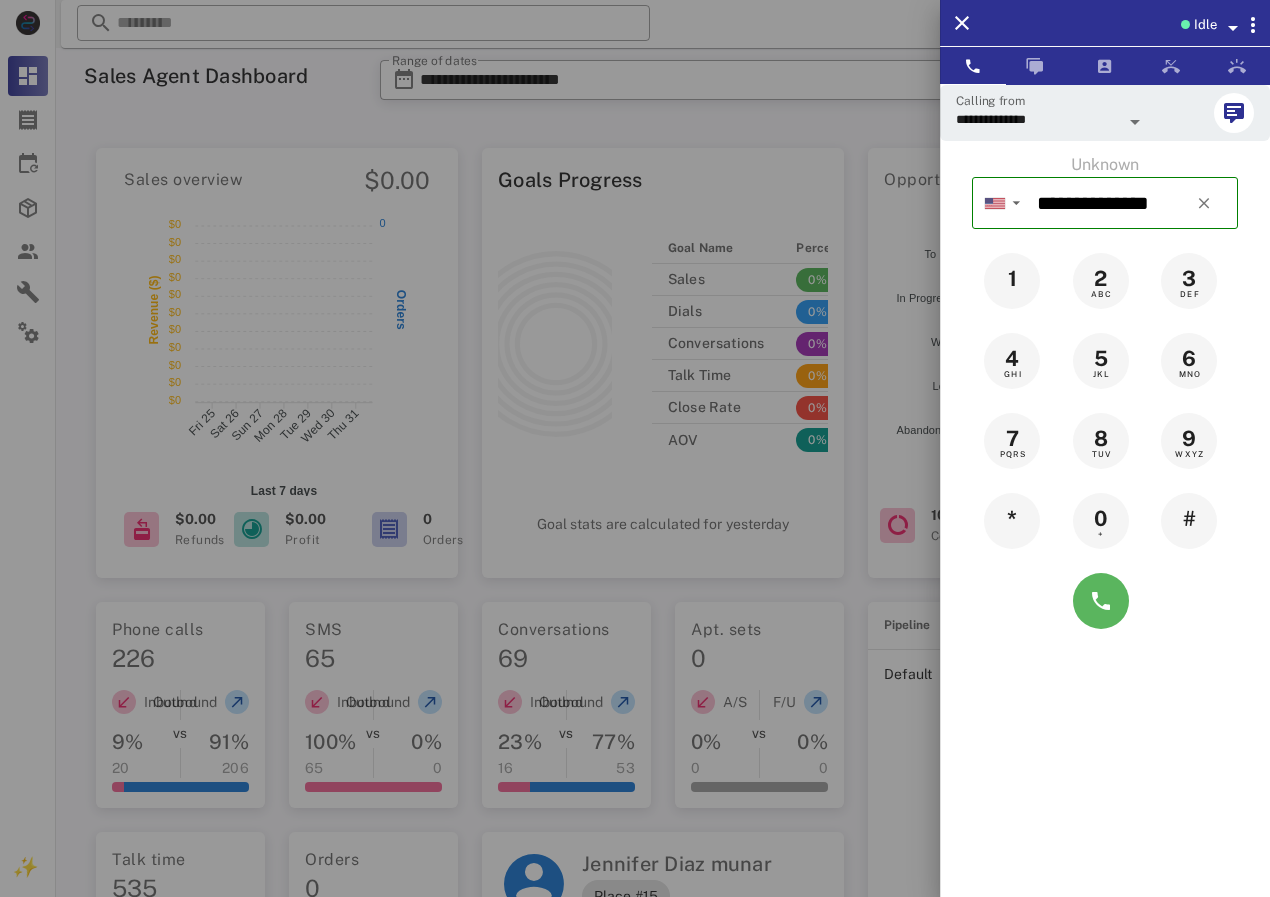 drag, startPoint x: 1104, startPoint y: 572, endPoint x: 1115, endPoint y: 602, distance: 31.95309 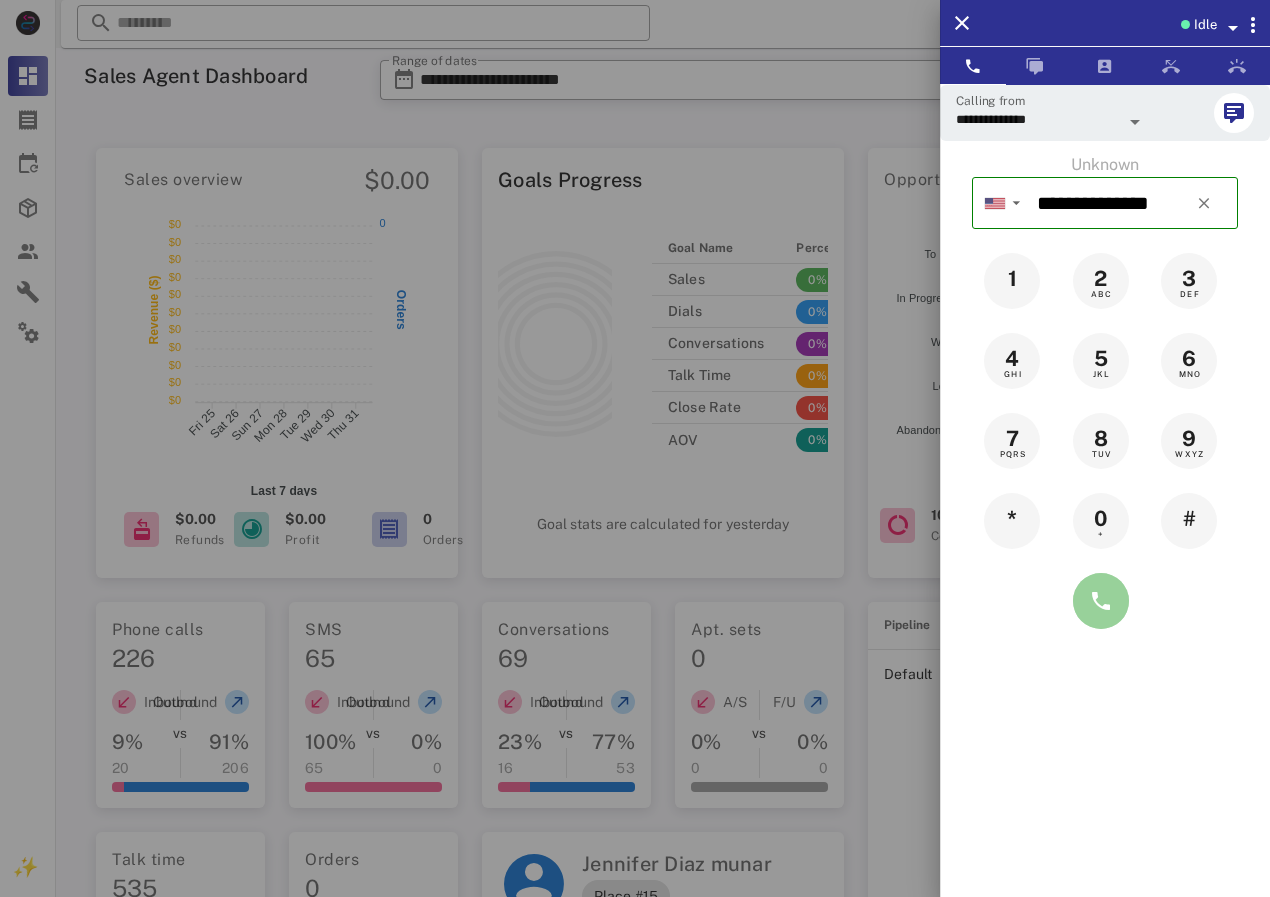 click at bounding box center [1101, 601] 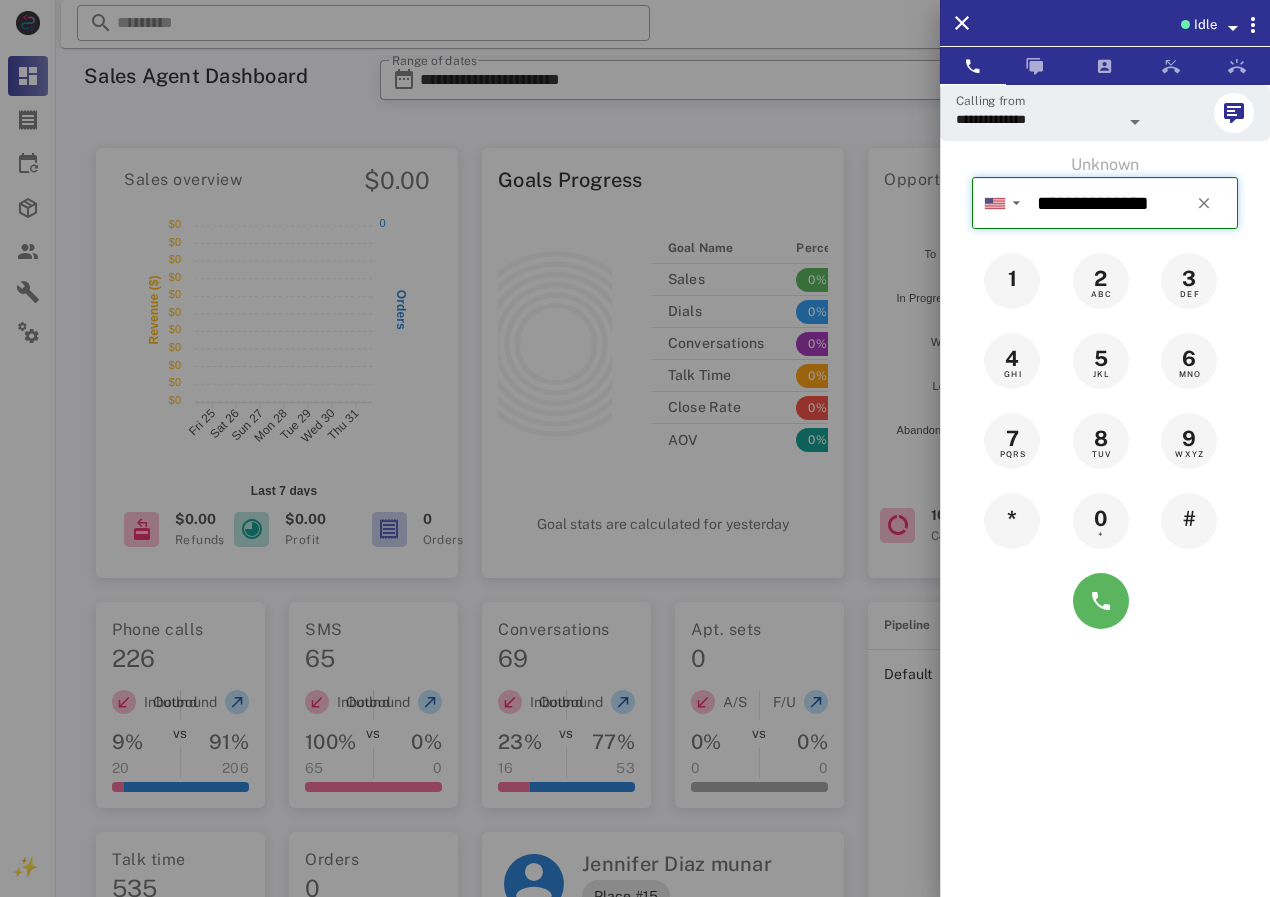 type on "**********" 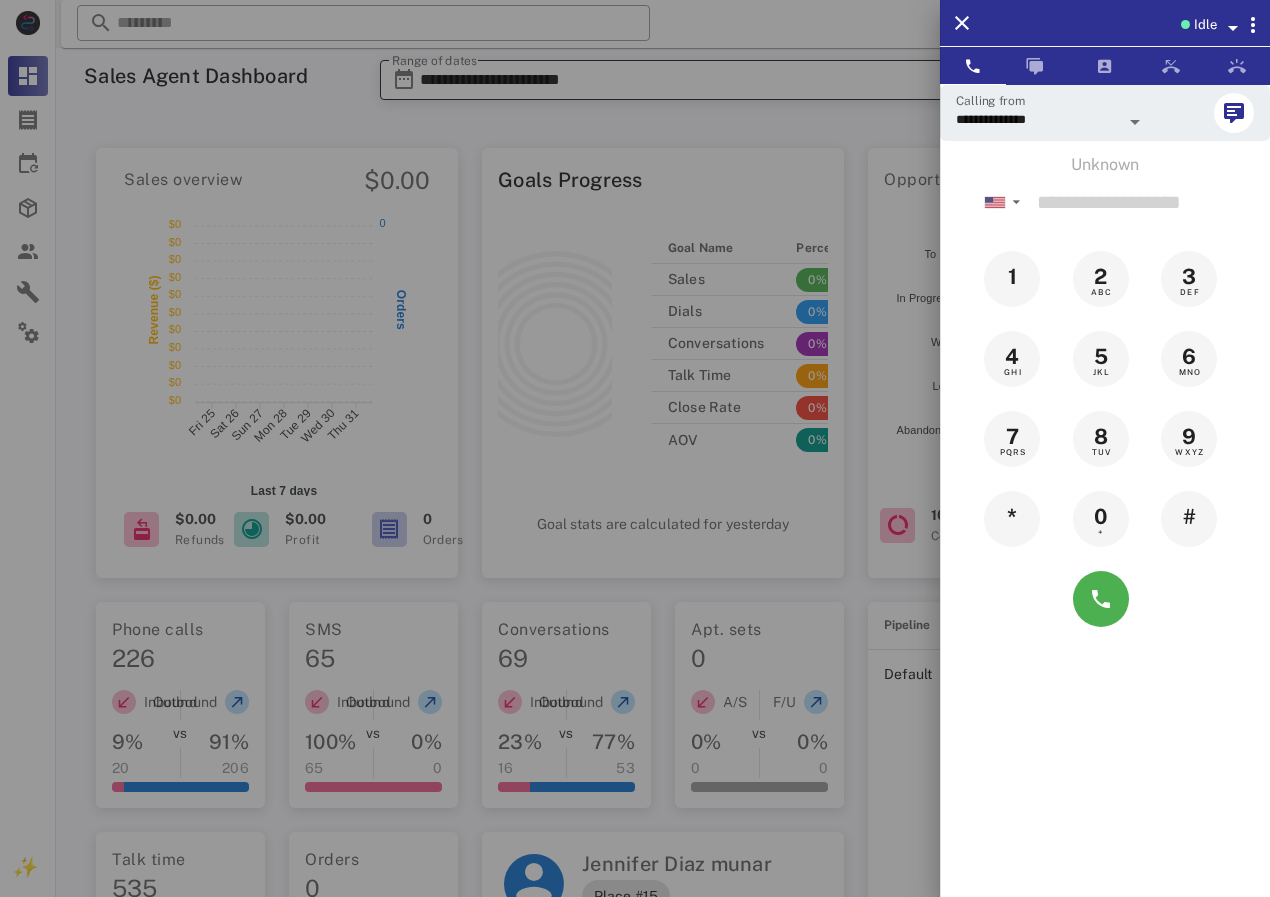 drag, startPoint x: 888, startPoint y: 2, endPoint x: 924, endPoint y: 86, distance: 91.389275 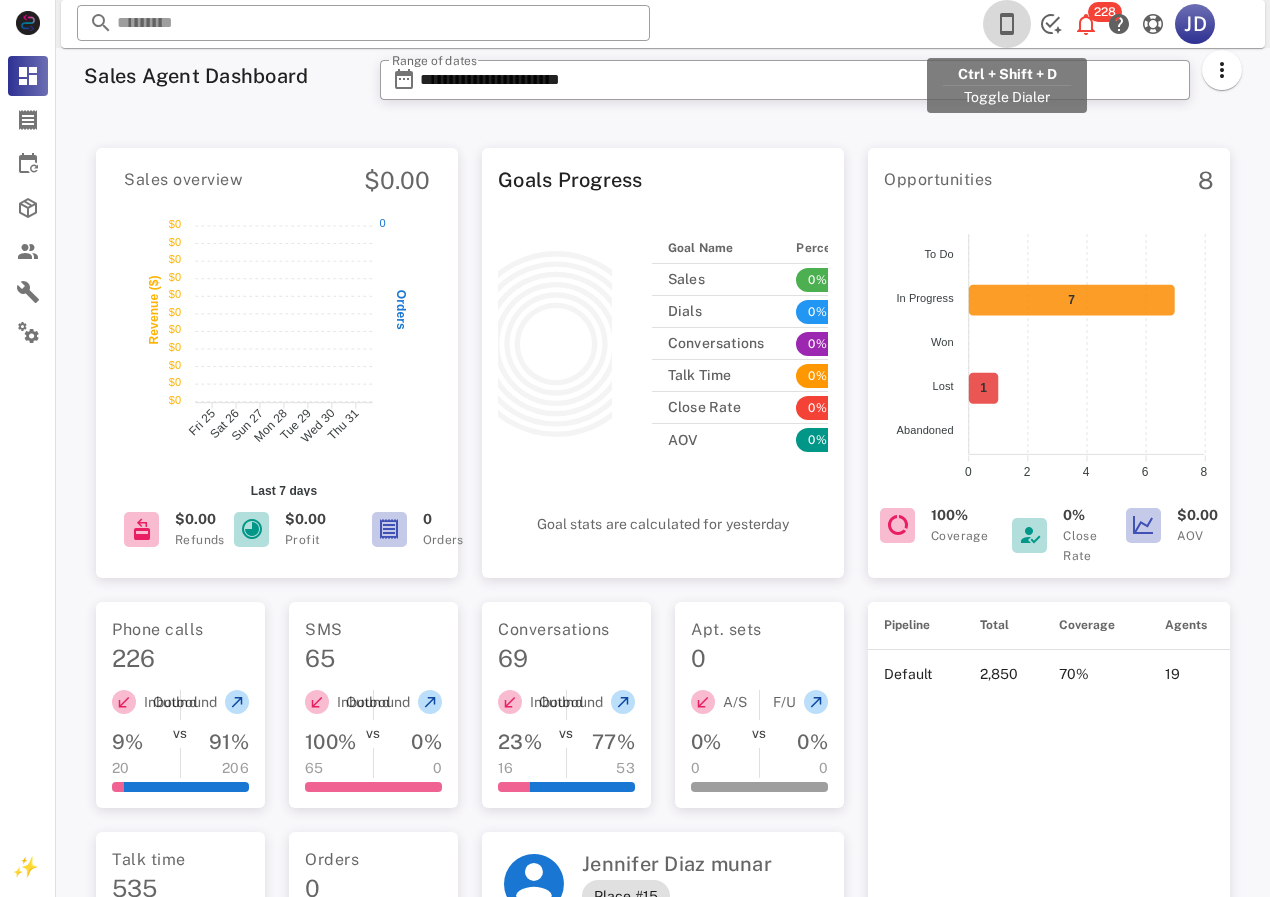 click at bounding box center (1007, 24) 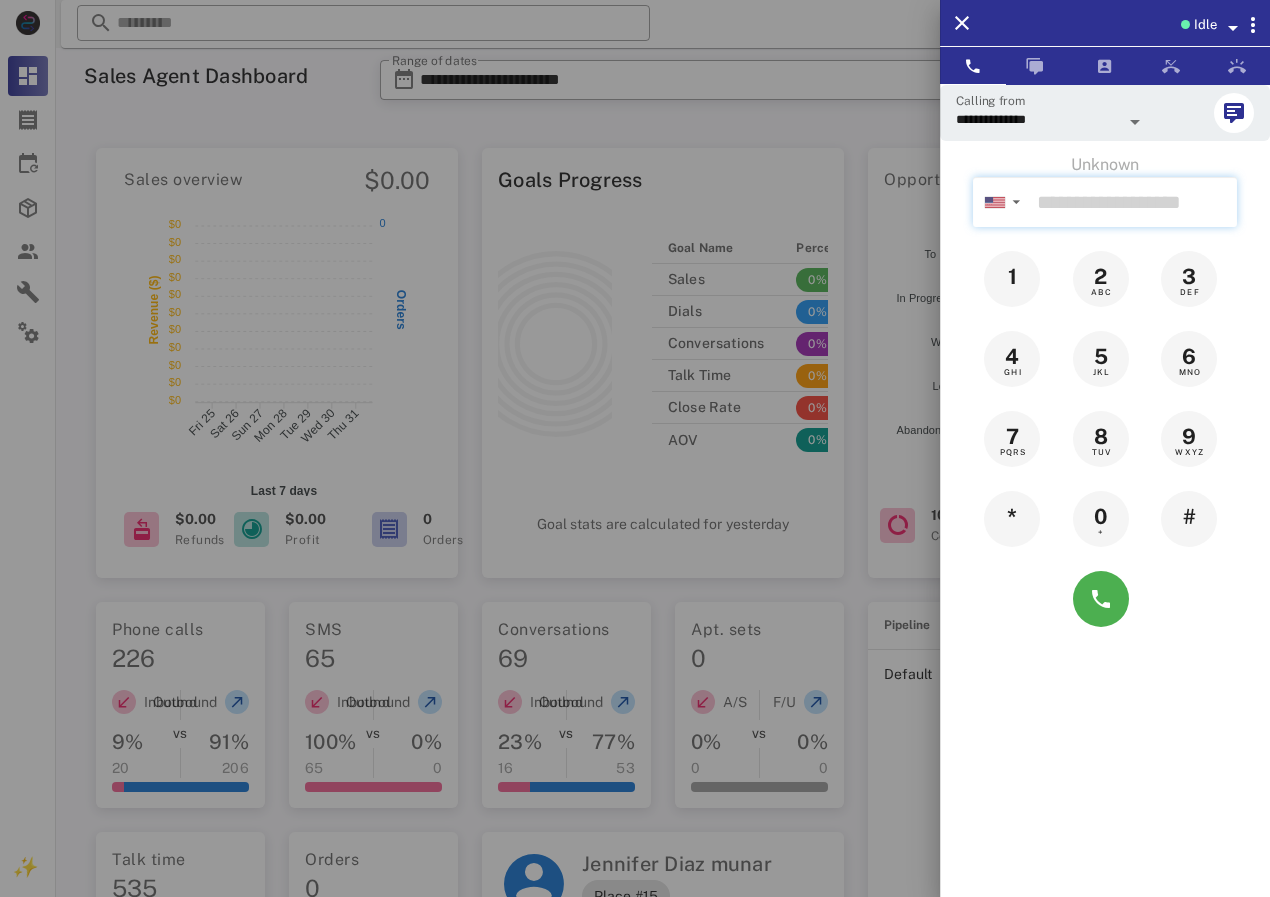 click at bounding box center (1133, 202) 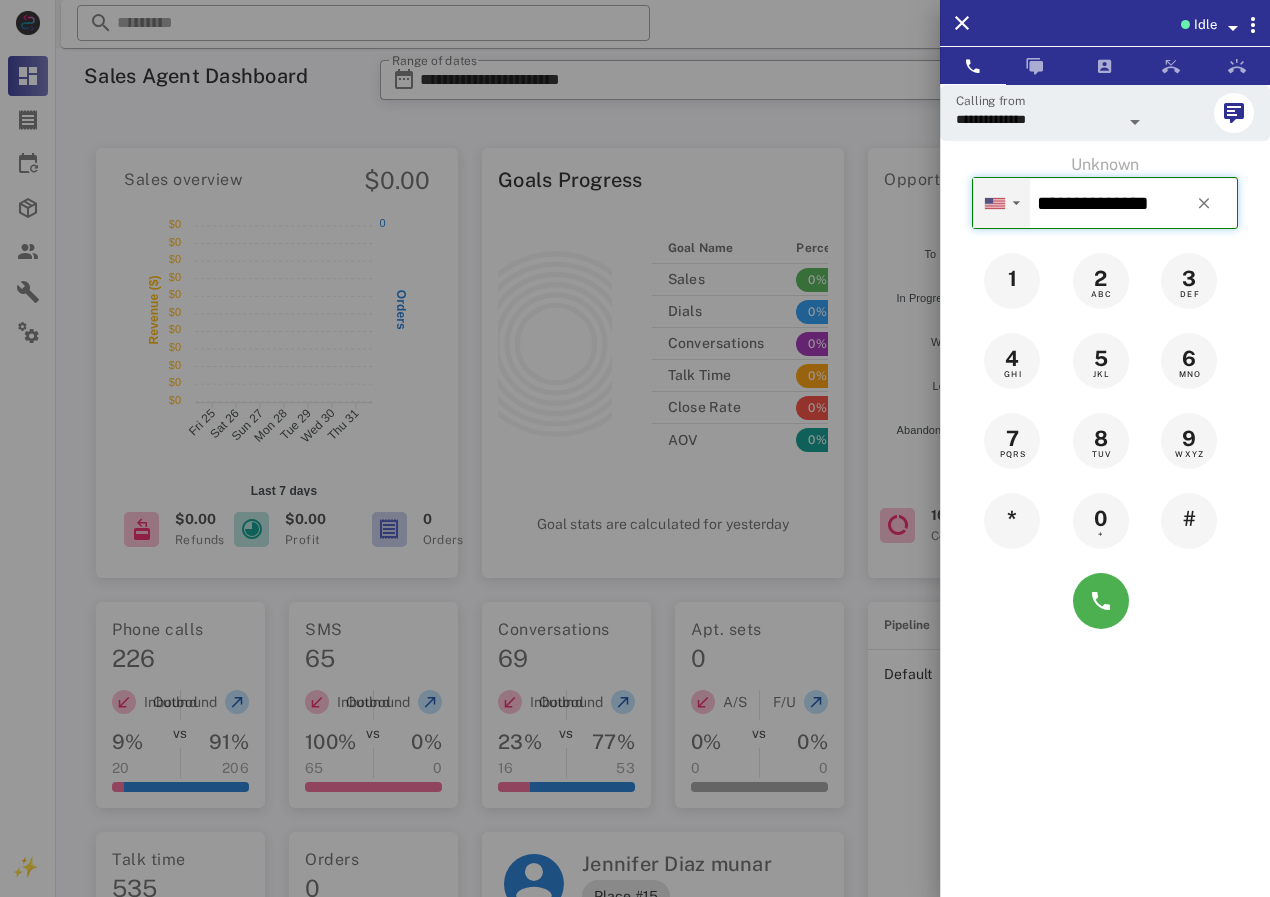 click on "▼     Andorra
+376
Argentina
+54
Aruba
+297
Australia
+61
Belgium (België)
+32
Bolivia
+591
Brazil (Brasil)
+55
Canada
+1
Chile
+56
Colombia
+57
Costa Rica
+506
Dominican Republic (República Dominicana)
+1
Ecuador
+593
El Salvador
+503
France
+33
Germany (Deutschland)
+49
Guadeloupe
+590
Guatemala
+502
Honduras
+504
Iceland (Ísland)
+354
India (भारत)
+91
Israel (‫ישראל‬‎)
+972
Italy (Italia)
+39
Japan (日本)
+81" at bounding box center [1001, 203] 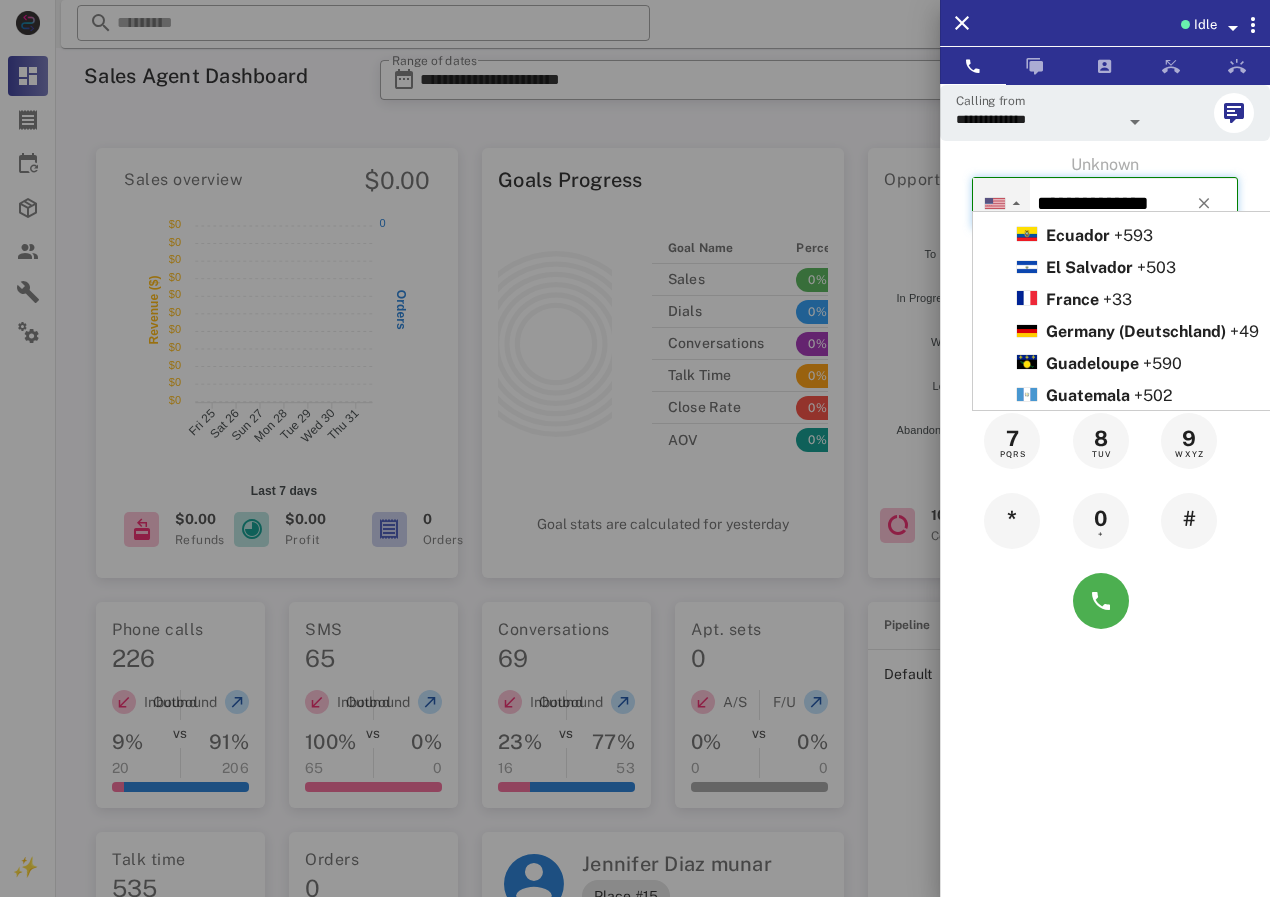 scroll, scrollTop: 300, scrollLeft: 0, axis: vertical 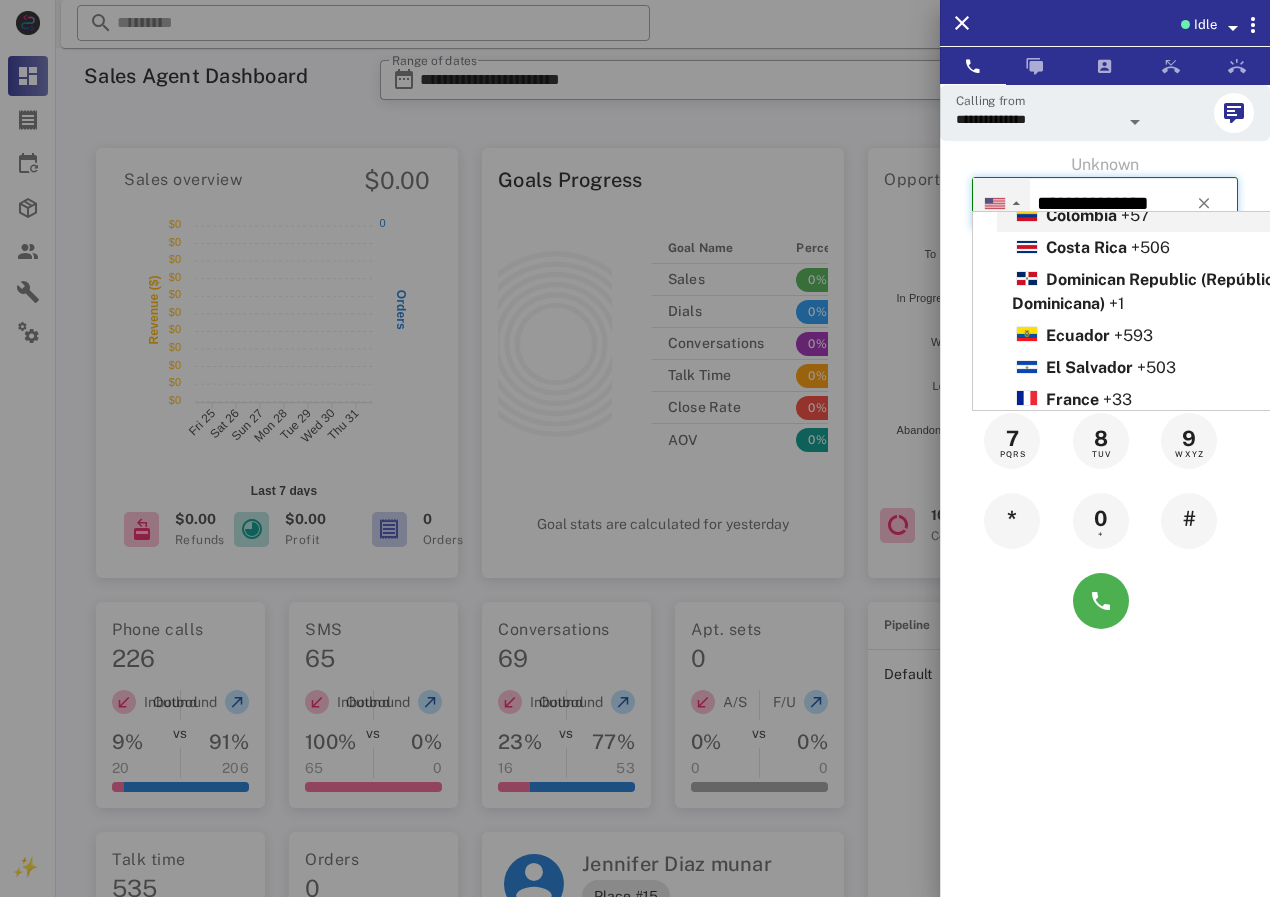 click on "Colombia" at bounding box center [1081, 215] 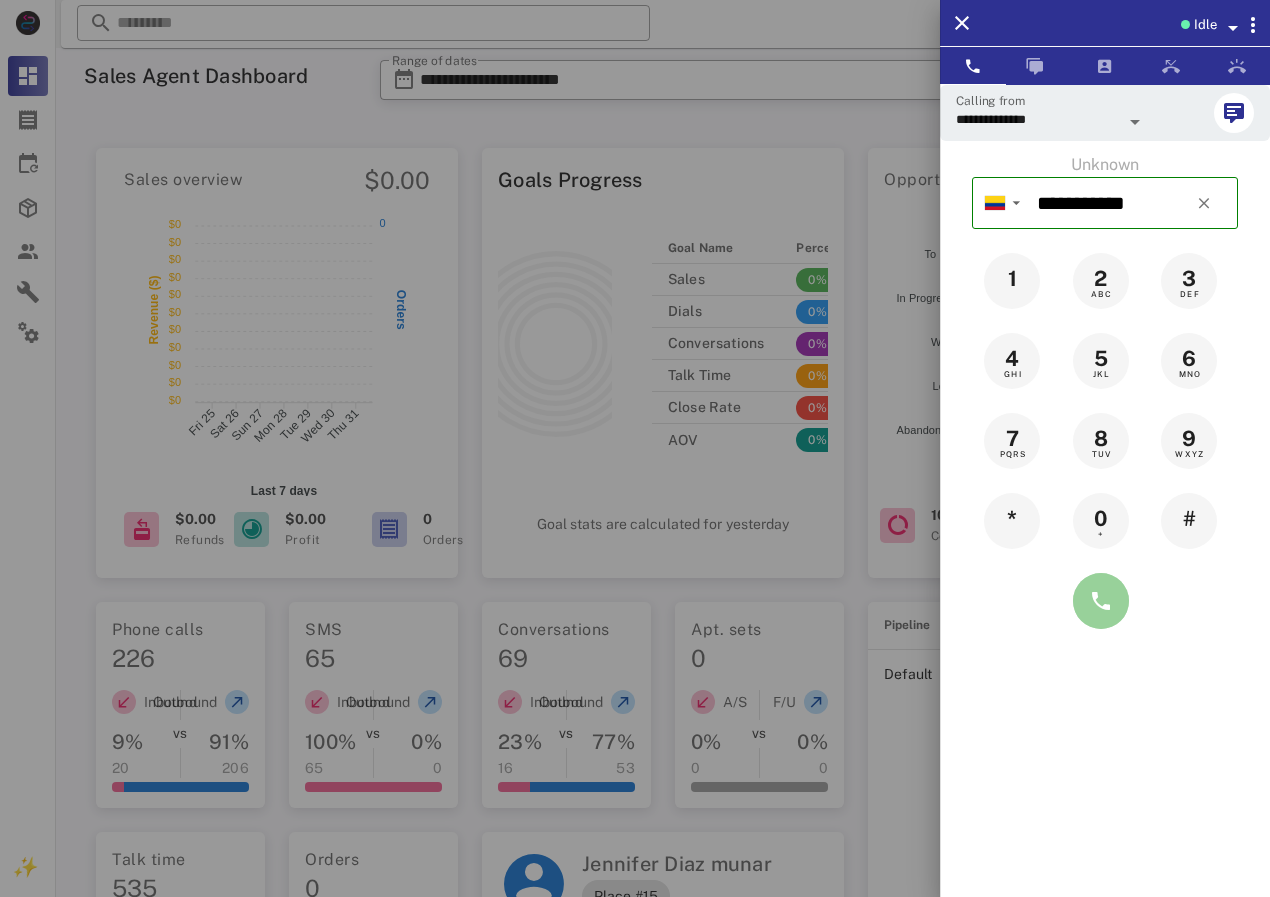 click at bounding box center [1101, 601] 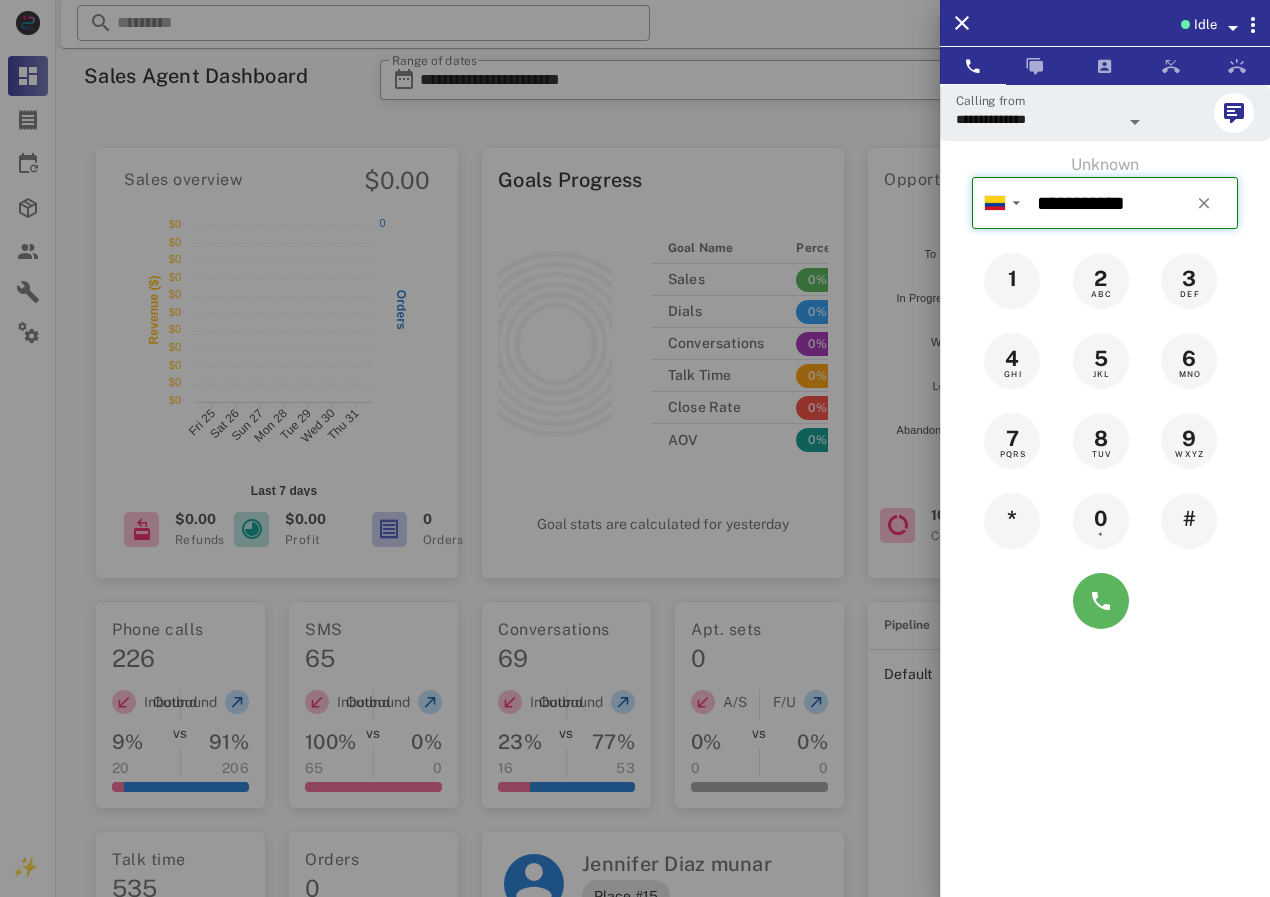 type on "**********" 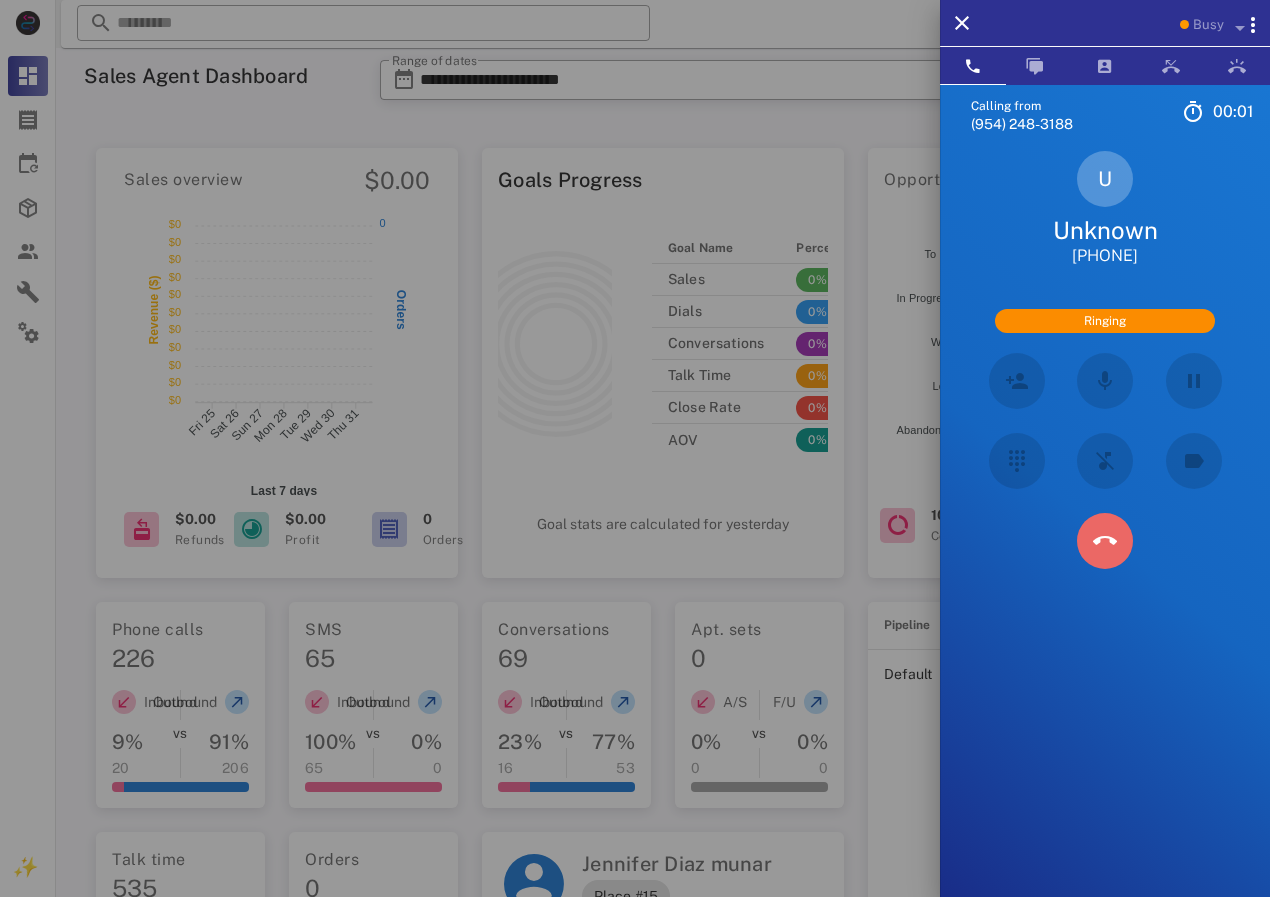 click at bounding box center (1105, 541) 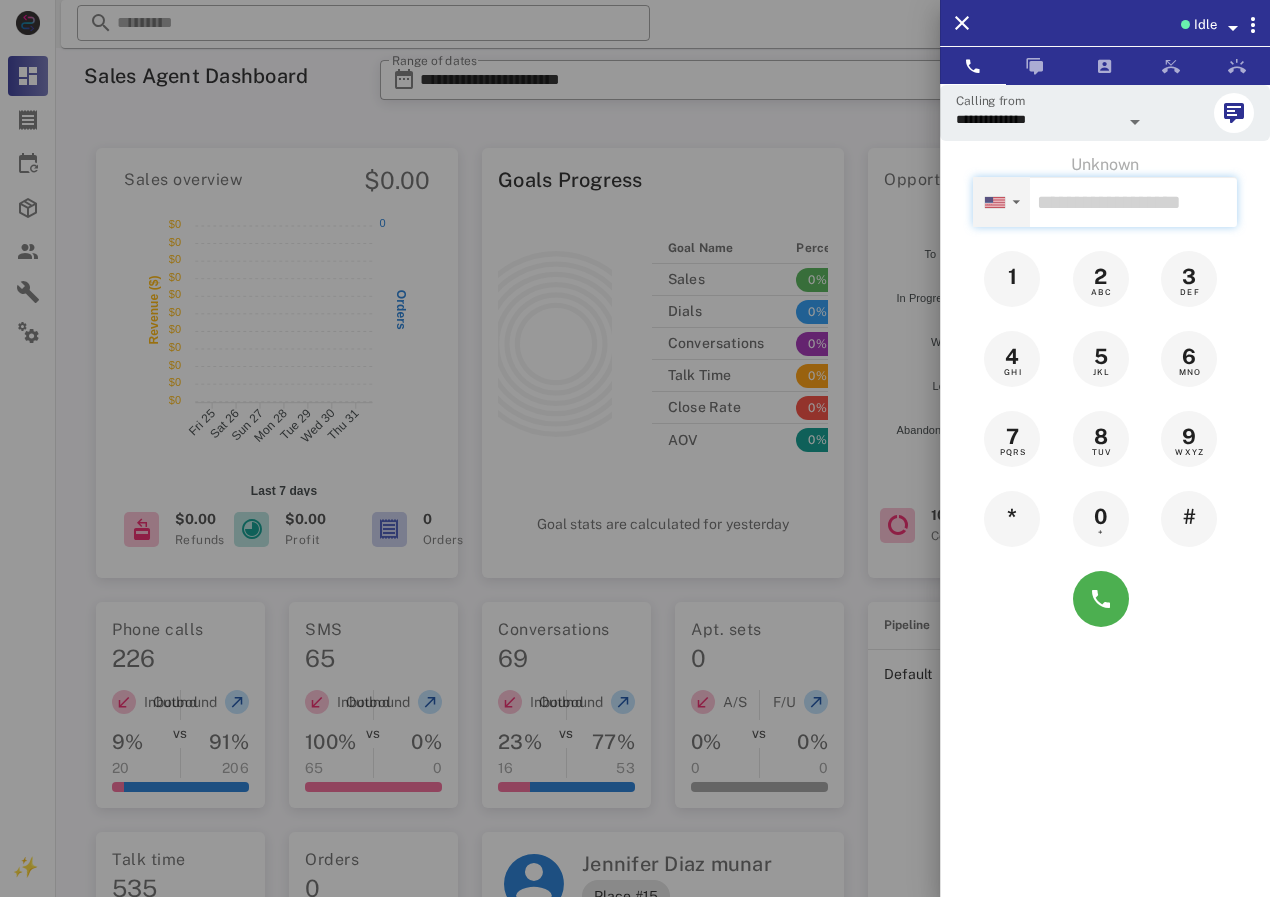 click on "▼" at bounding box center (1001, 201) 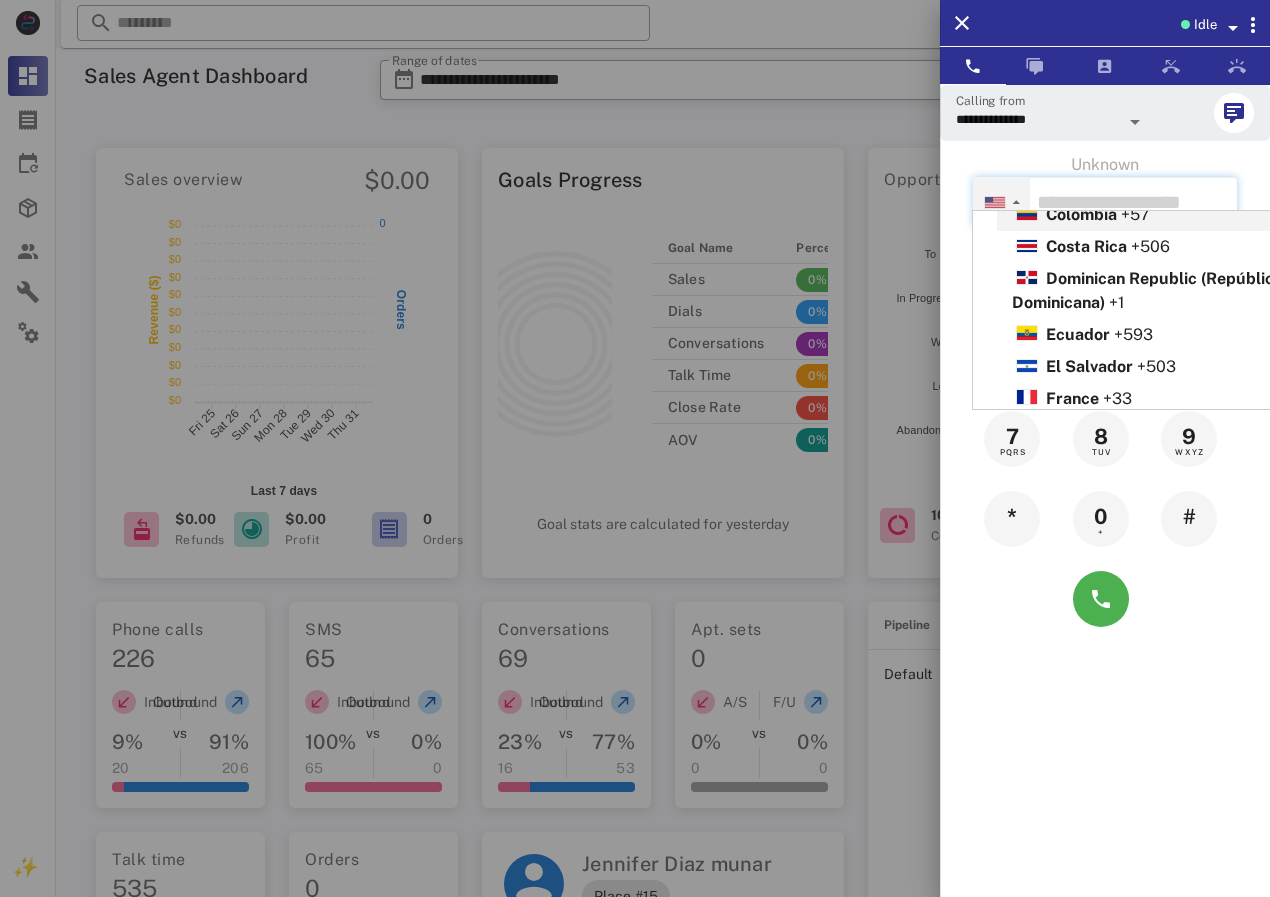 click on "Colombia" at bounding box center [1081, 214] 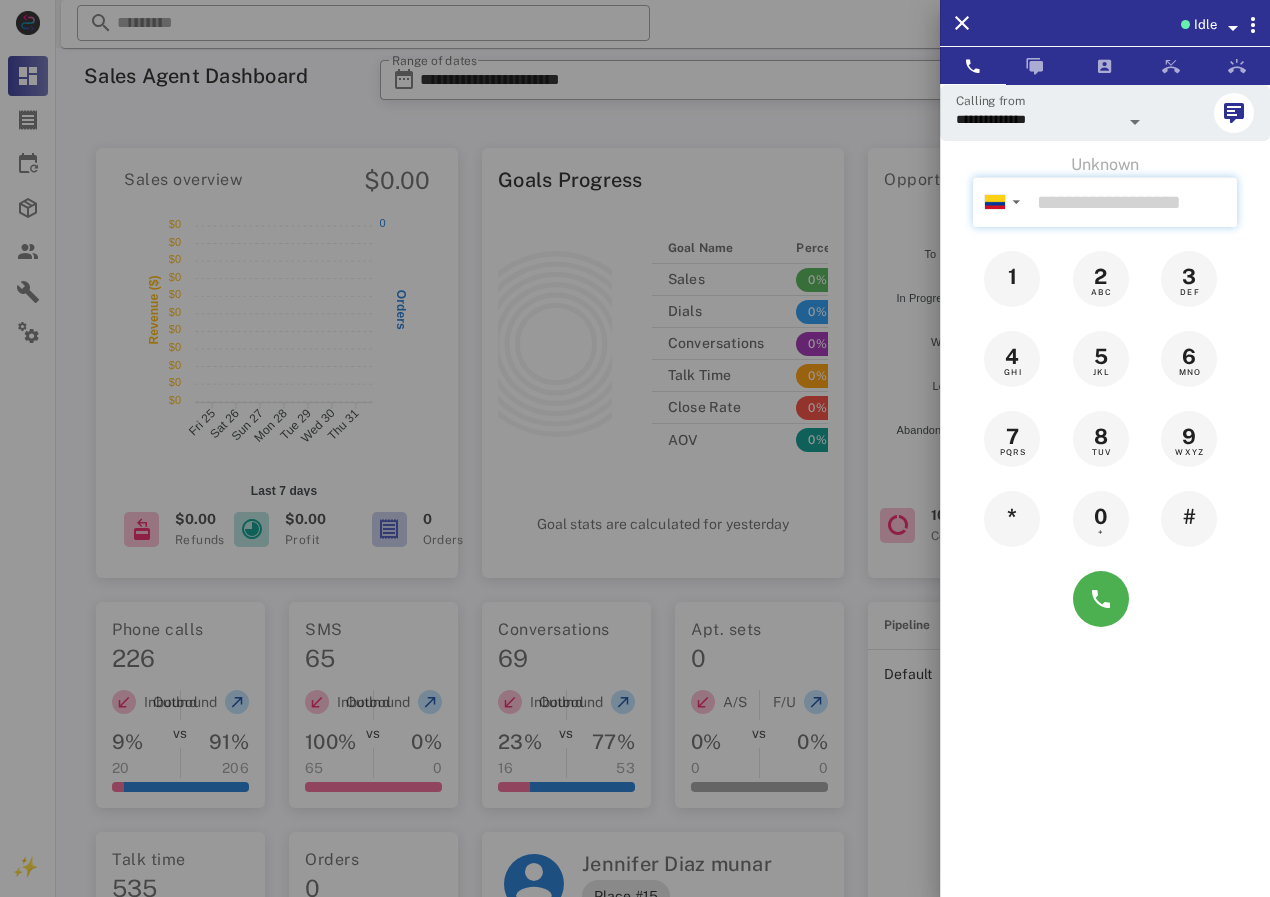 click at bounding box center [1133, 202] 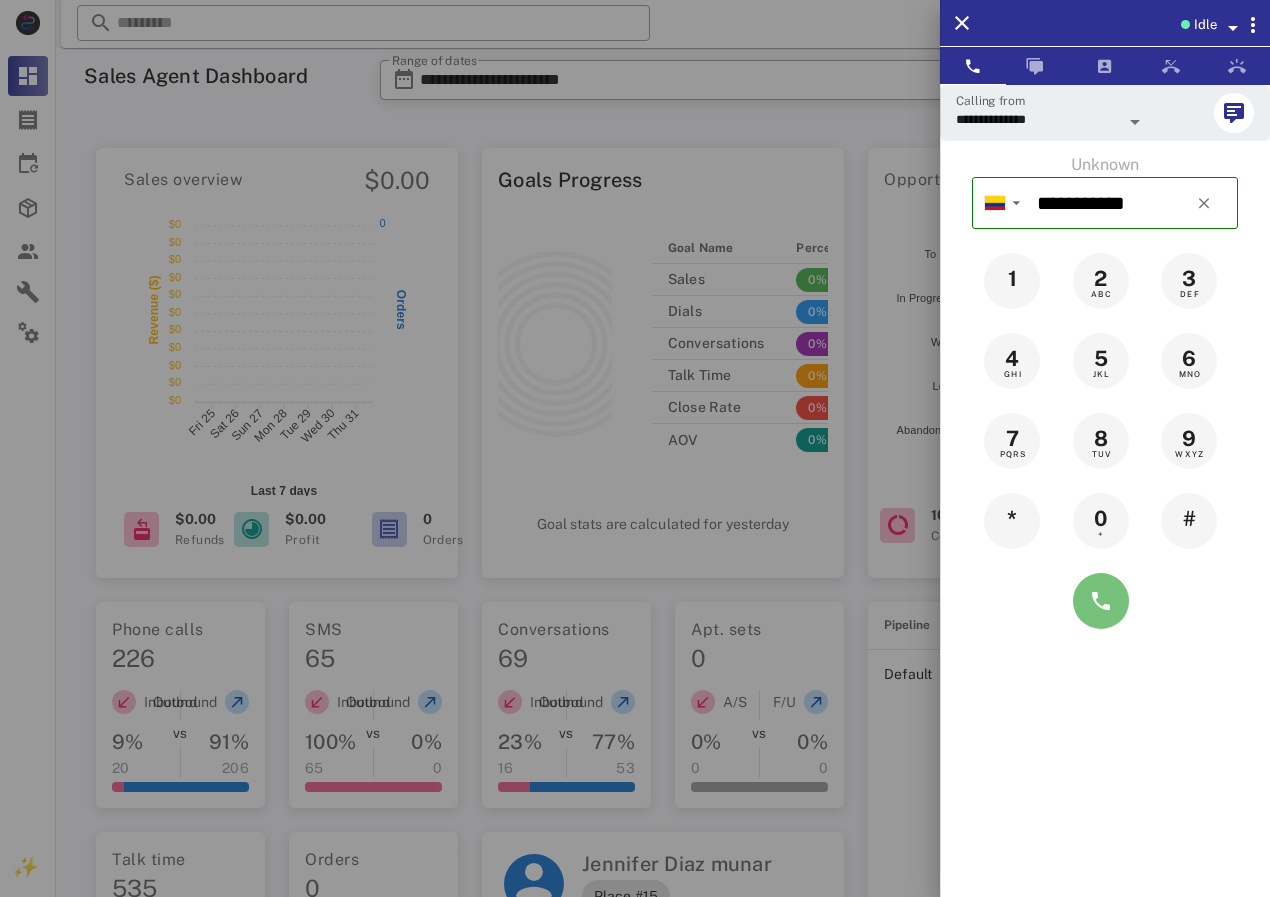 click at bounding box center (1101, 601) 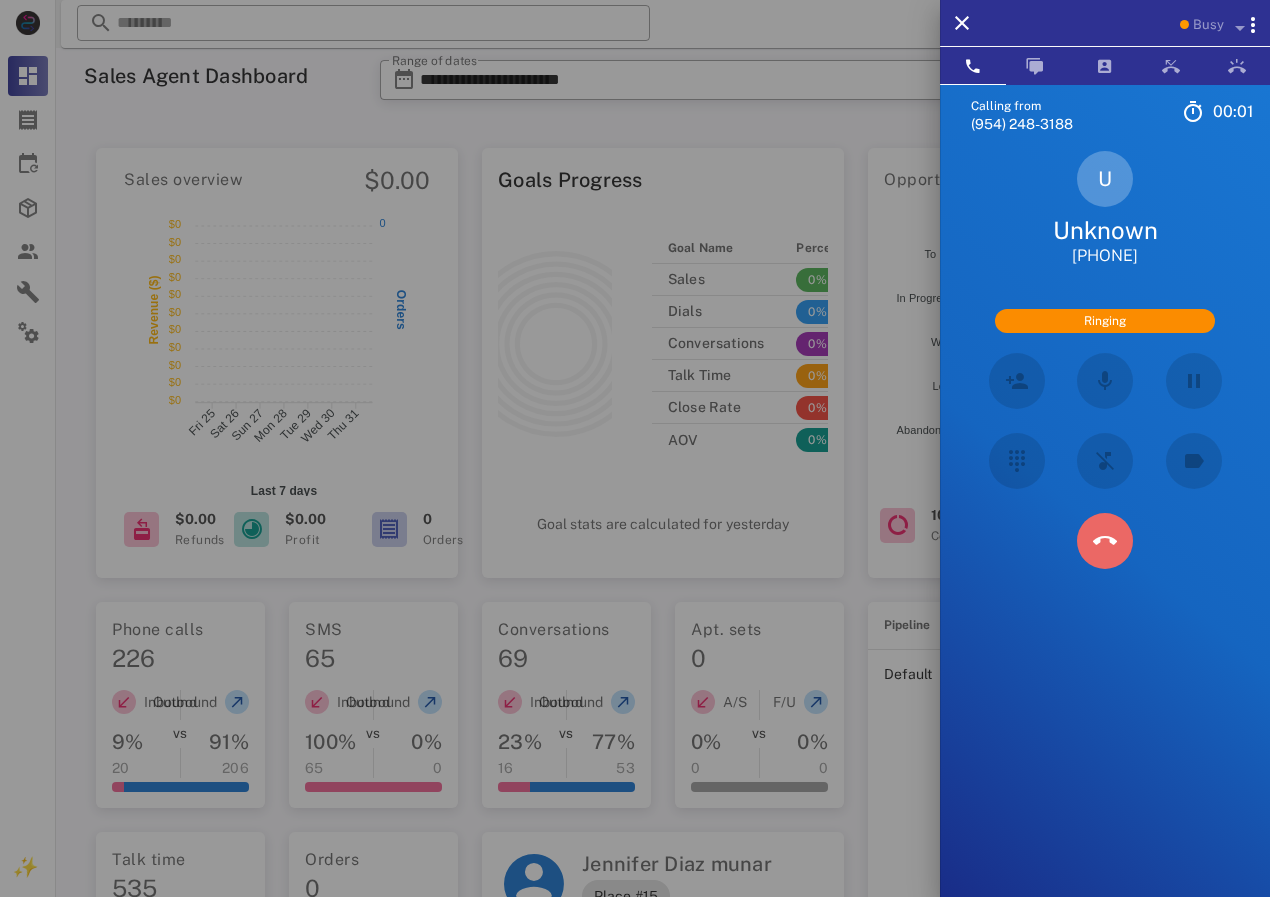 click at bounding box center (1105, 541) 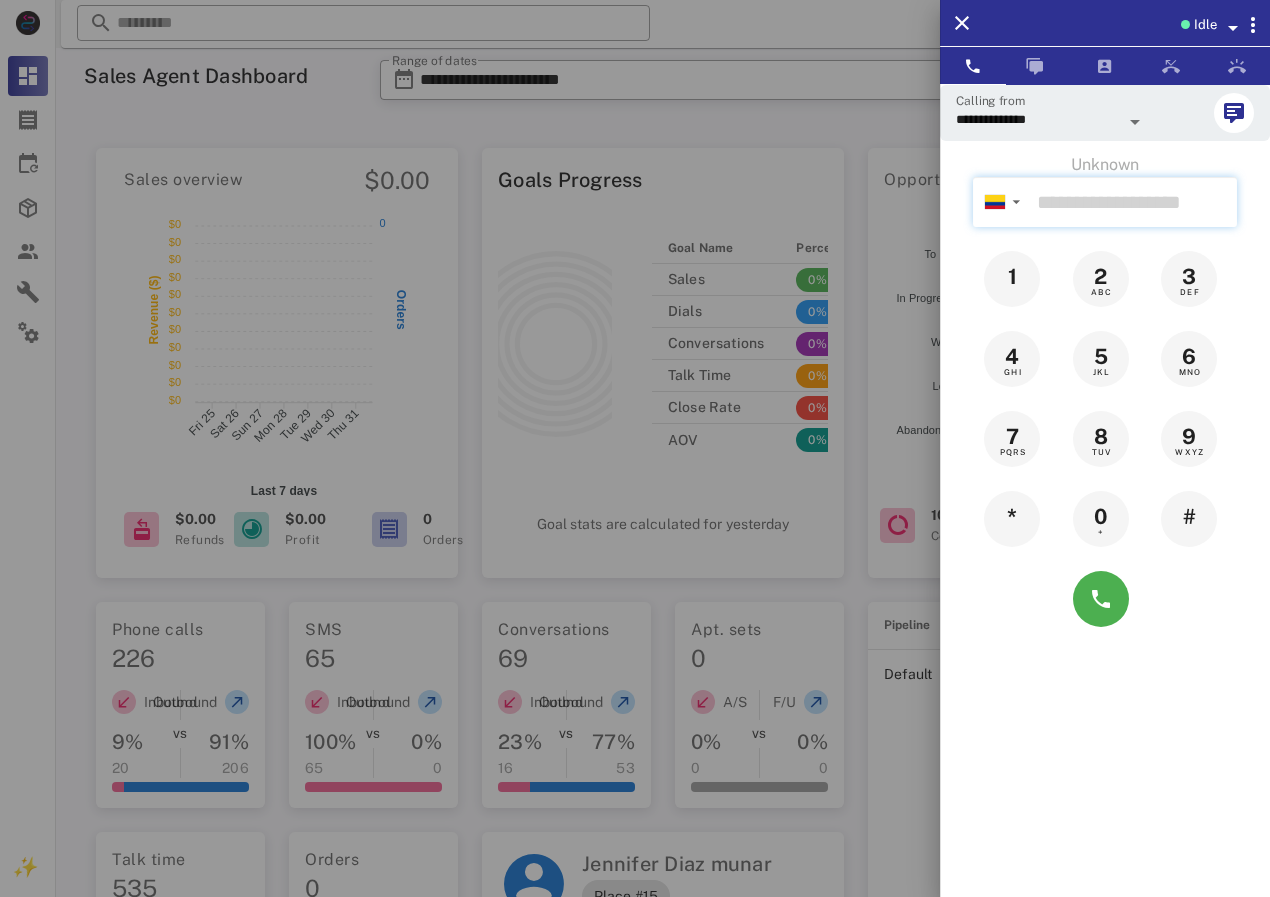 click at bounding box center (1133, 202) 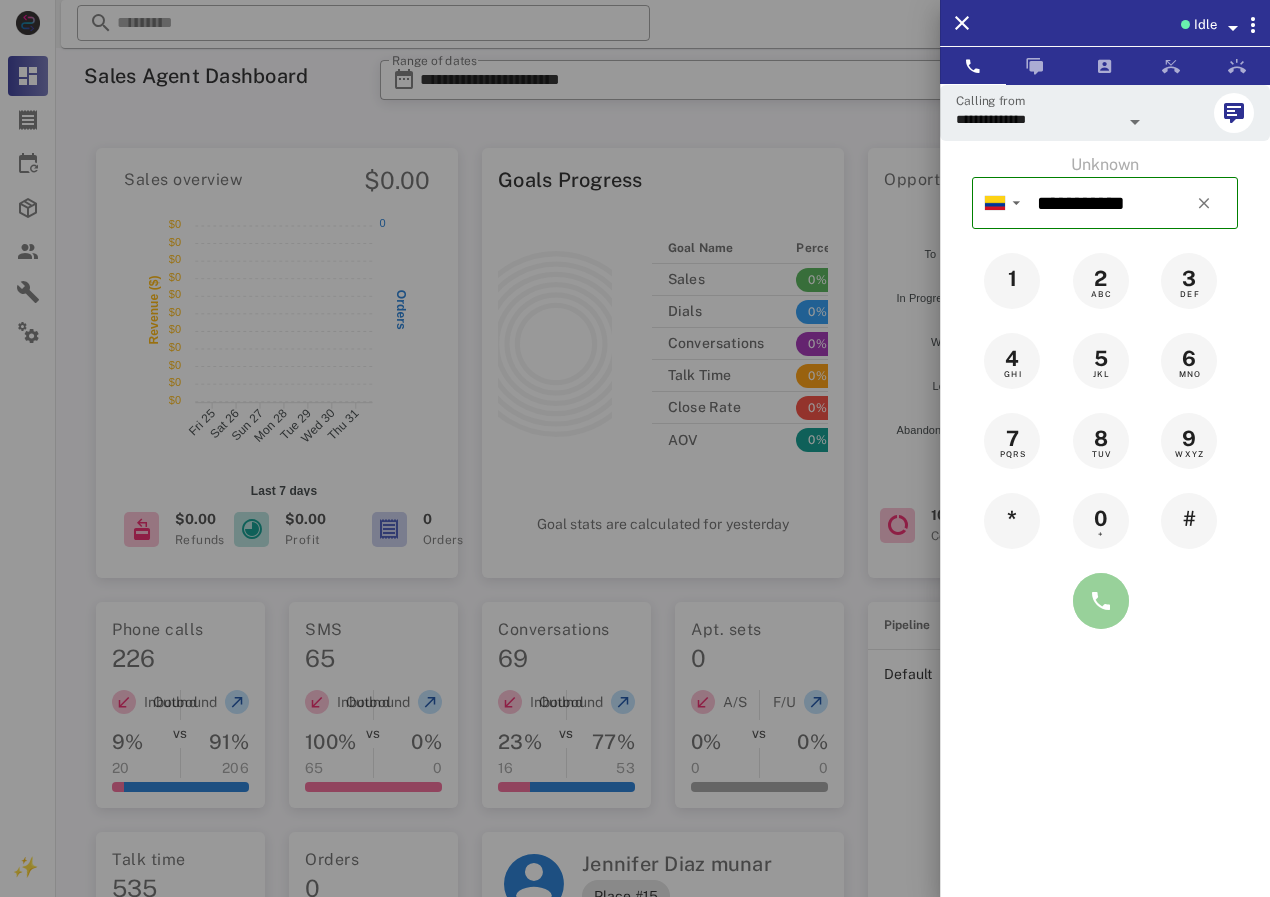 click at bounding box center (1101, 601) 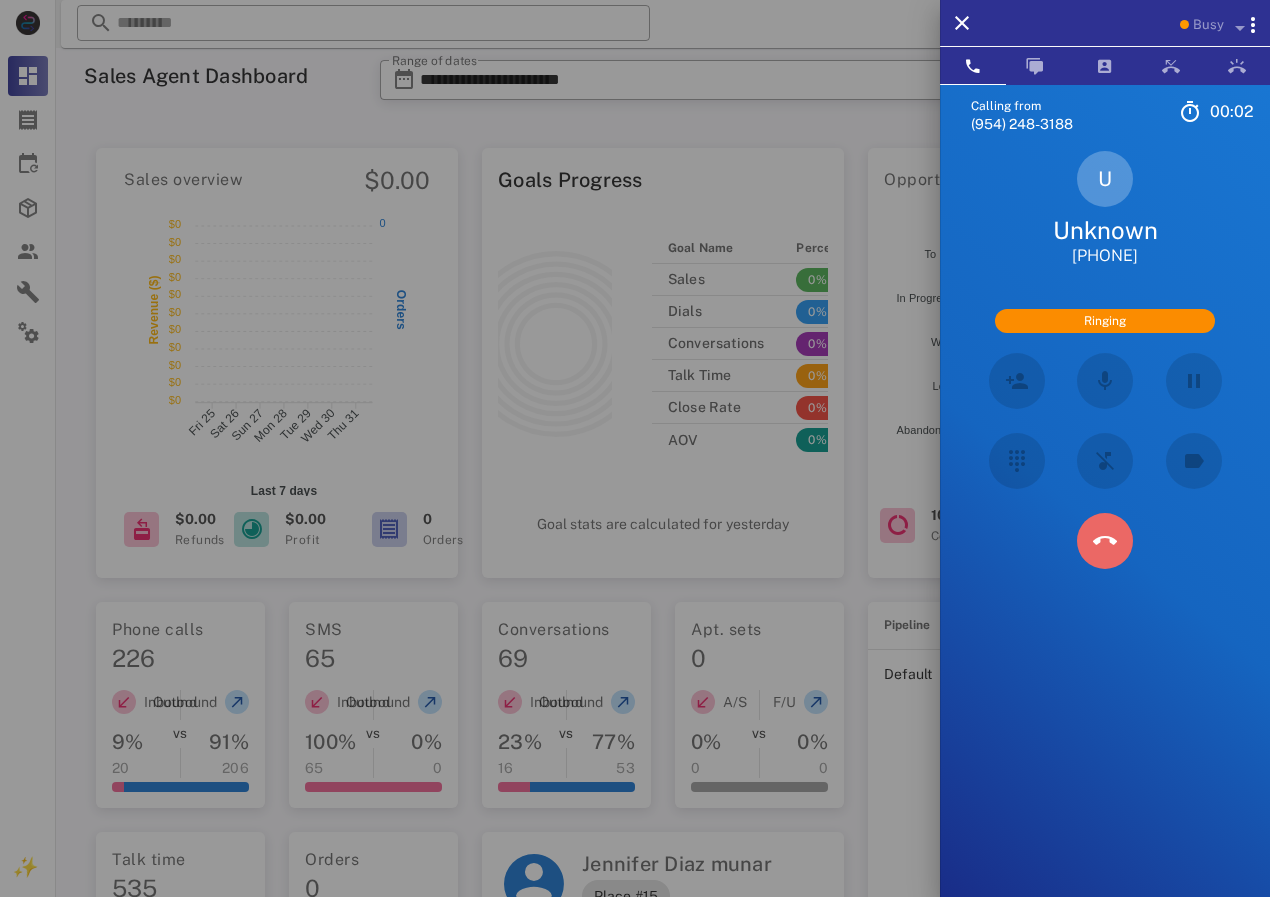 click at bounding box center (1105, 541) 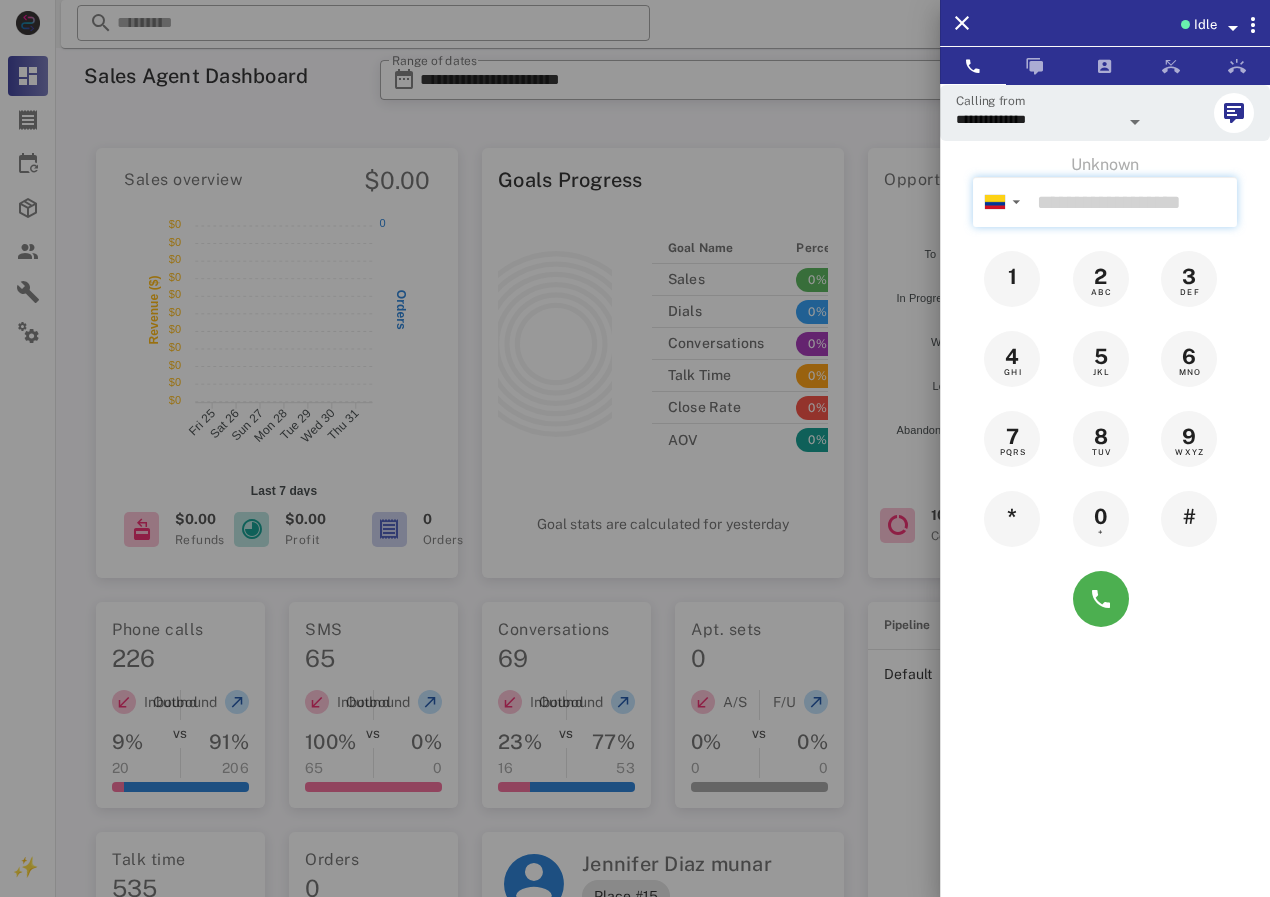 click at bounding box center (1133, 202) 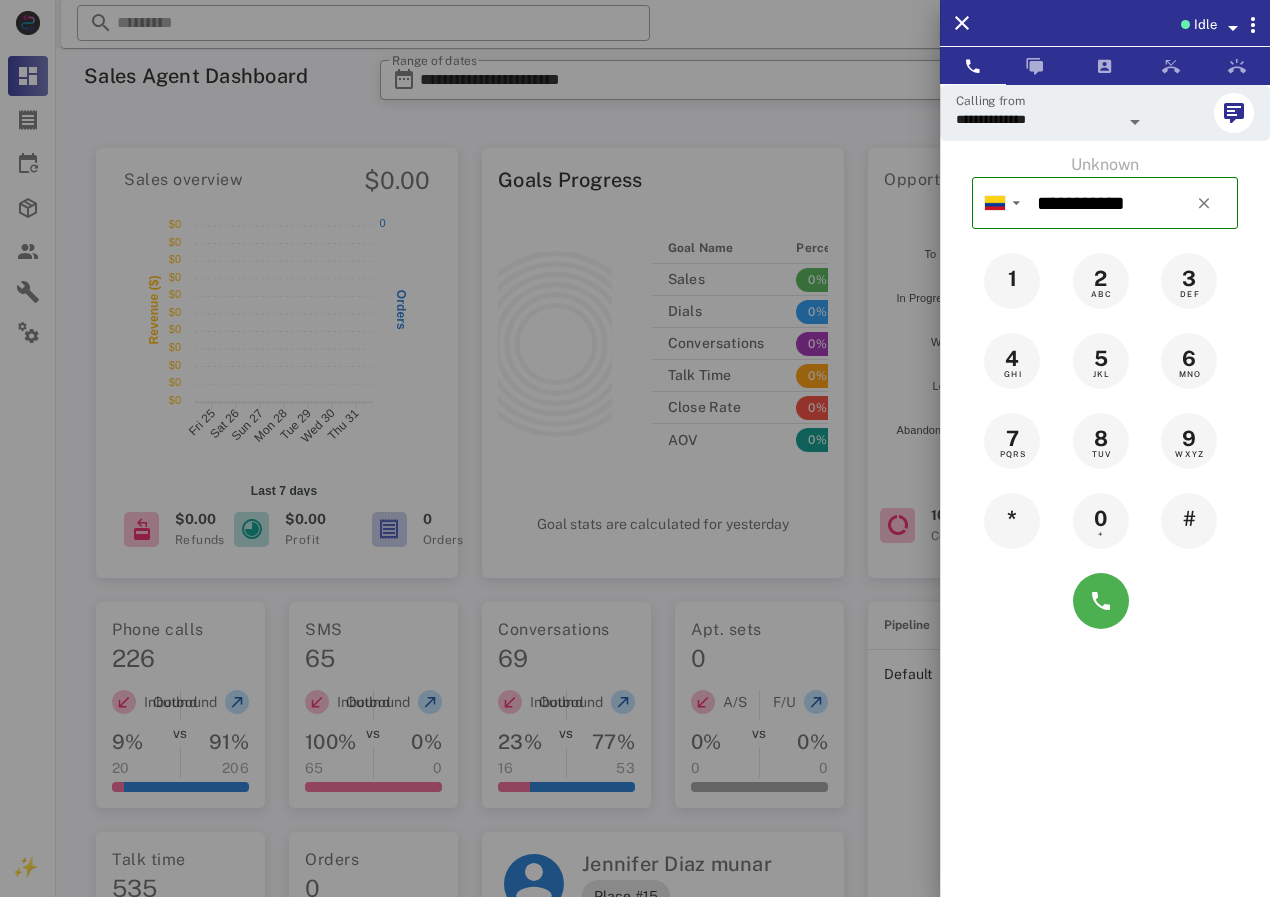click at bounding box center (1105, 601) 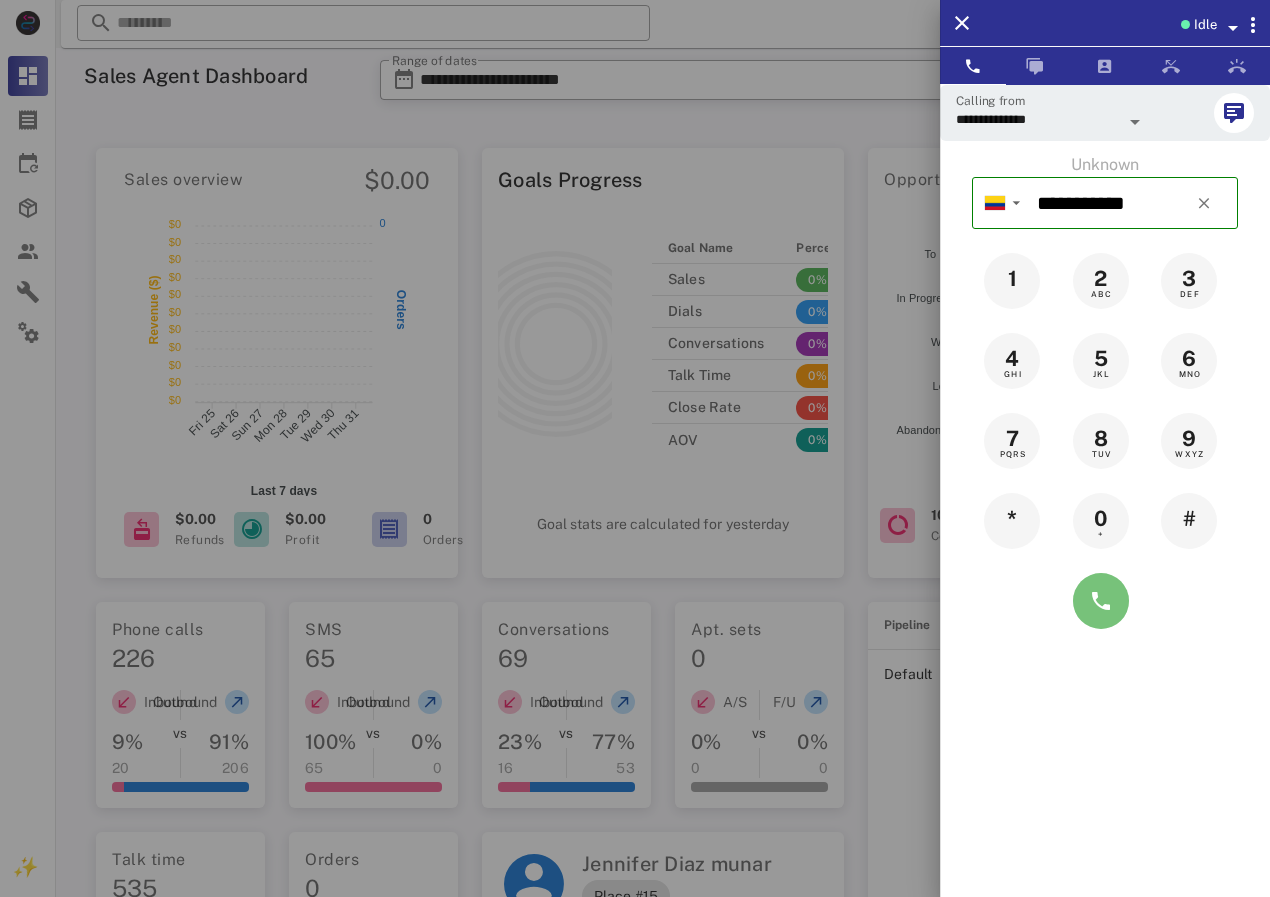 click at bounding box center (1101, 601) 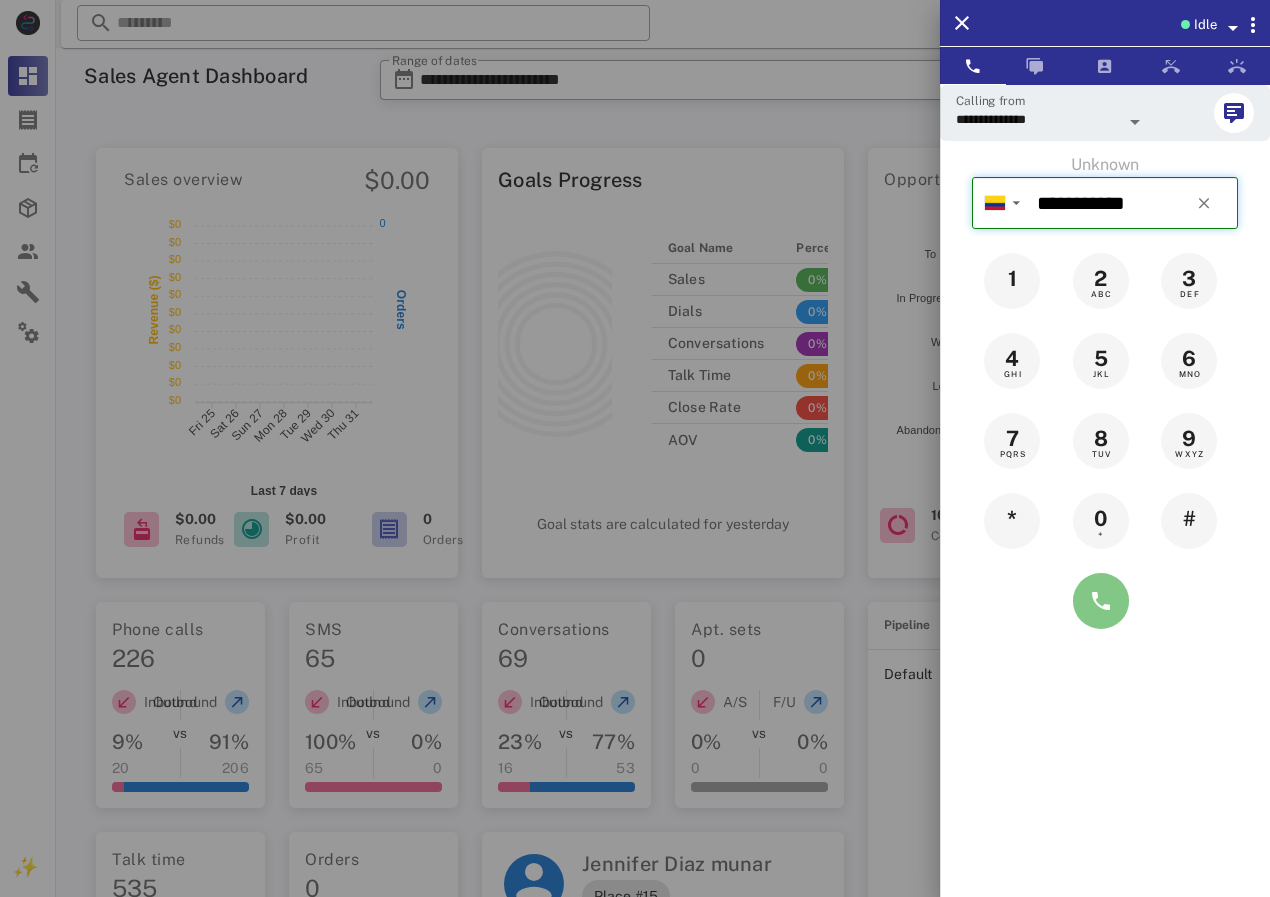 type on "**********" 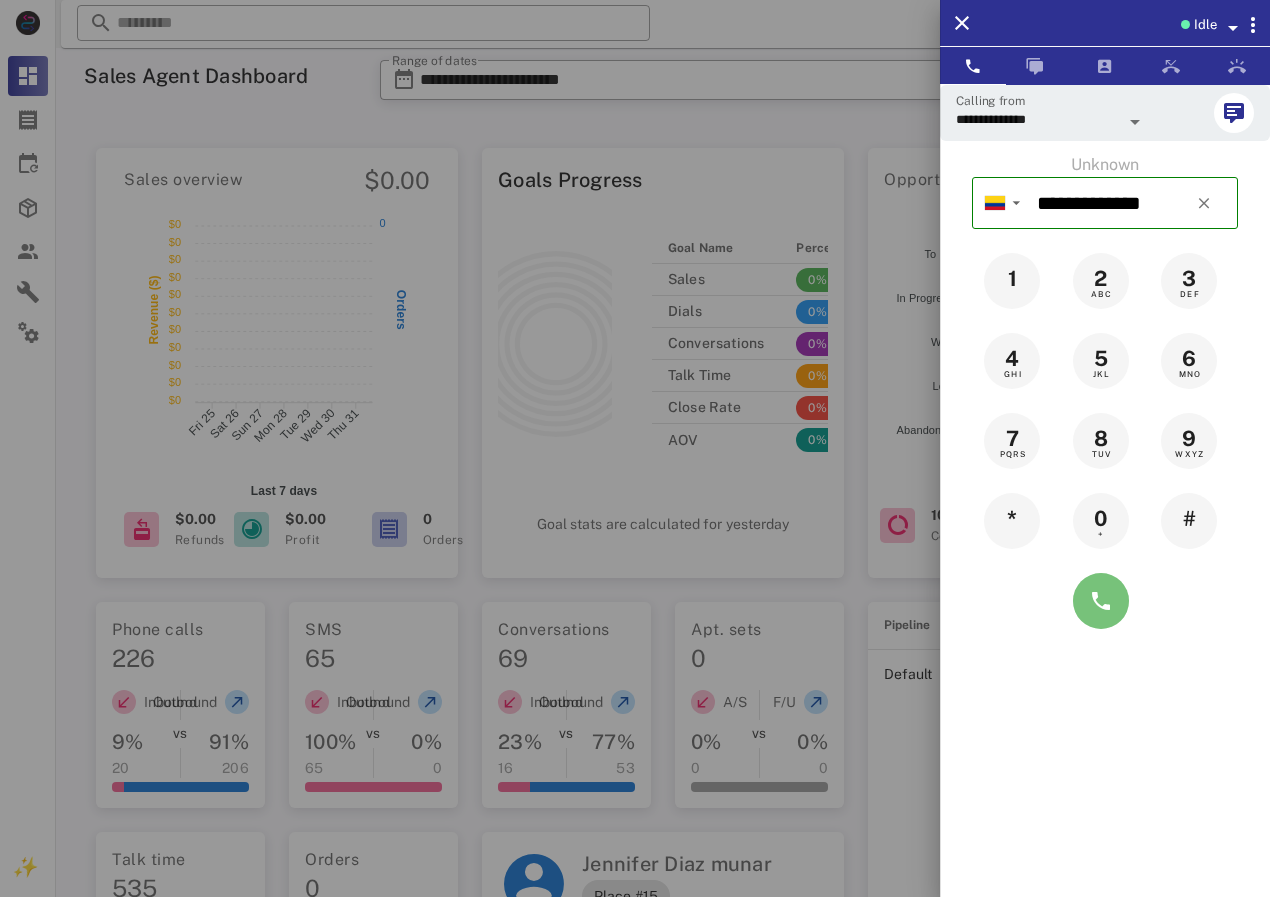 click at bounding box center [1101, 601] 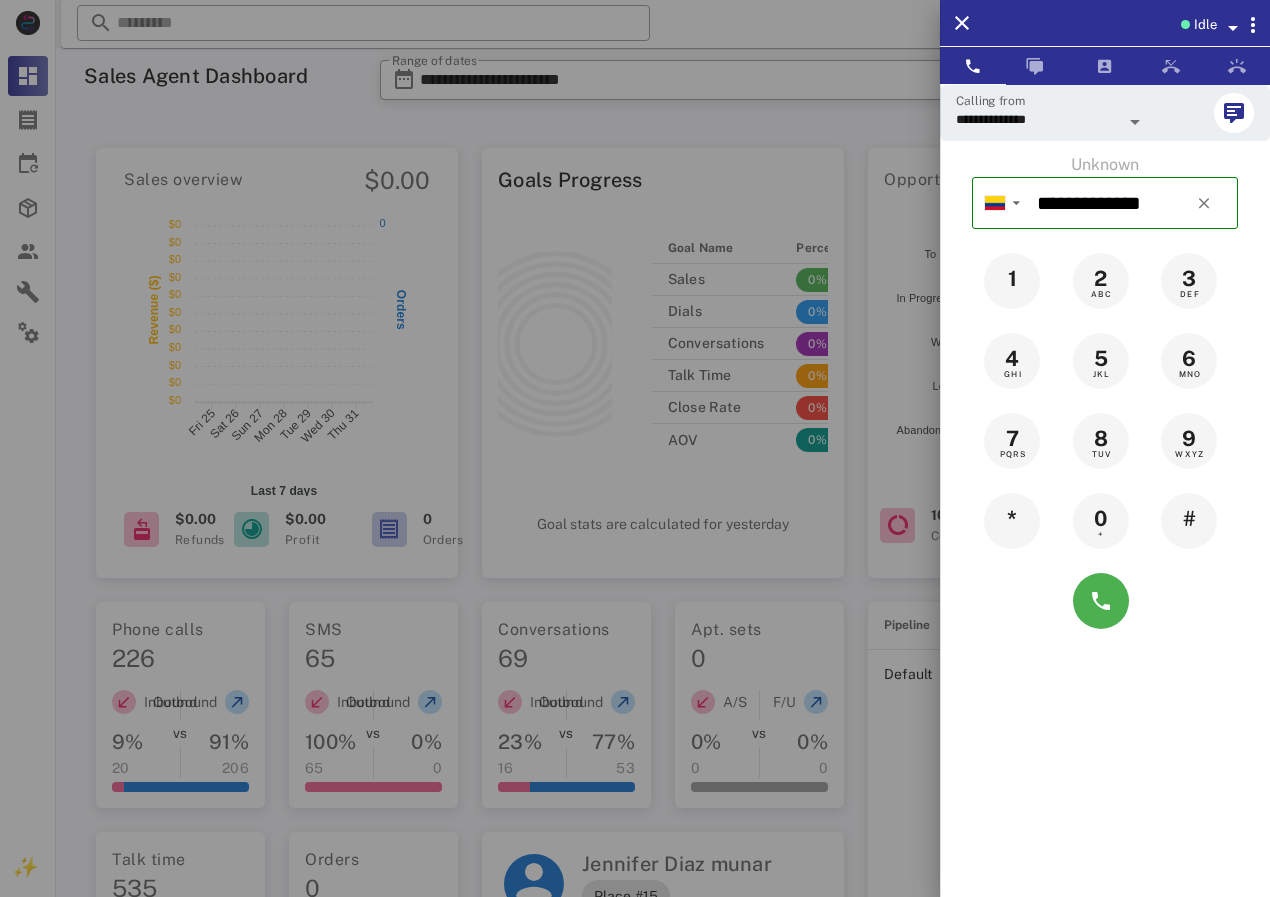 click at bounding box center [635, 448] 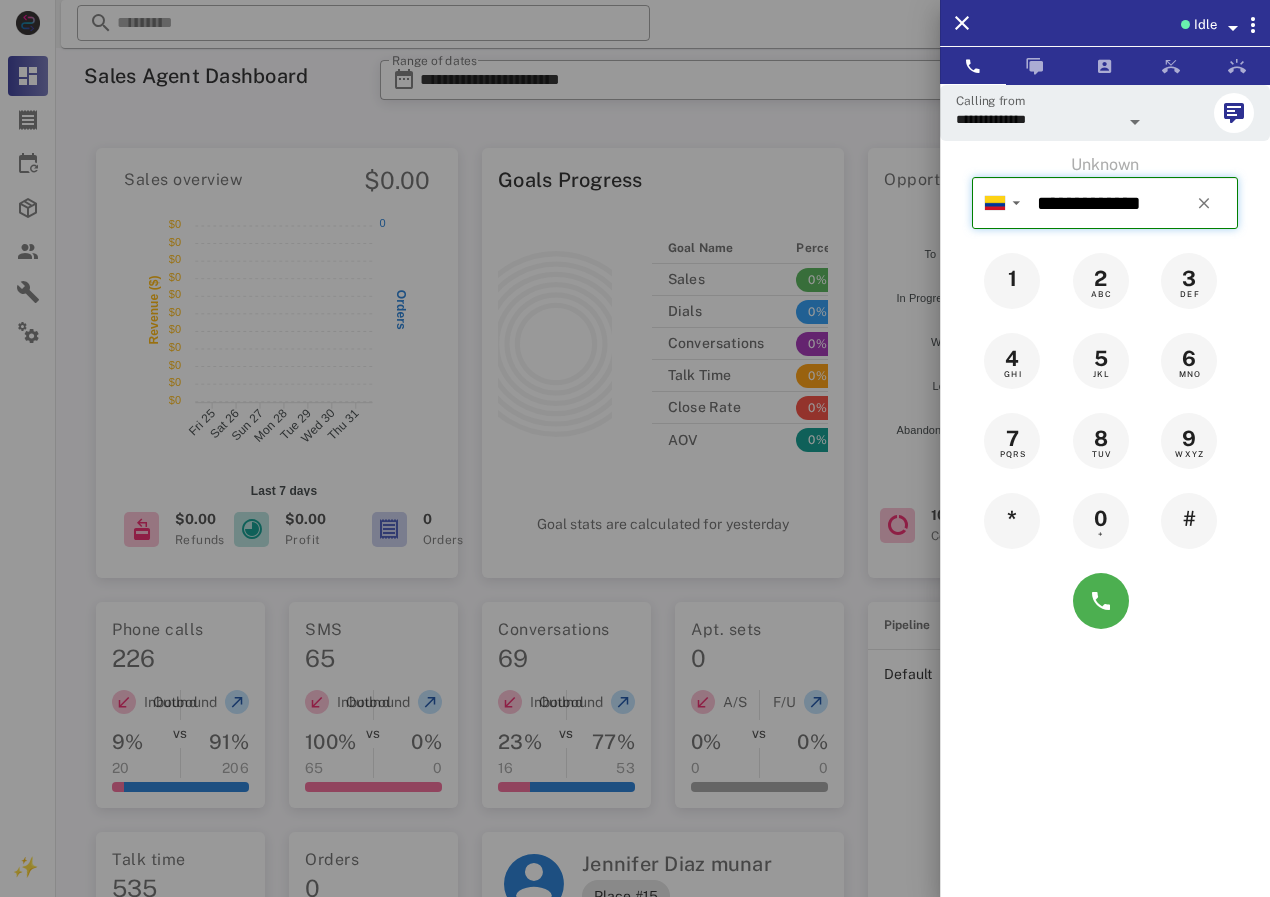 type 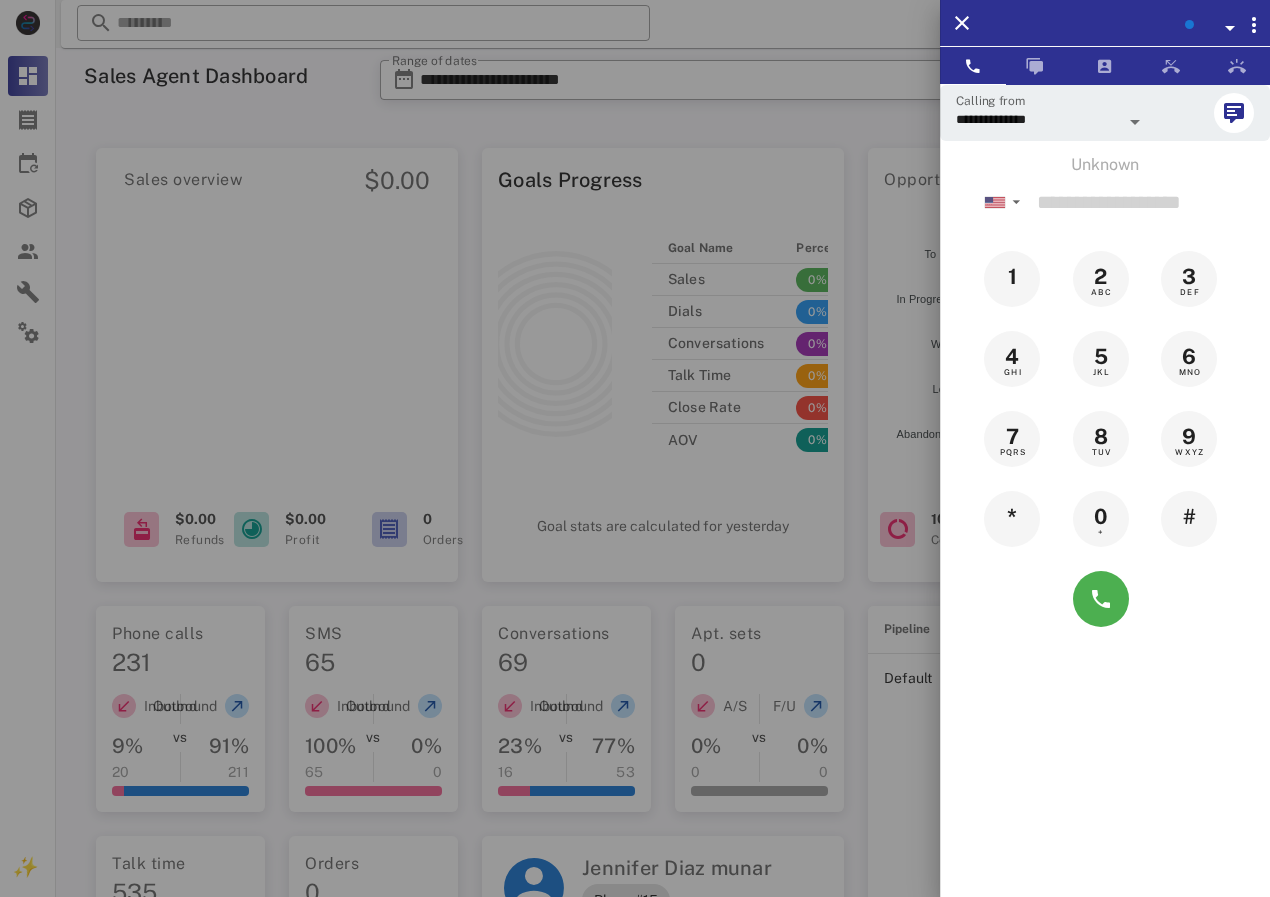 scroll, scrollTop: 0, scrollLeft: 0, axis: both 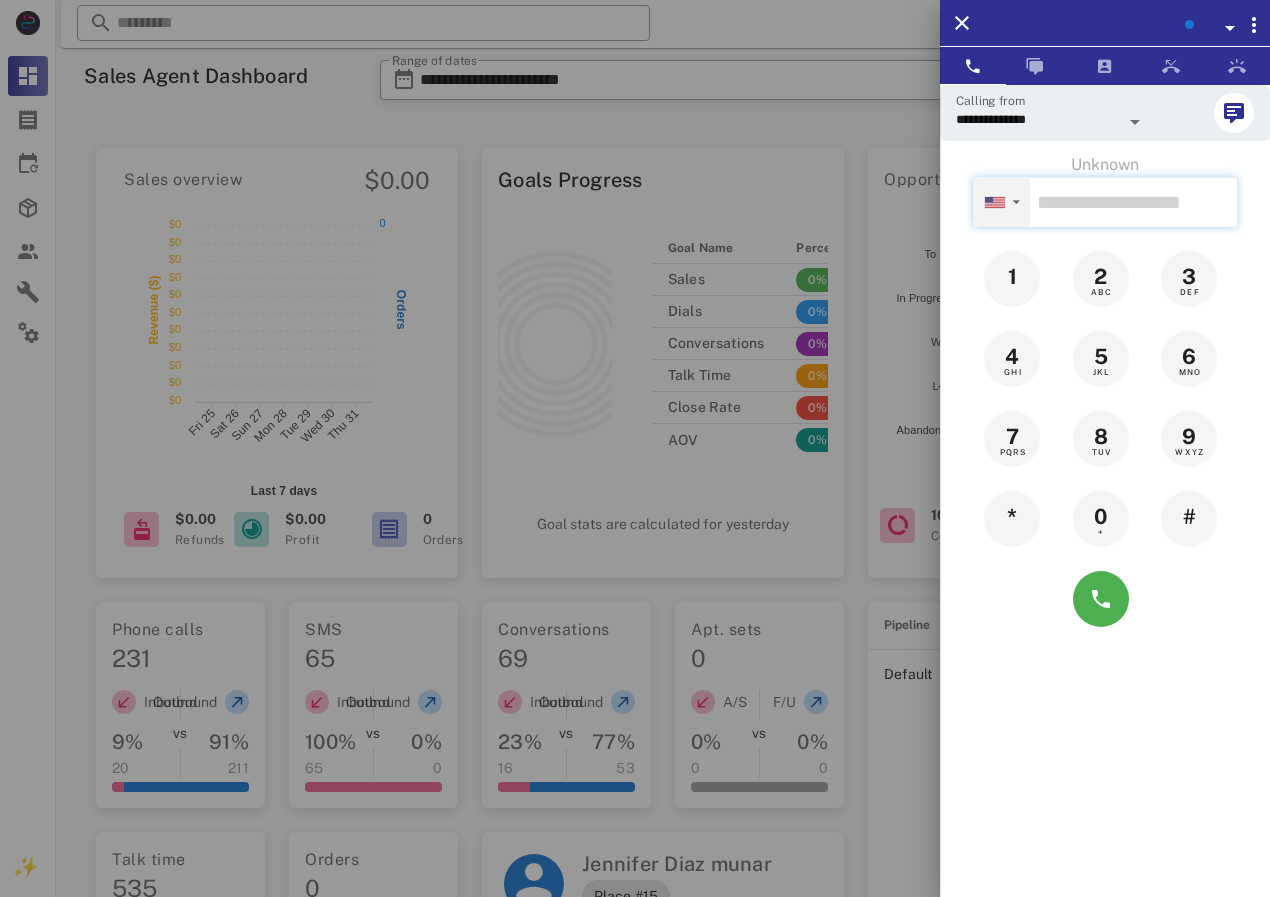 click at bounding box center [1133, 202] 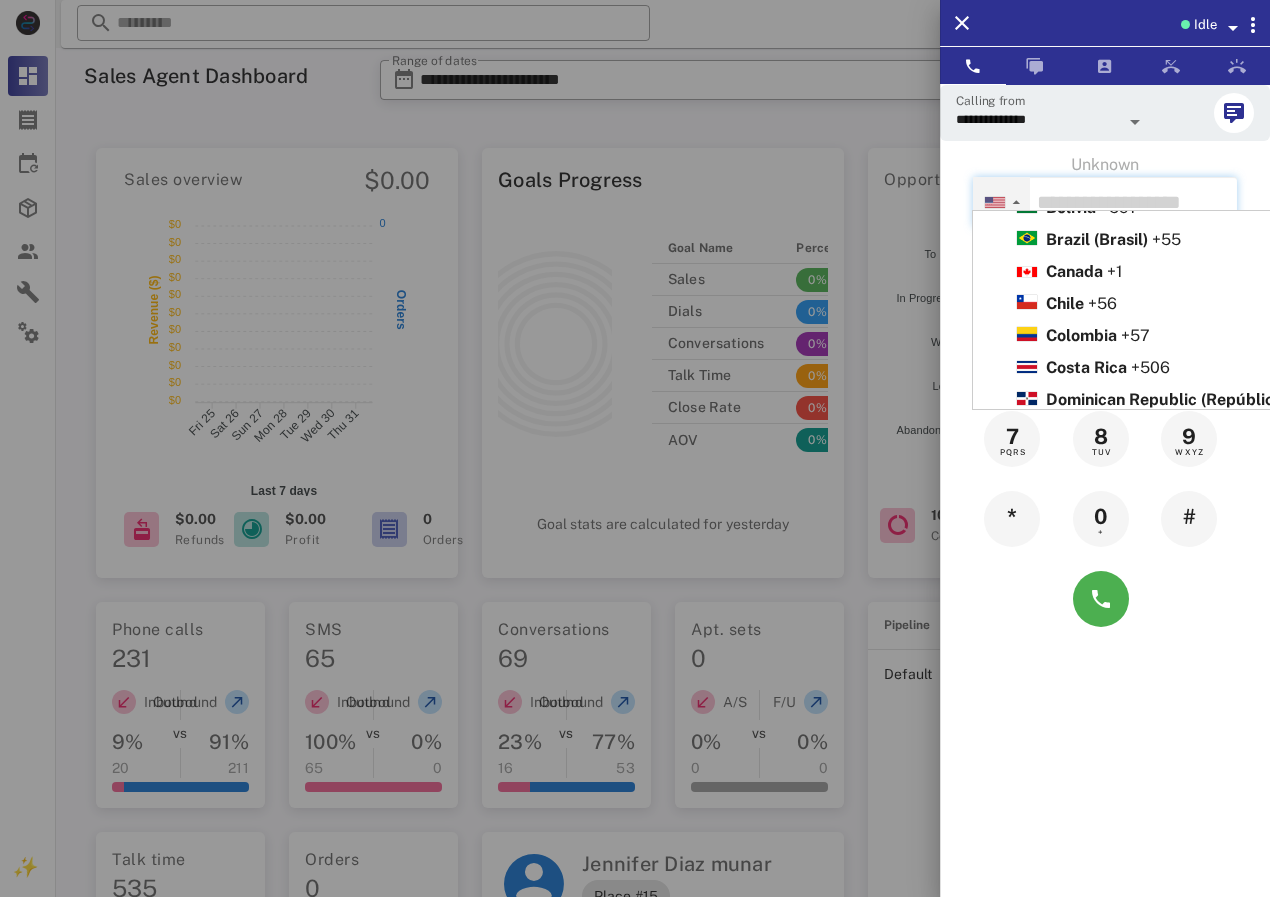 scroll, scrollTop: 300, scrollLeft: 0, axis: vertical 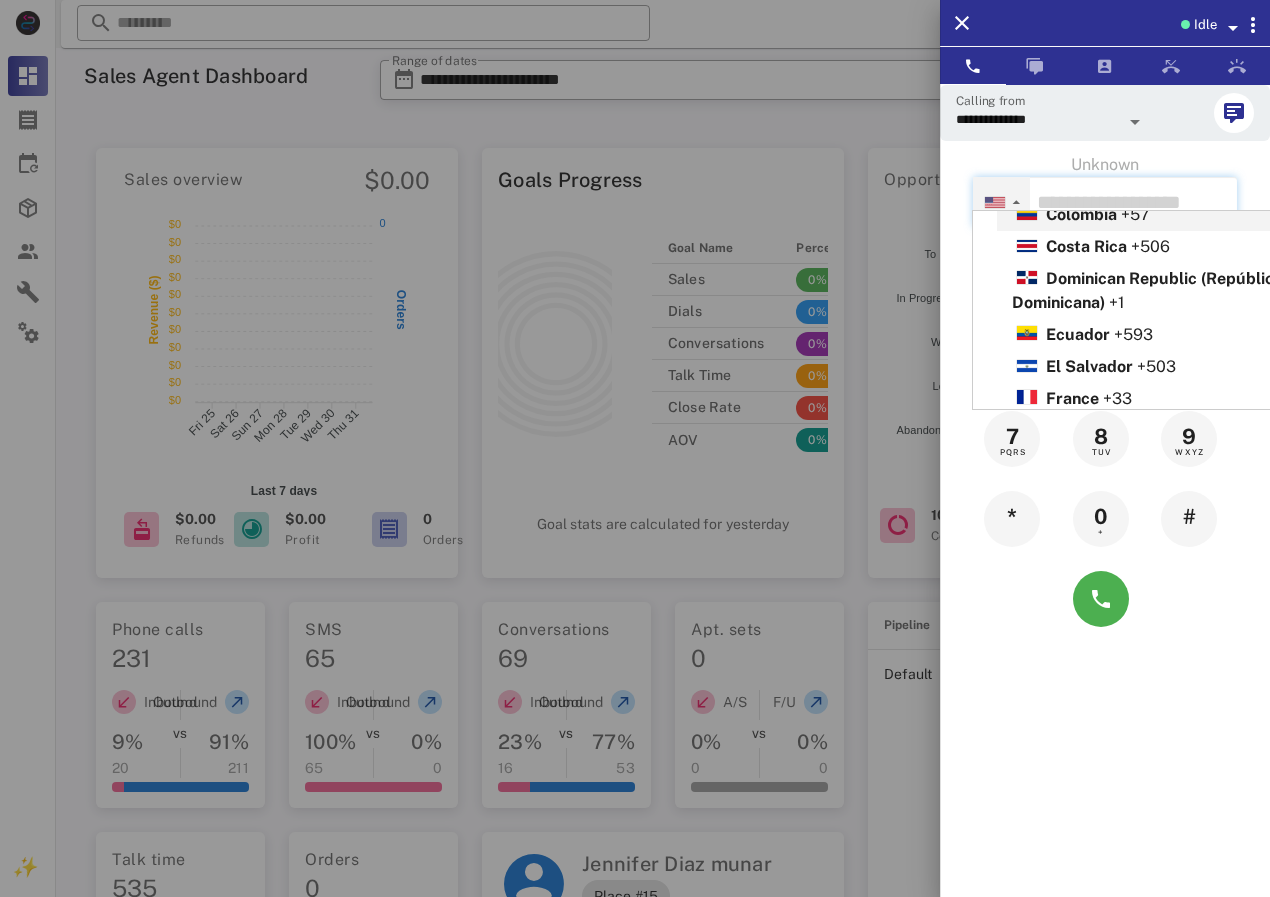 click on "Colombia" at bounding box center [1081, 214] 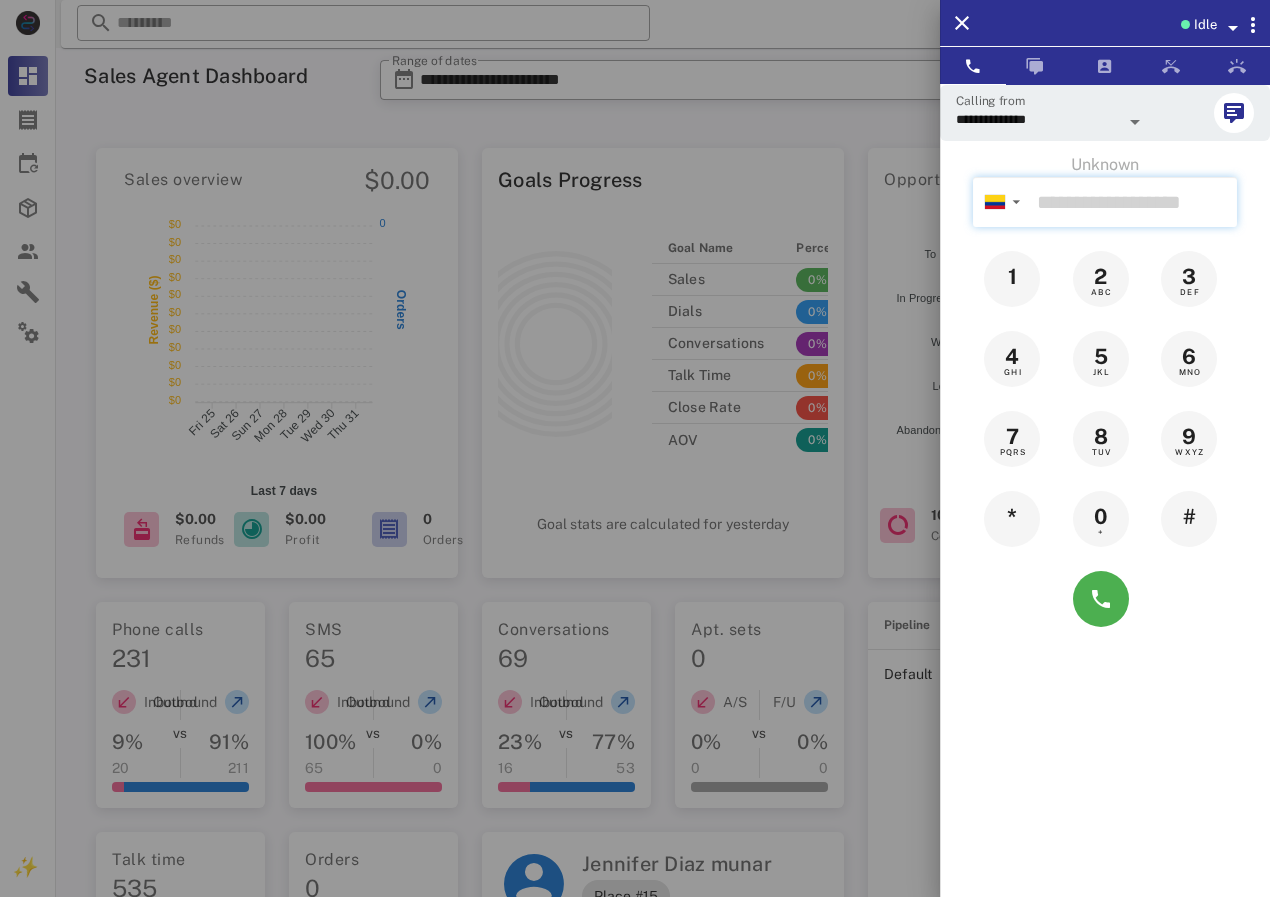 click at bounding box center (1133, 202) 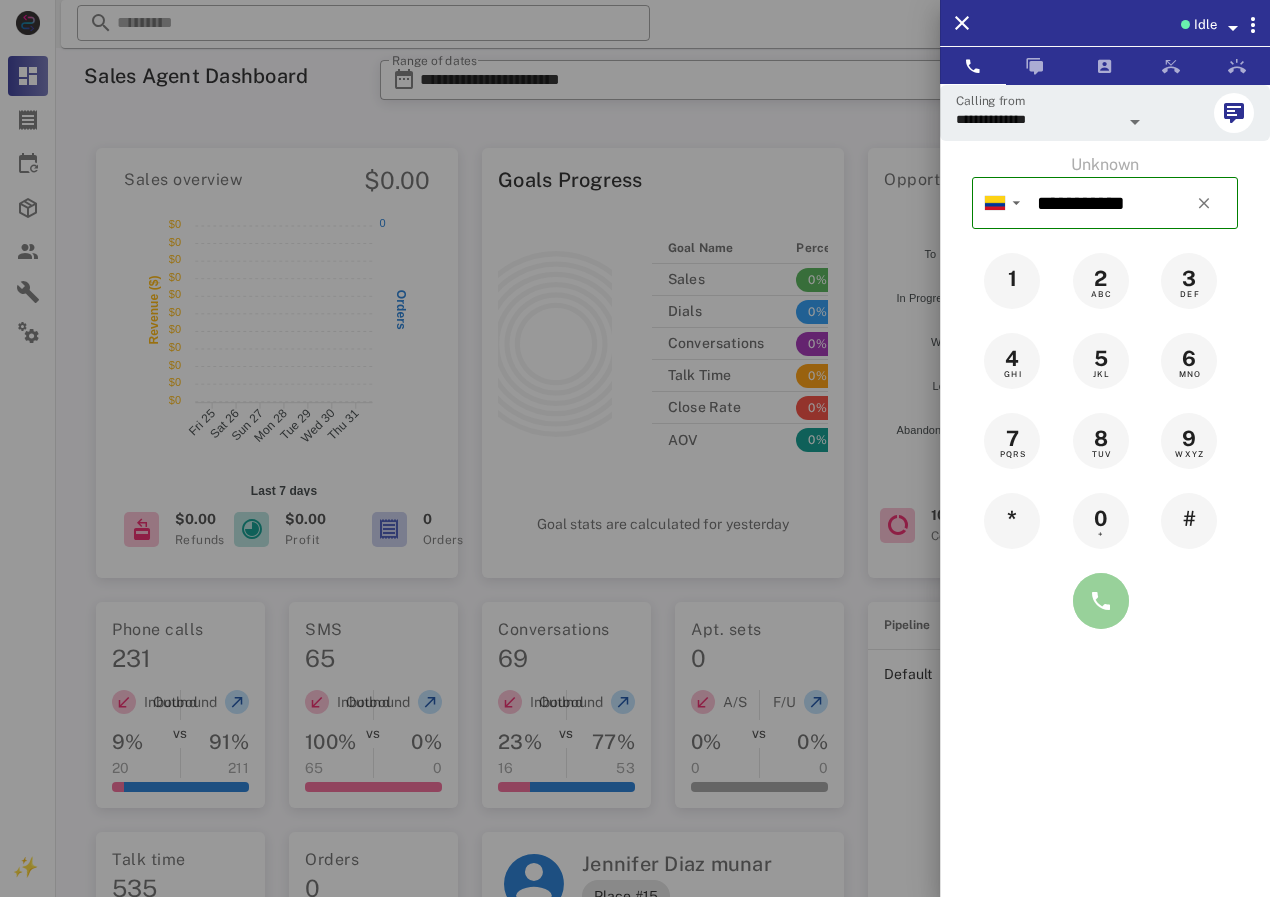 click at bounding box center (1101, 601) 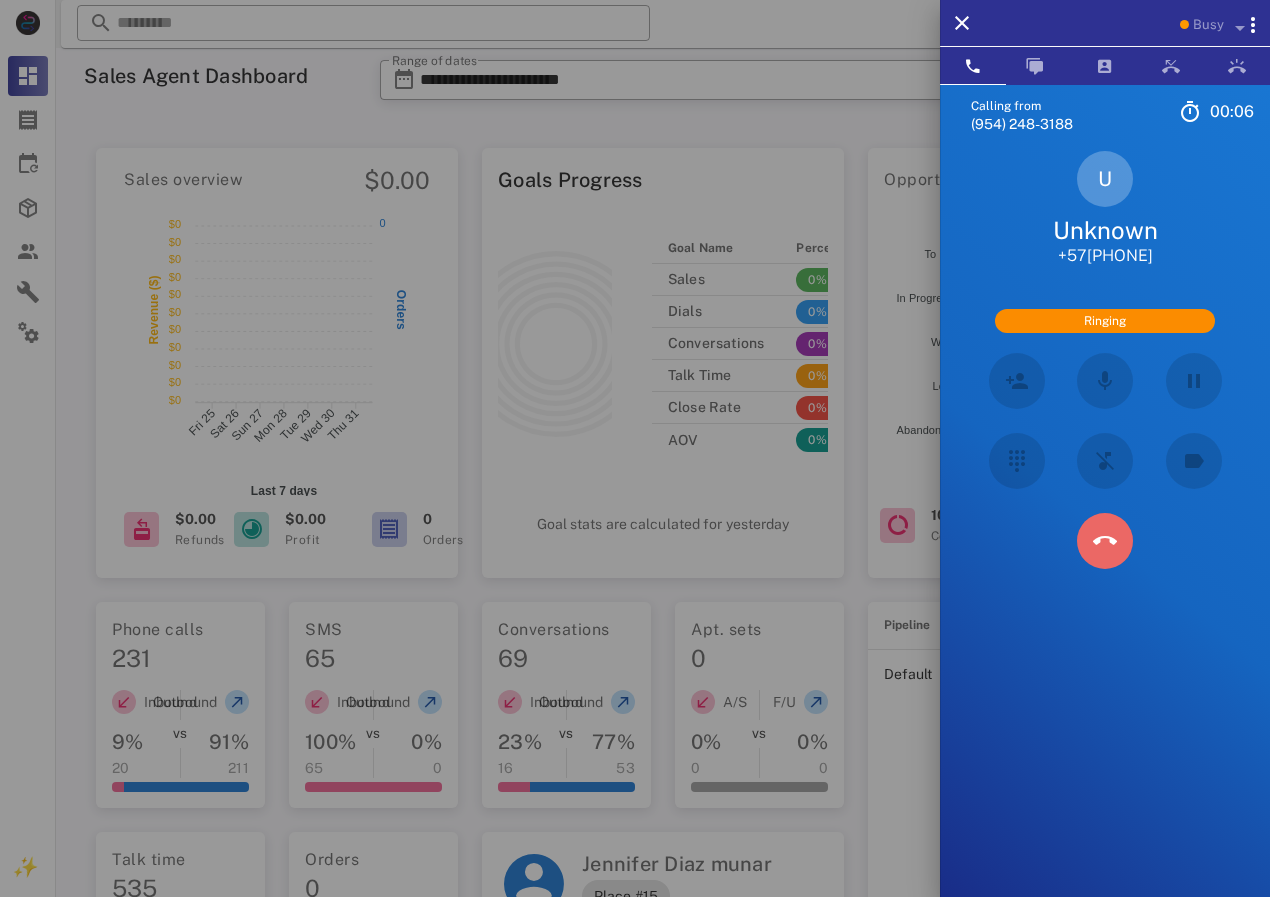 click at bounding box center (1104, 540) 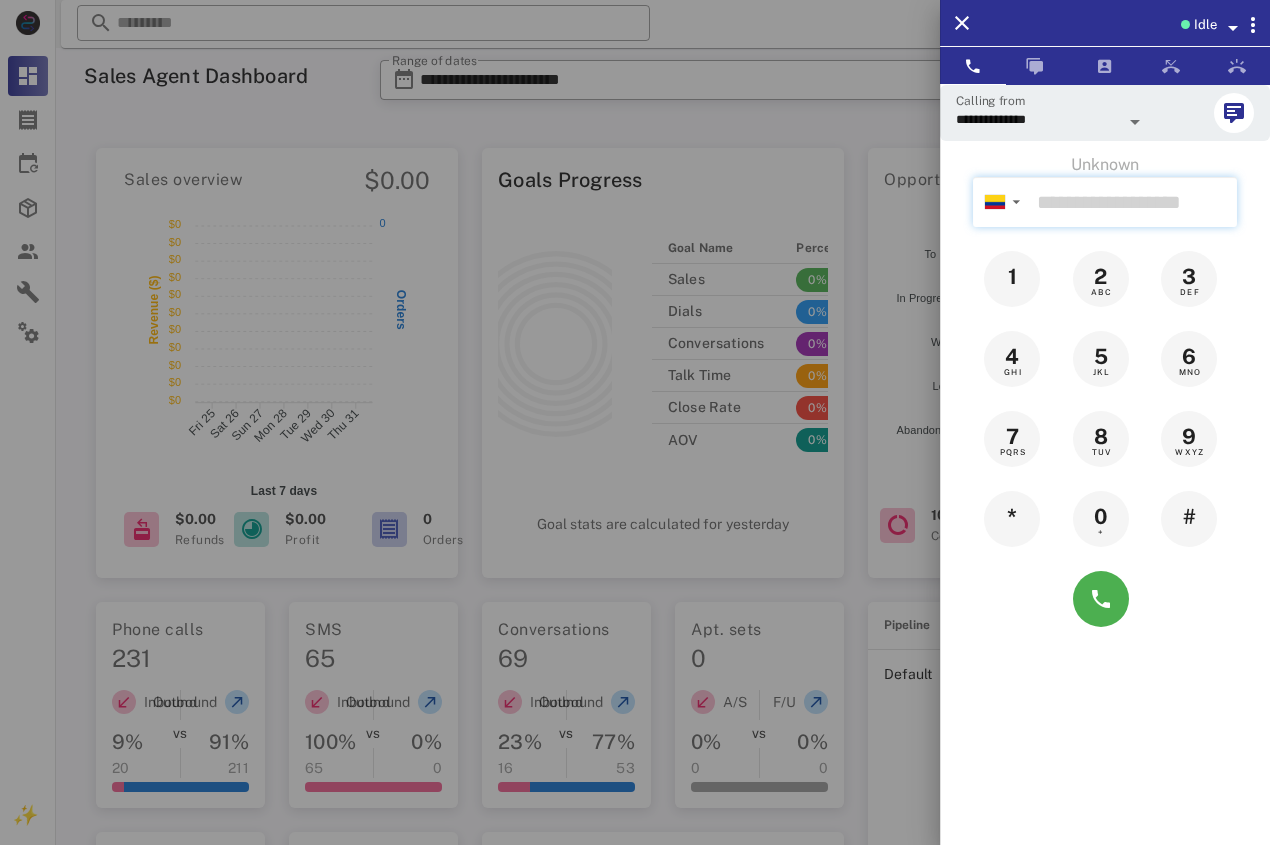 click at bounding box center (1133, 202) 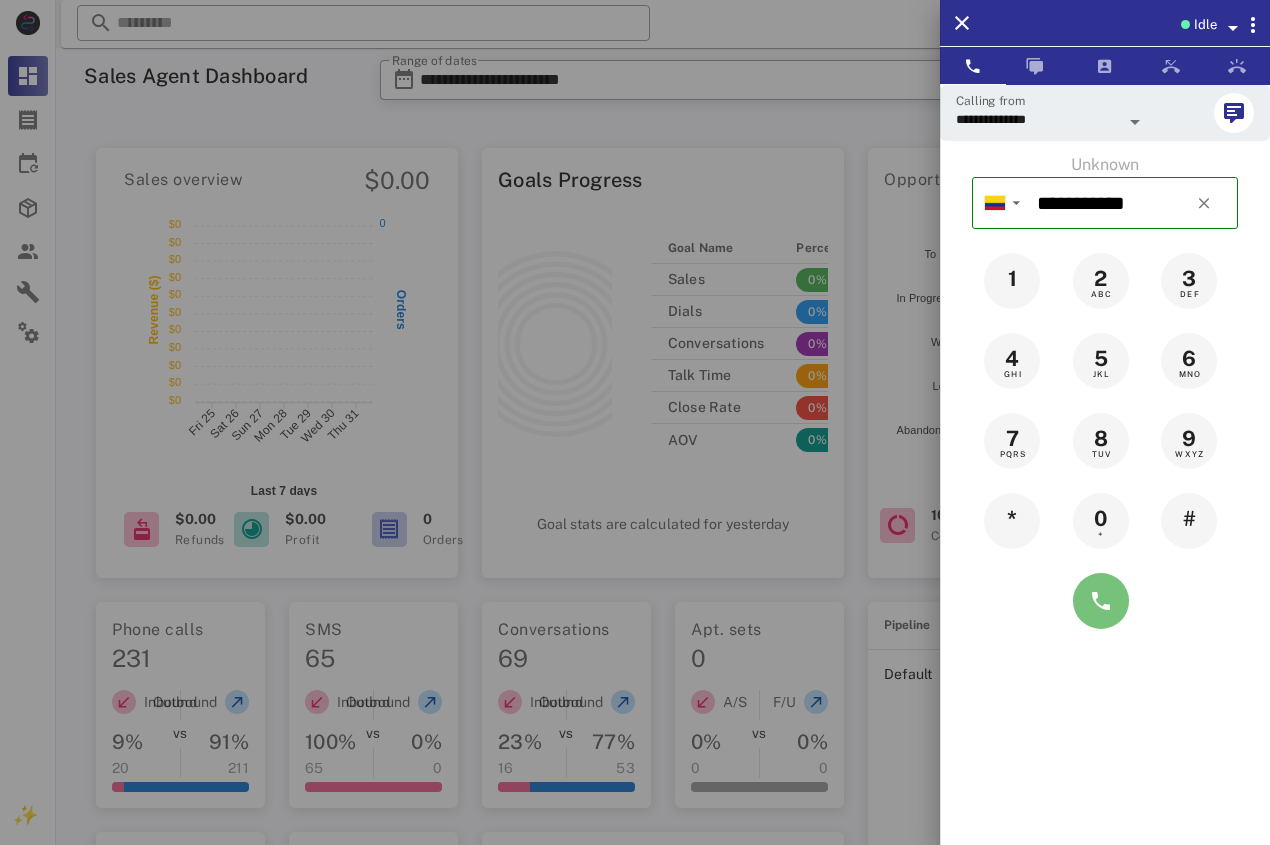 click at bounding box center (1101, 601) 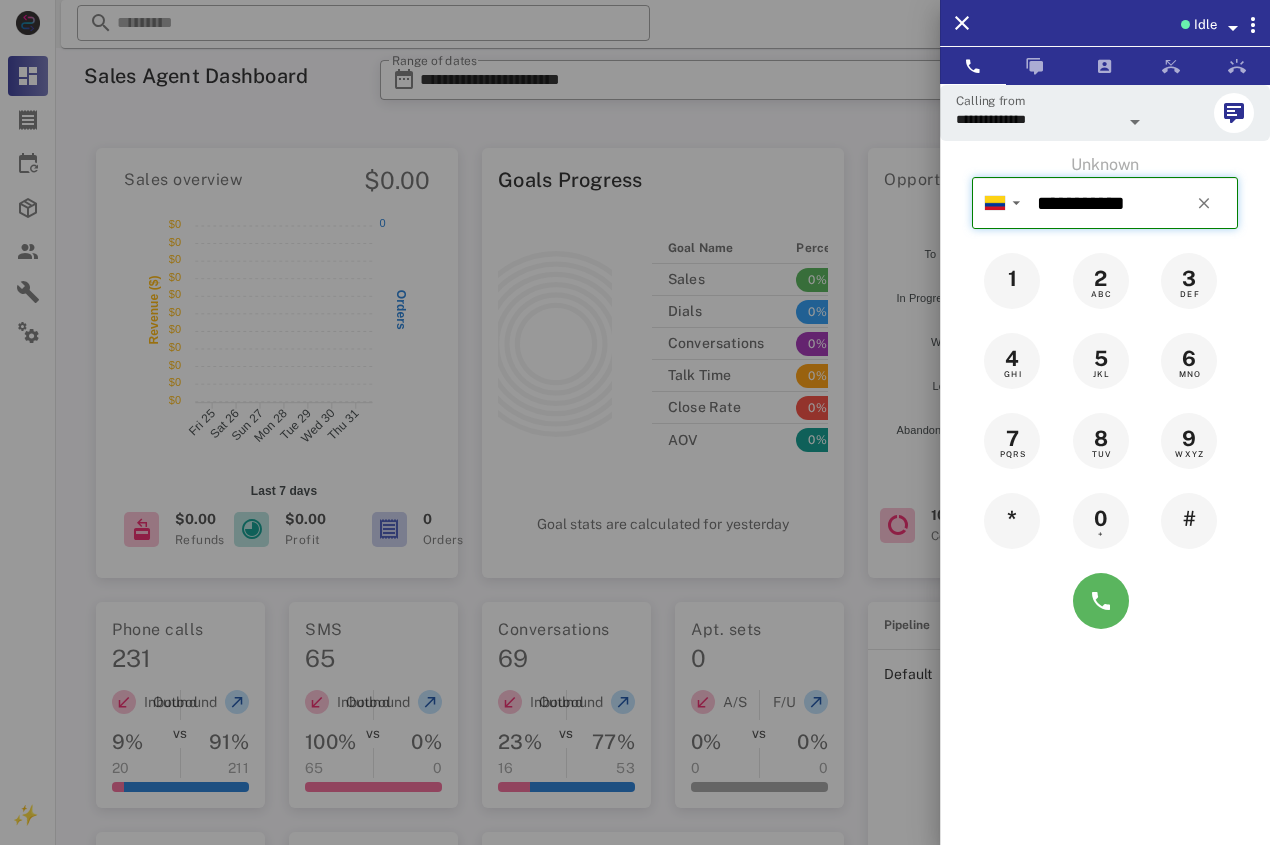 type on "**********" 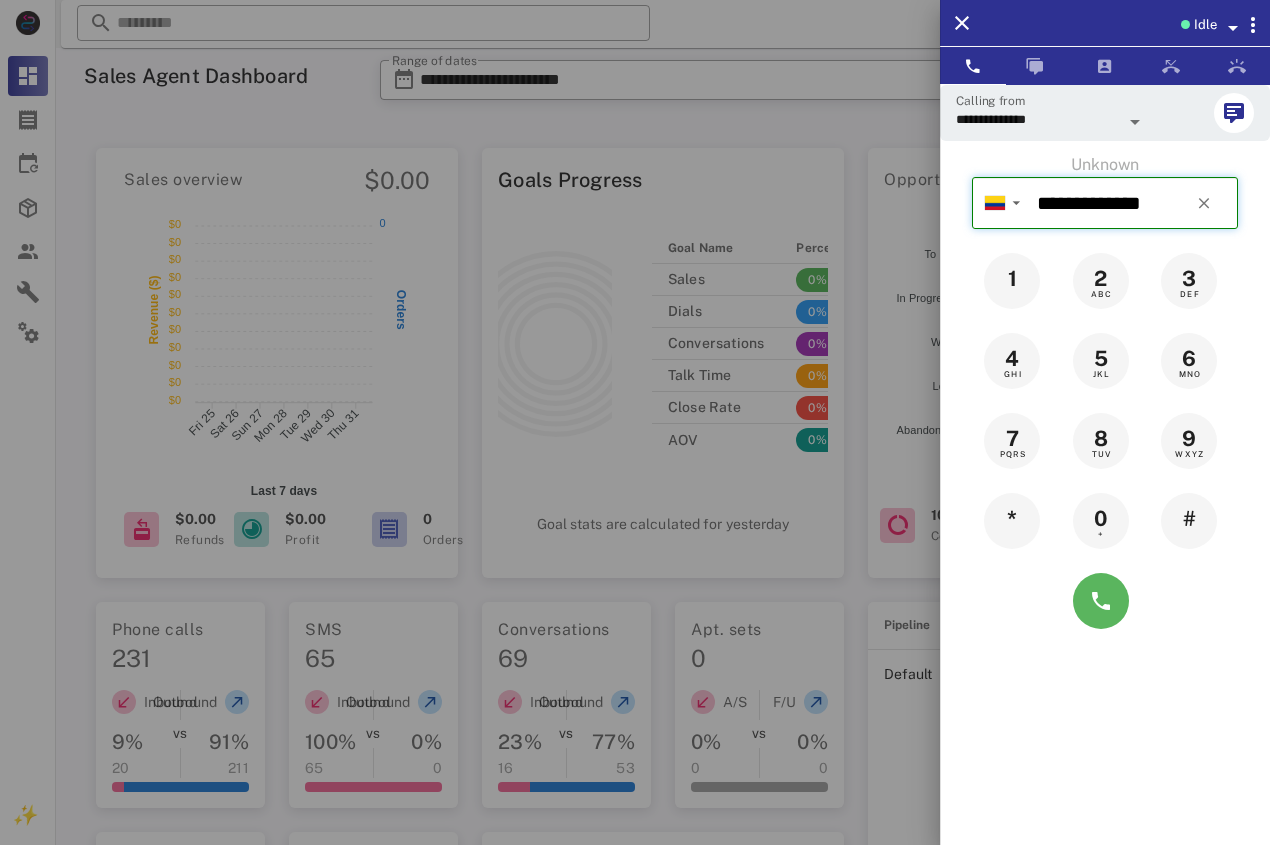 type 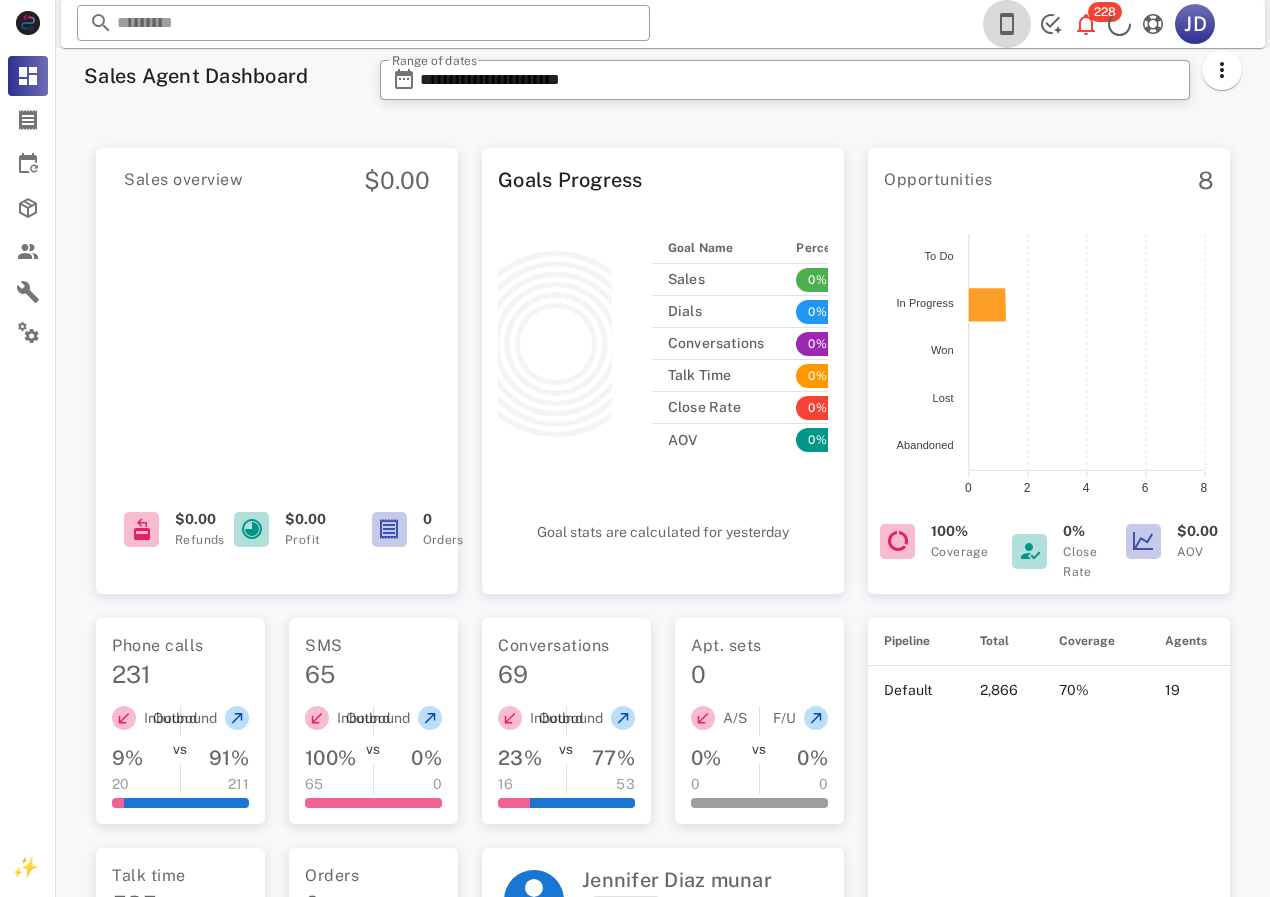 scroll, scrollTop: 0, scrollLeft: 0, axis: both 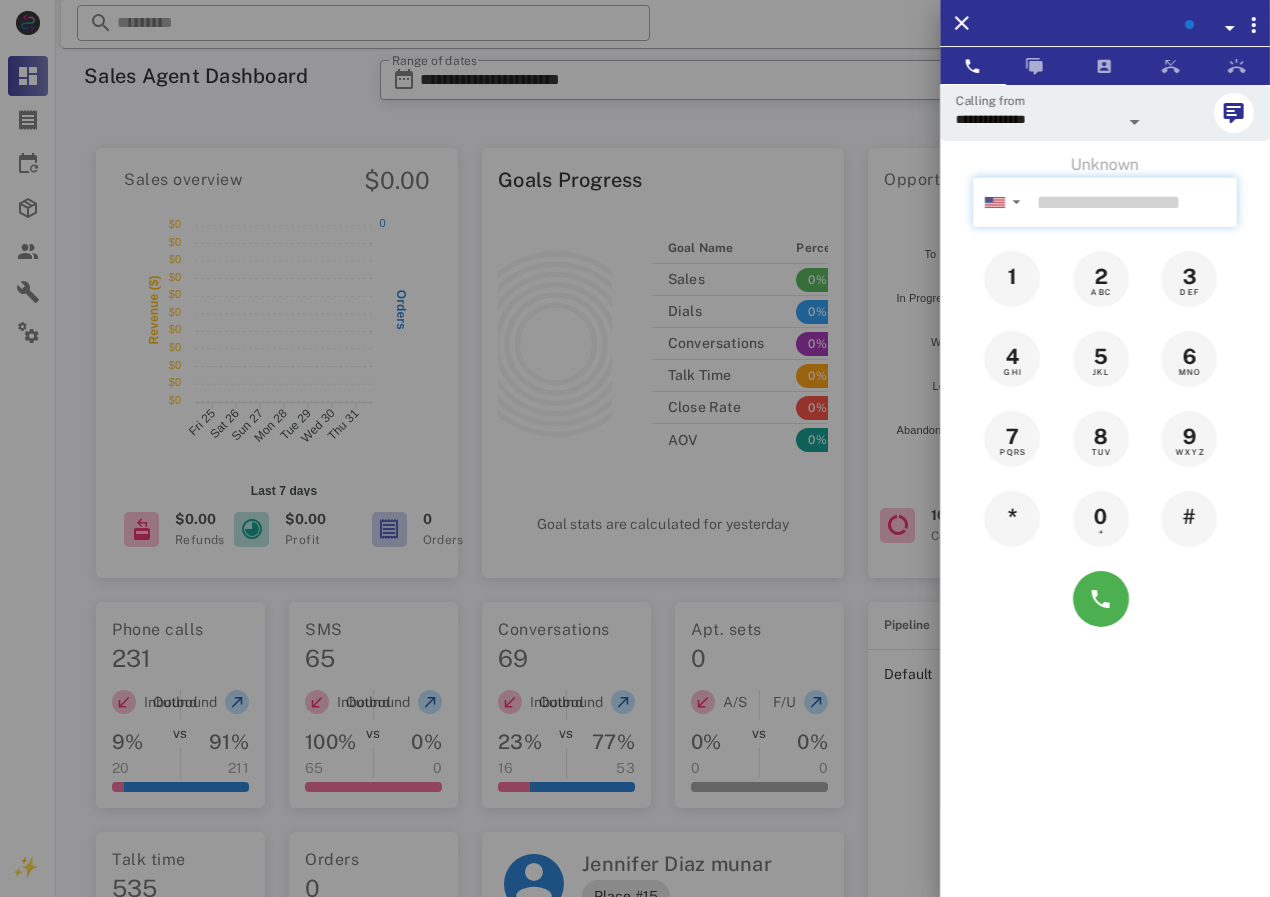drag, startPoint x: 1067, startPoint y: 200, endPoint x: 1045, endPoint y: 210, distance: 24.166092 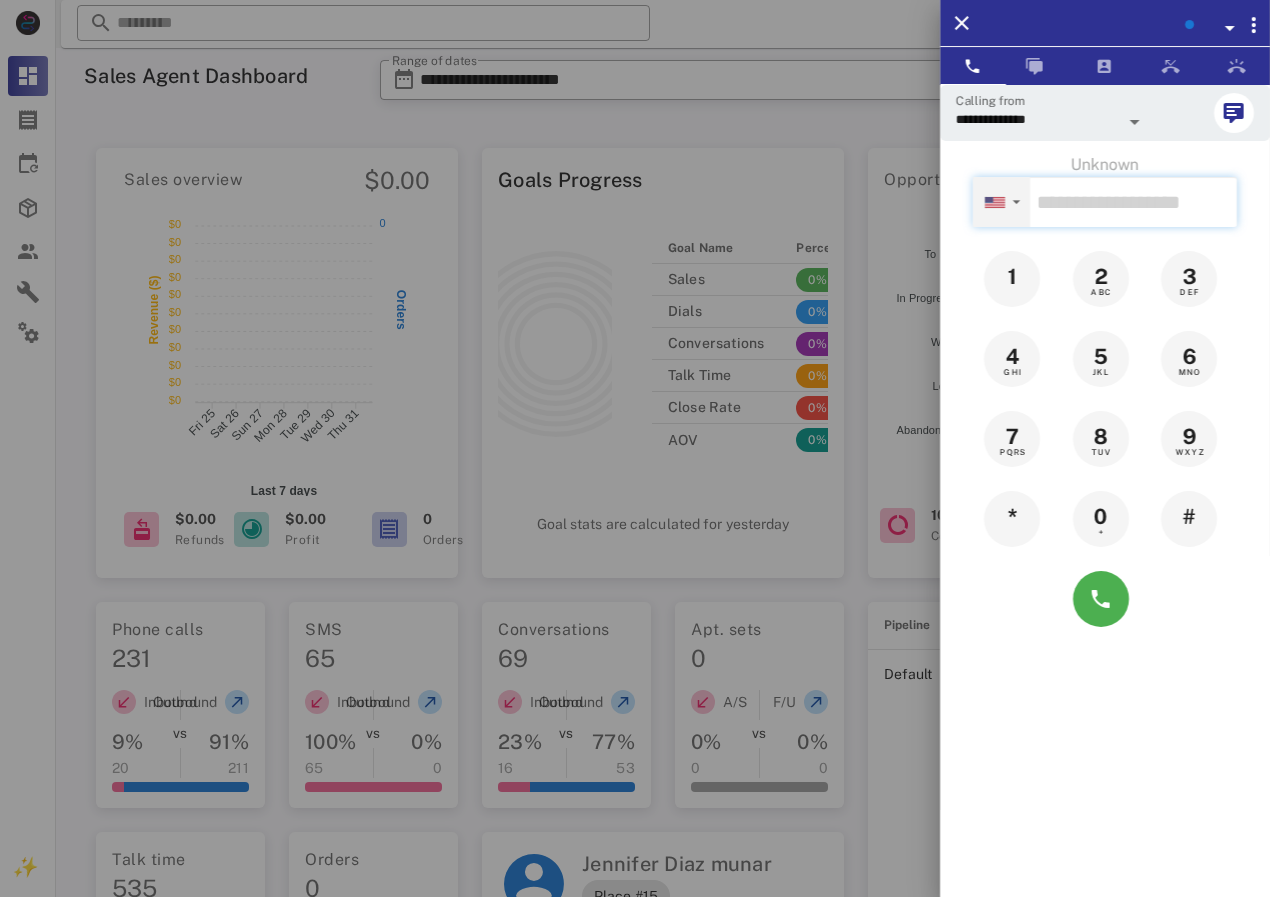 click on "▼" at bounding box center [1001, 201] 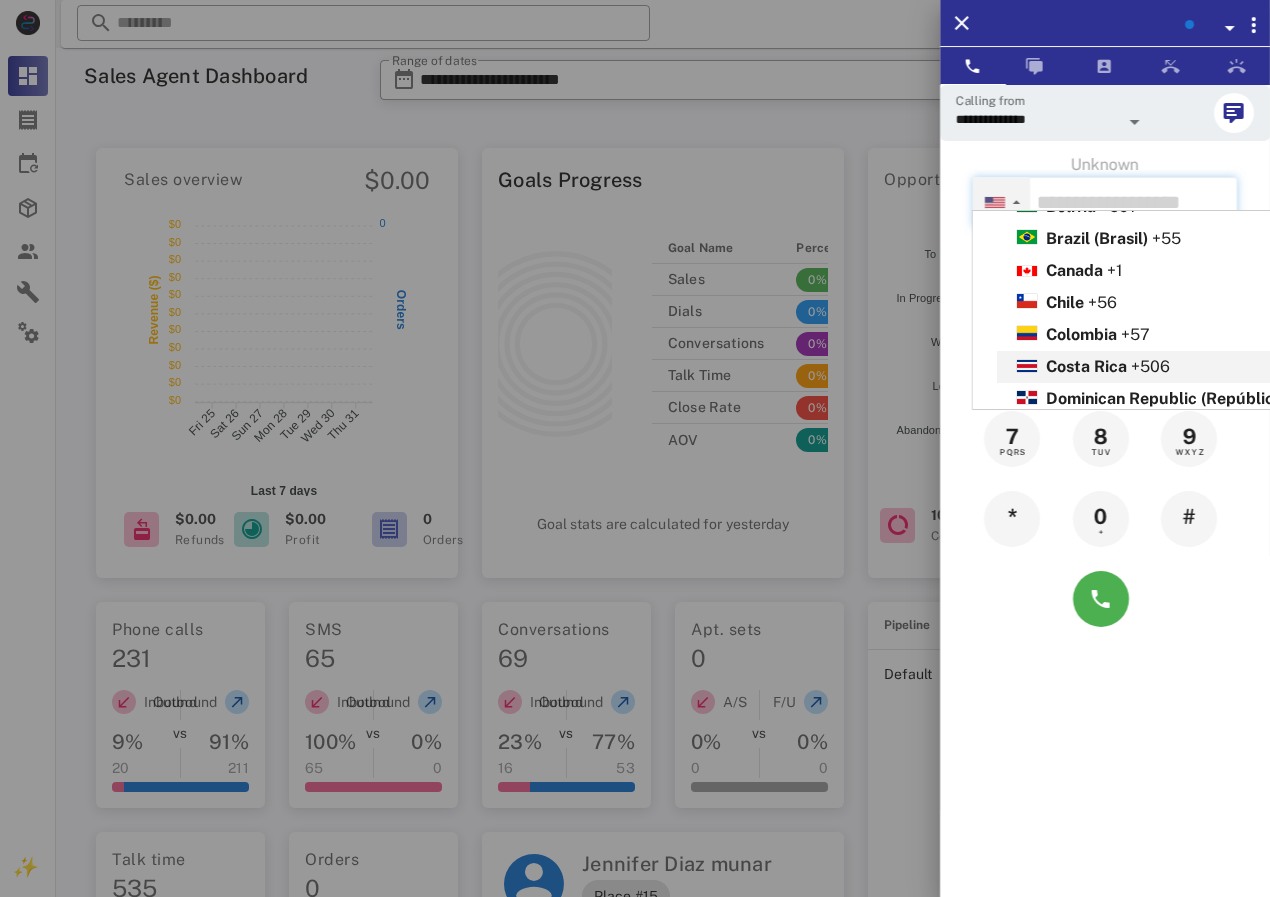 scroll, scrollTop: 300, scrollLeft: 0, axis: vertical 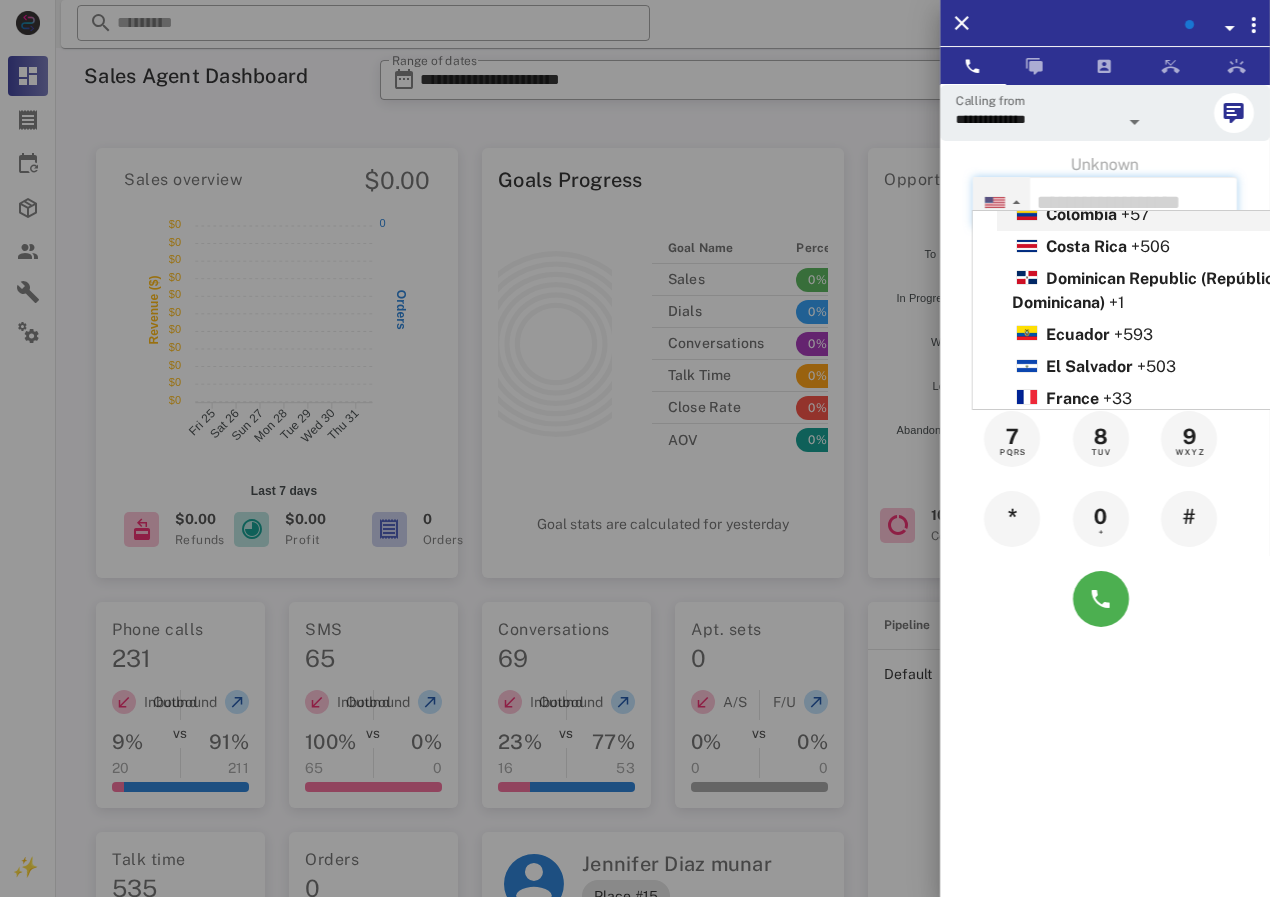 click on "Colombia" at bounding box center (1081, 214) 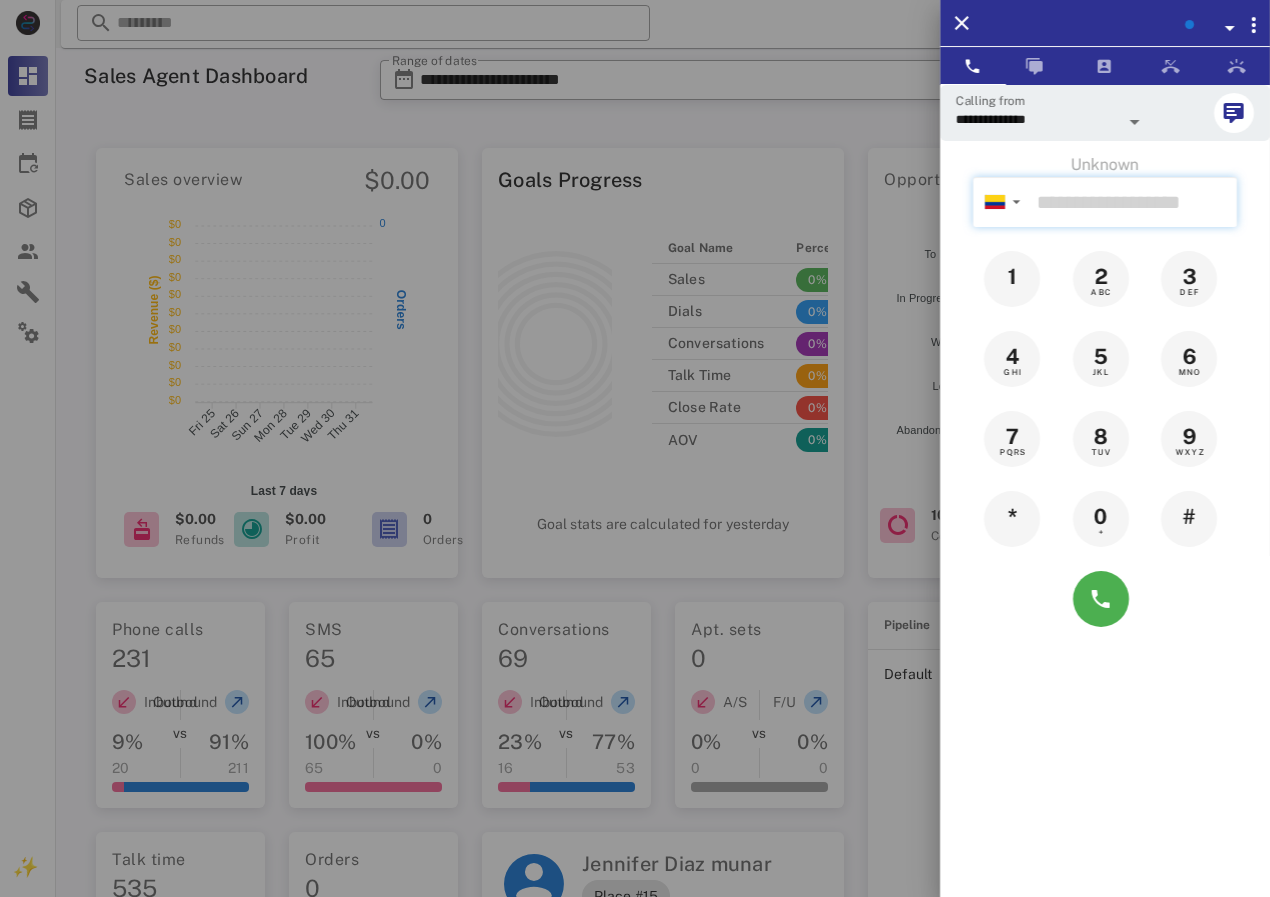 click at bounding box center [1133, 202] 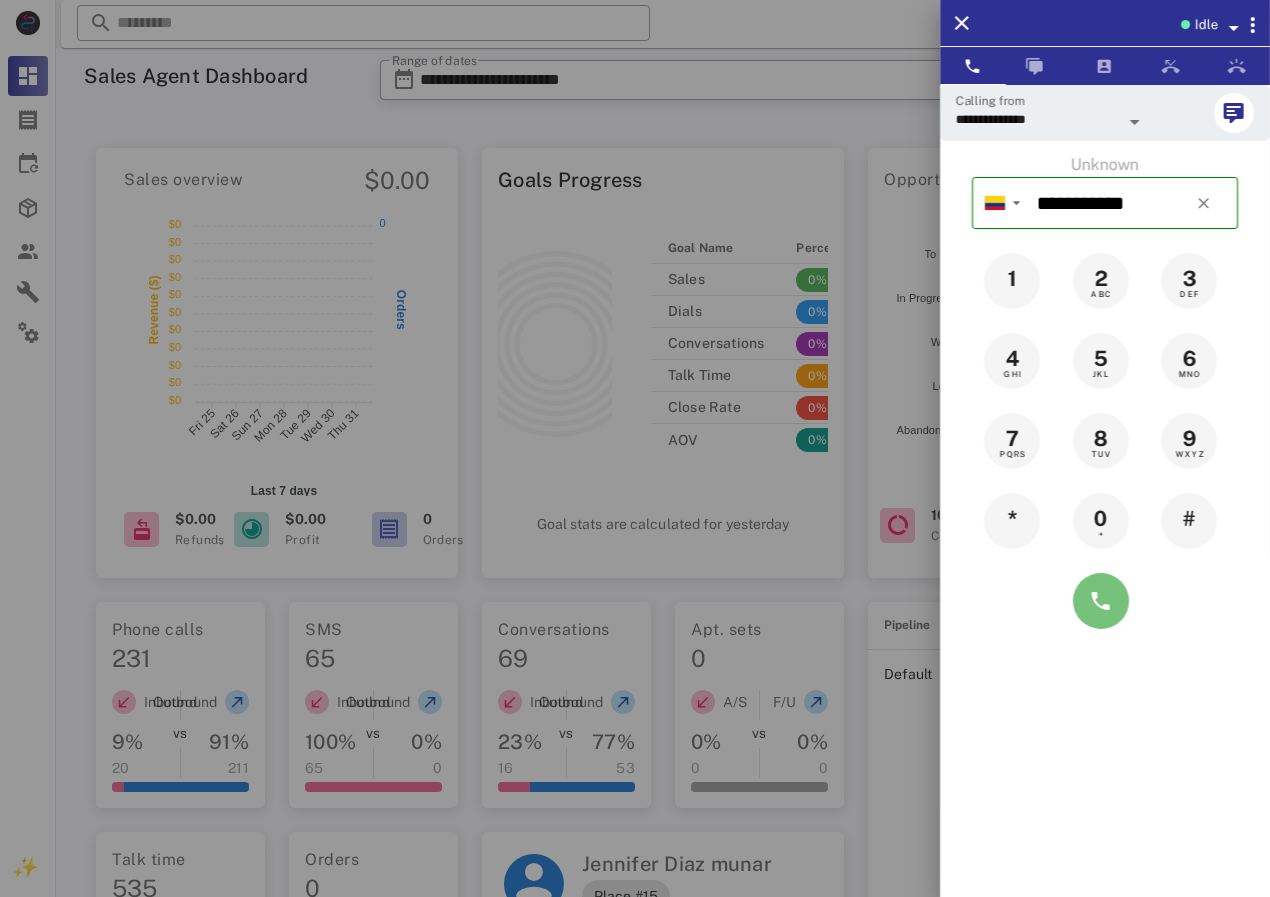 click at bounding box center [1101, 601] 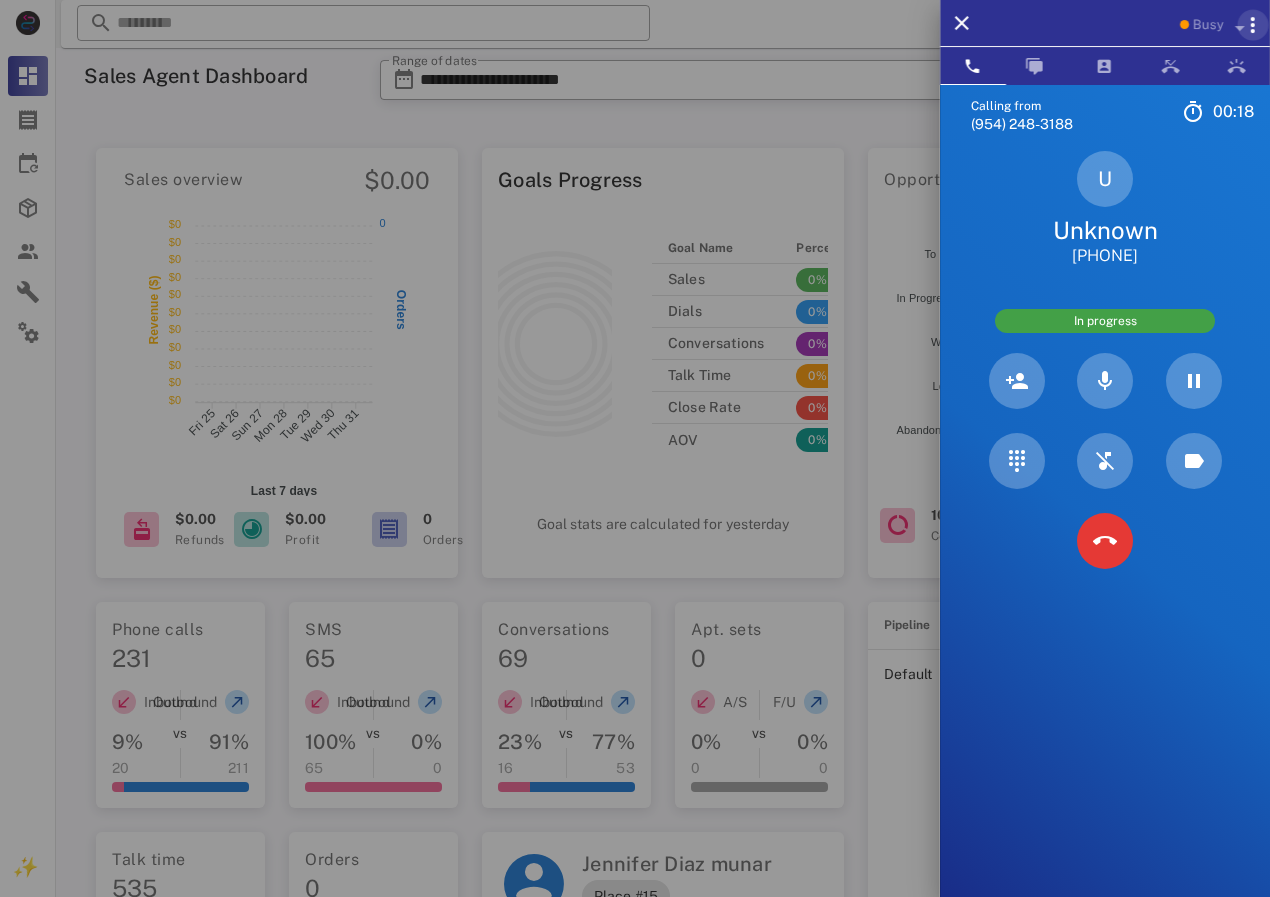click at bounding box center (1253, 25) 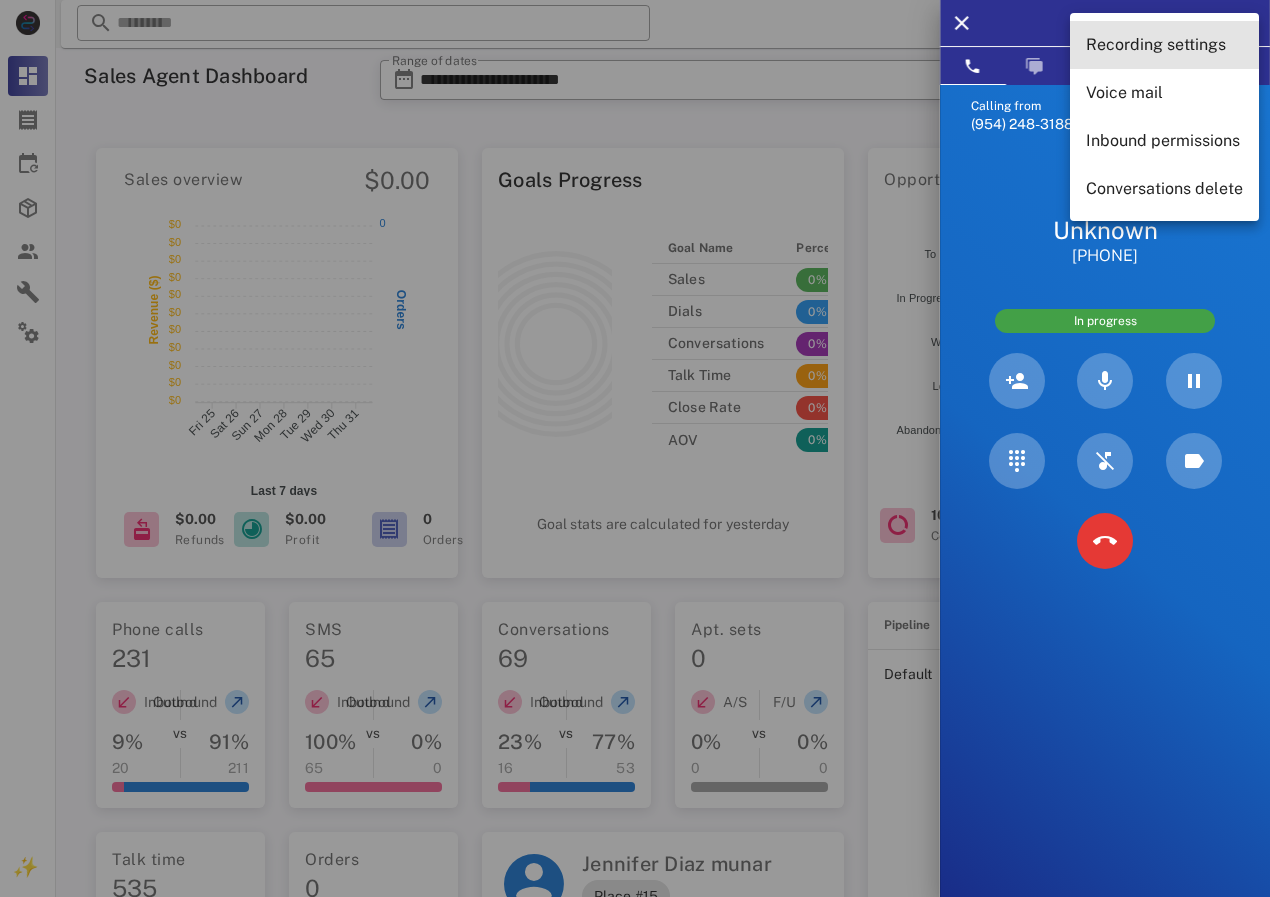 click on "Recording settings" at bounding box center [1164, 44] 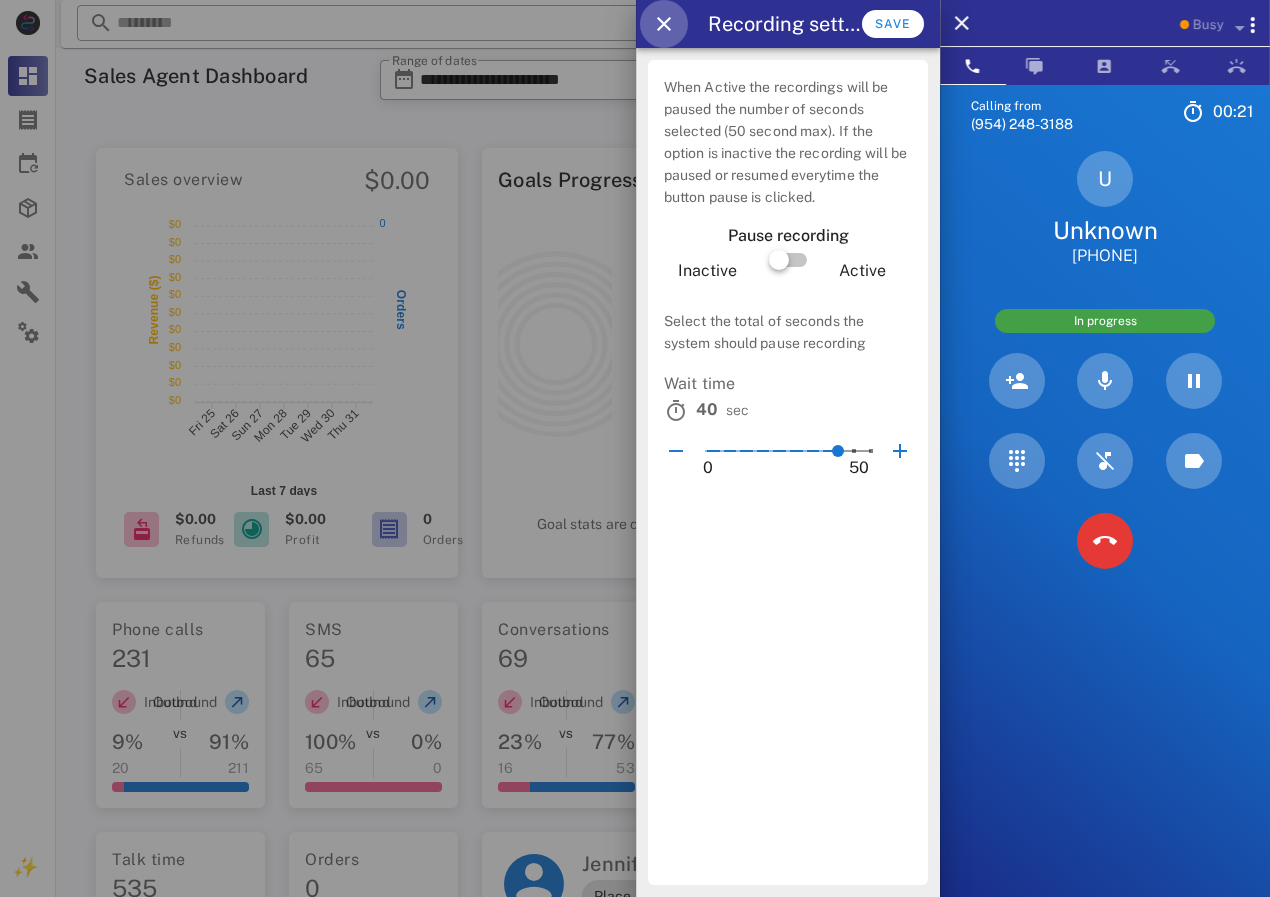 click at bounding box center (664, 24) 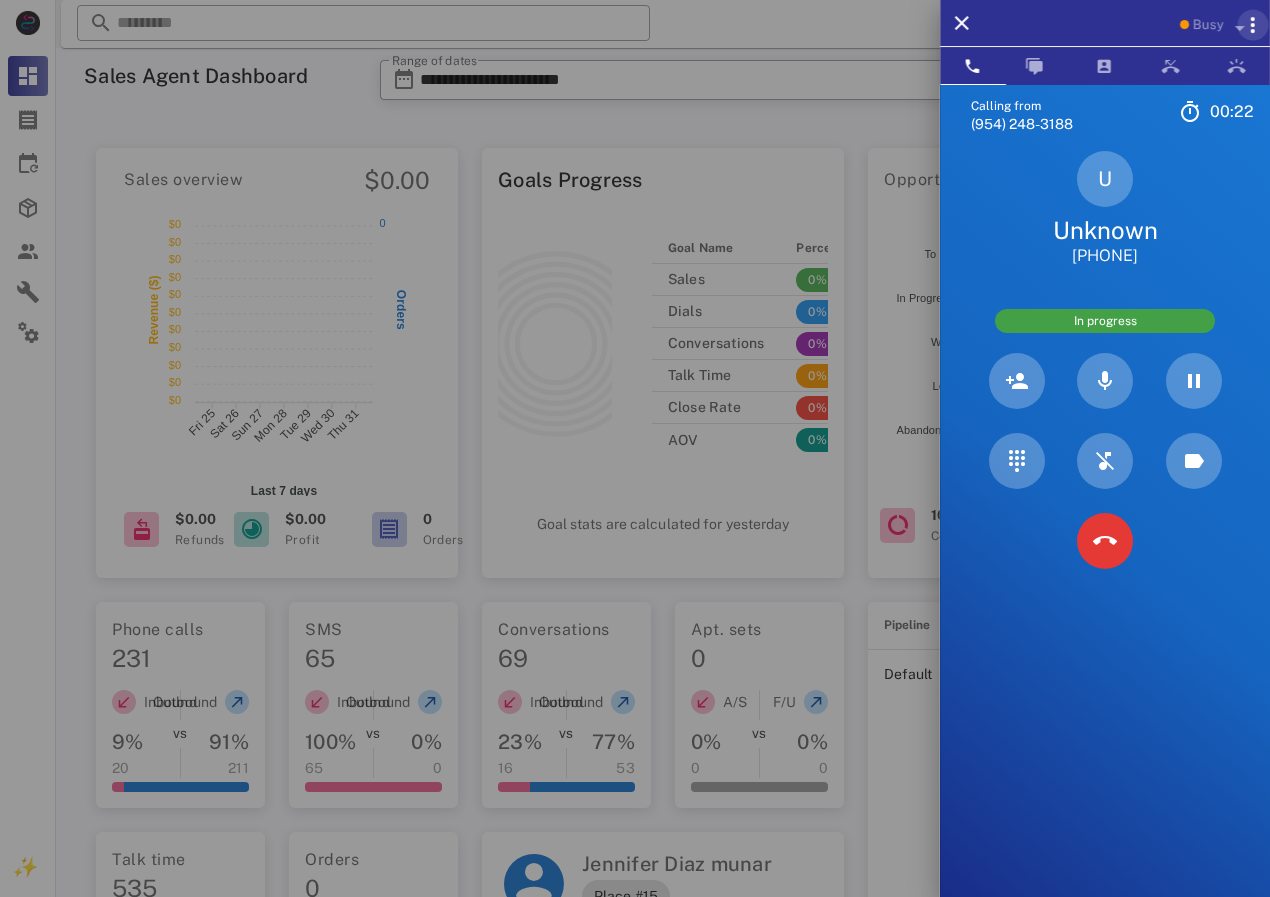 click at bounding box center [1253, 25] 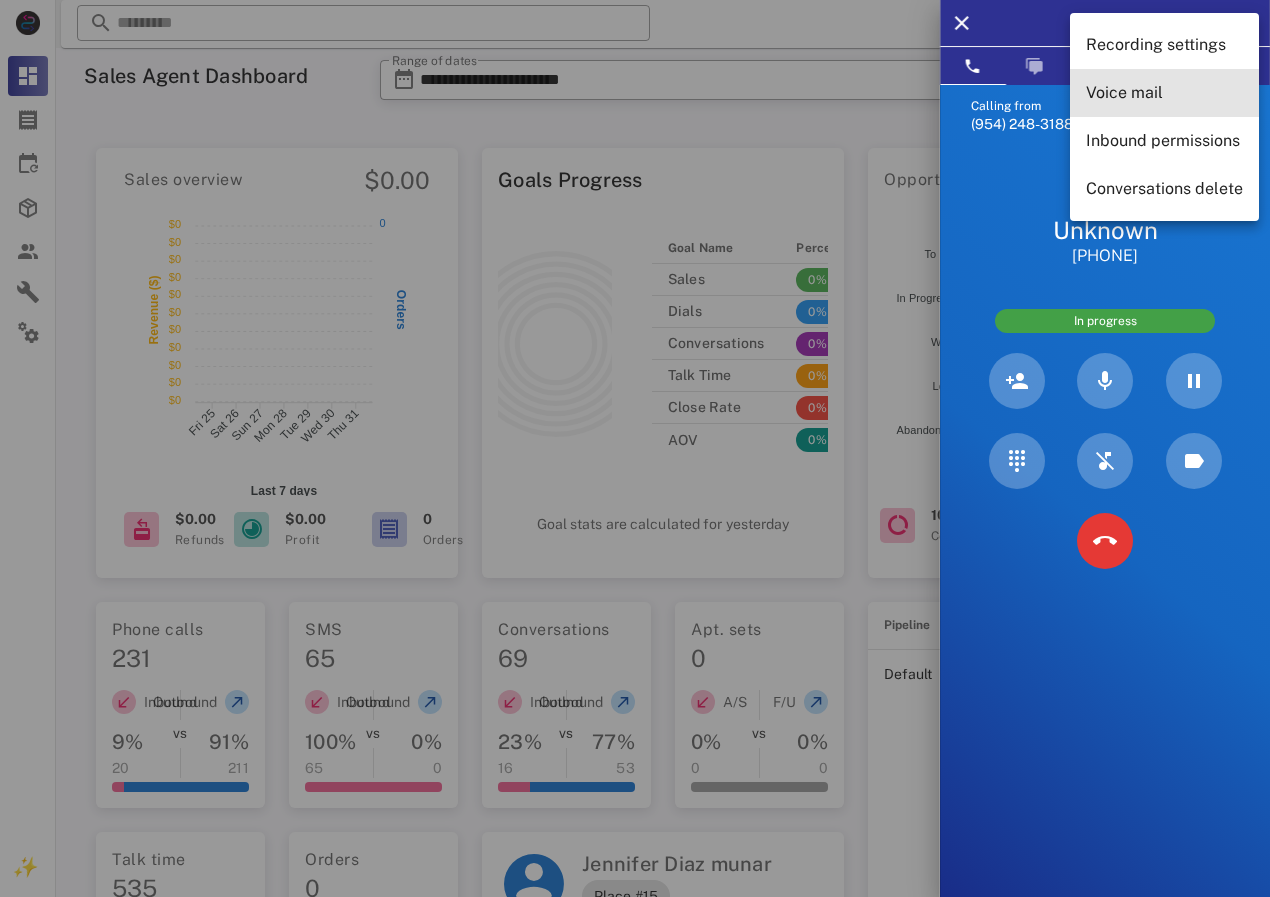 click on "Voice mail" at bounding box center (1164, 92) 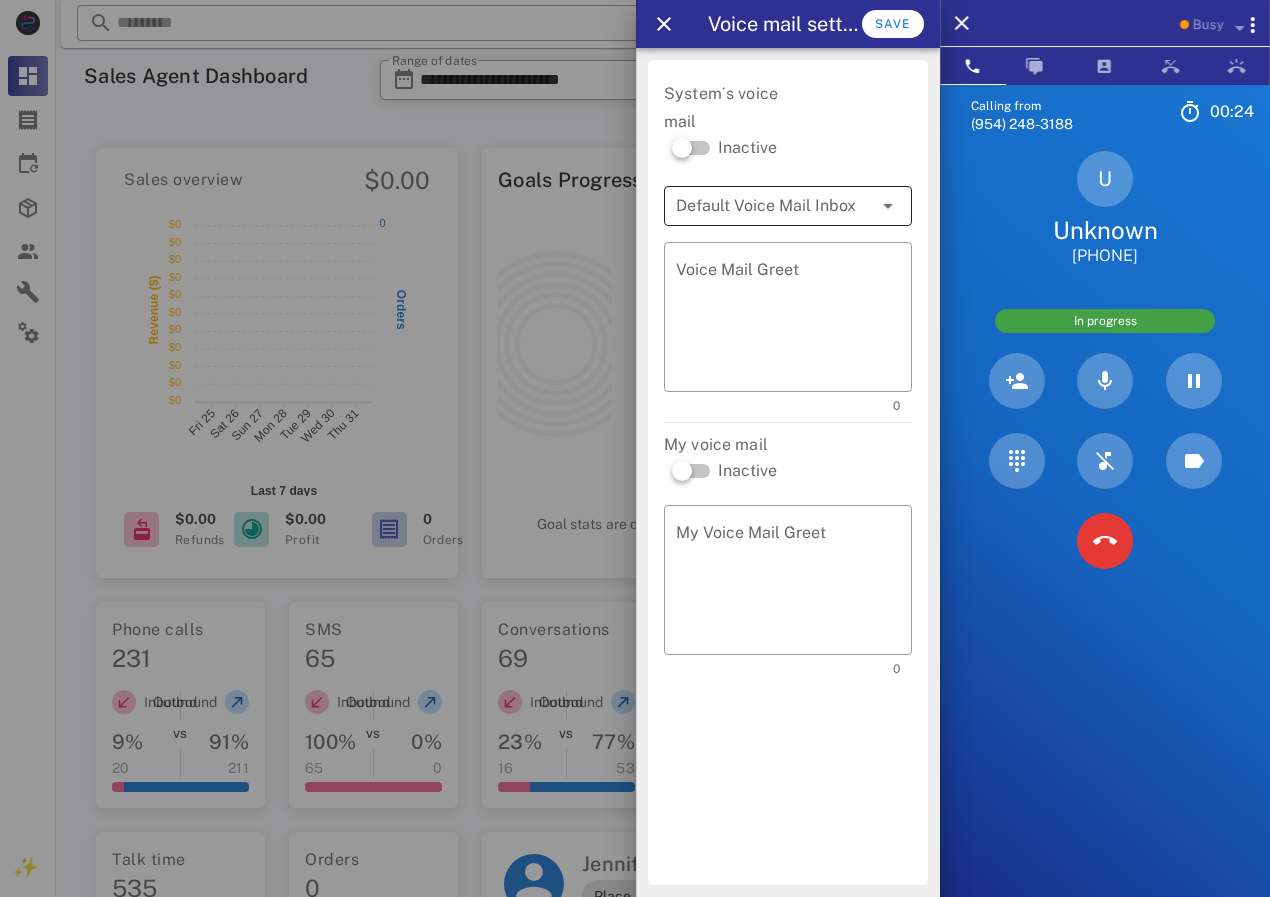 click at bounding box center (888, 206) 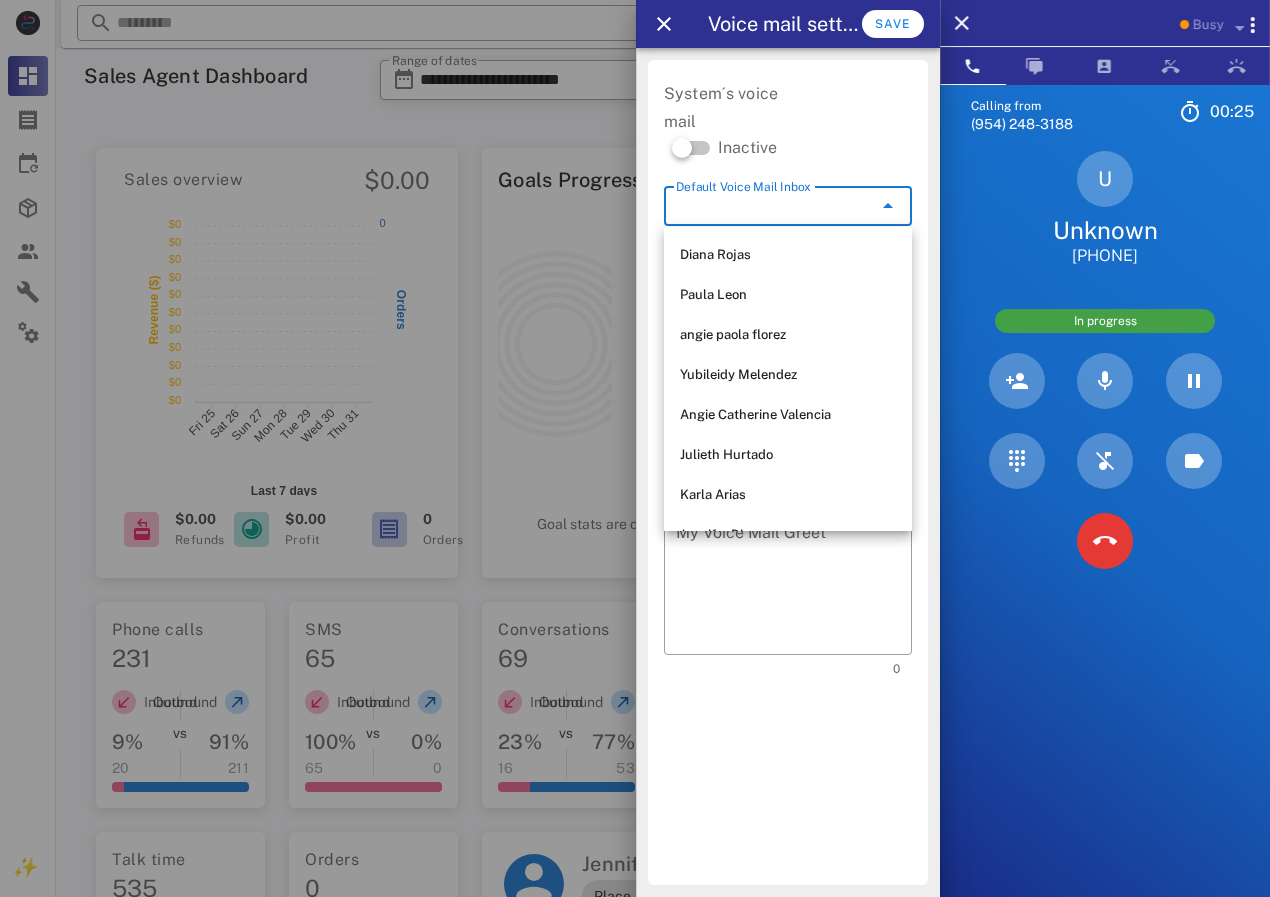click on "Inactive" at bounding box center [792, 148] 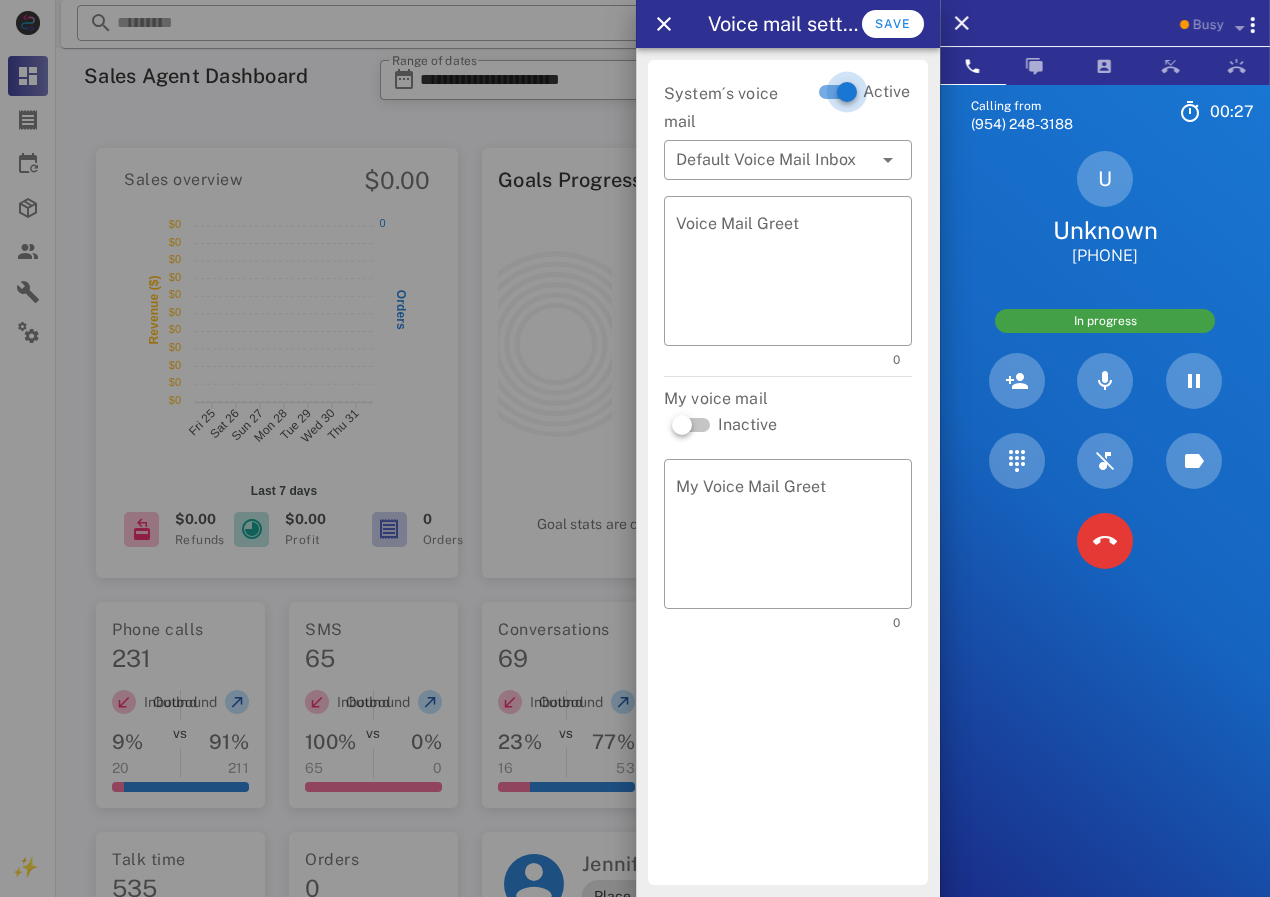 click at bounding box center (847, 92) 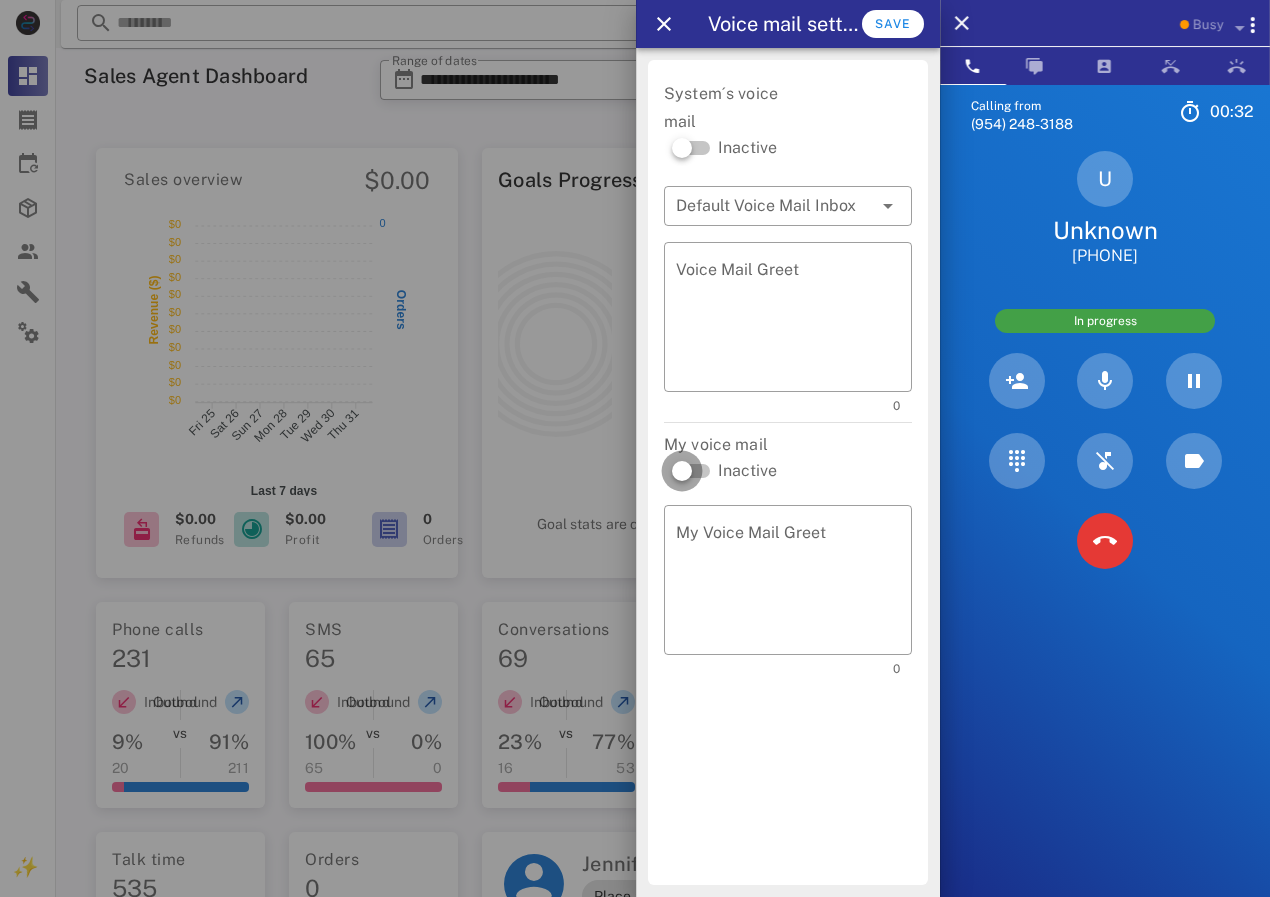 click at bounding box center [682, 471] 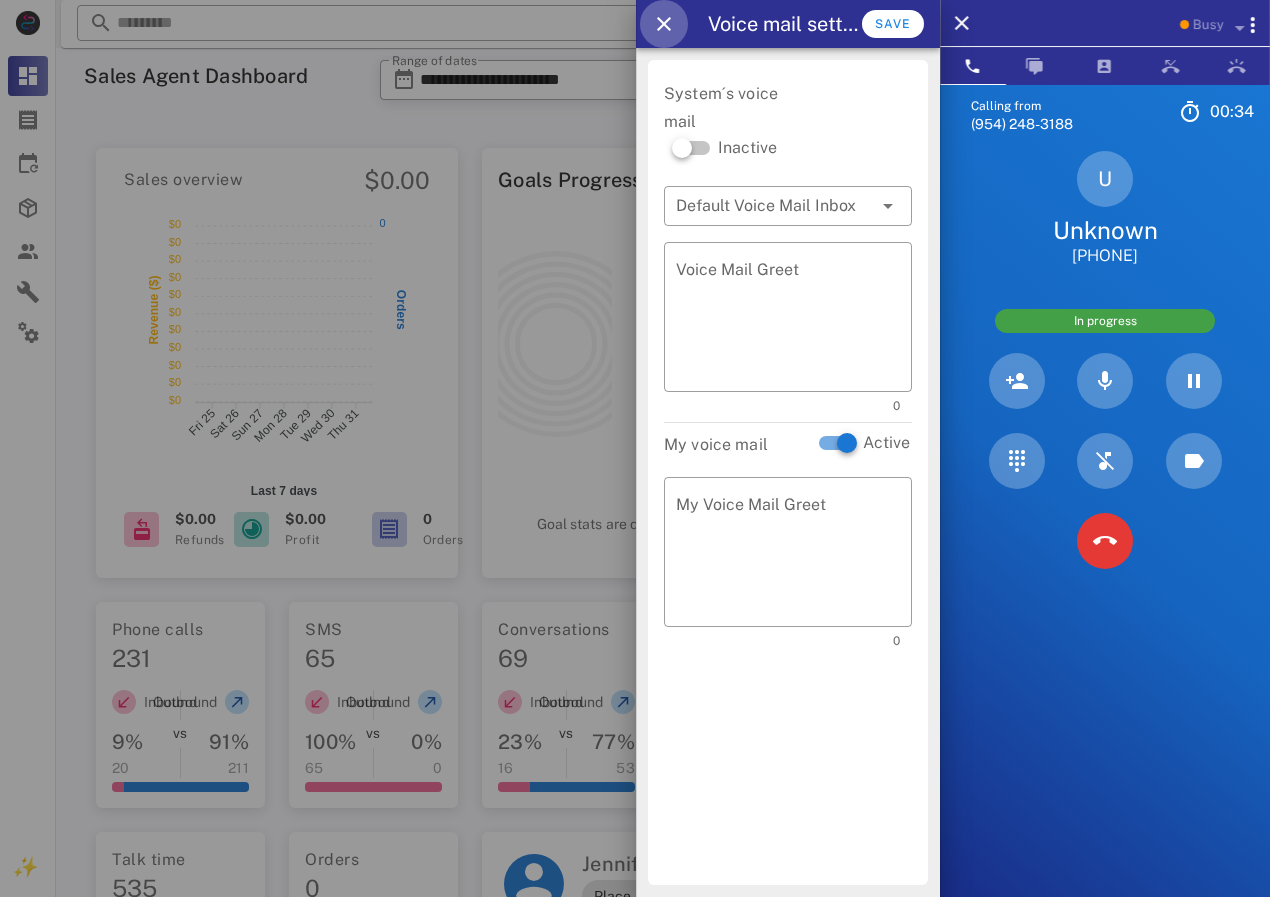 click at bounding box center (664, 24) 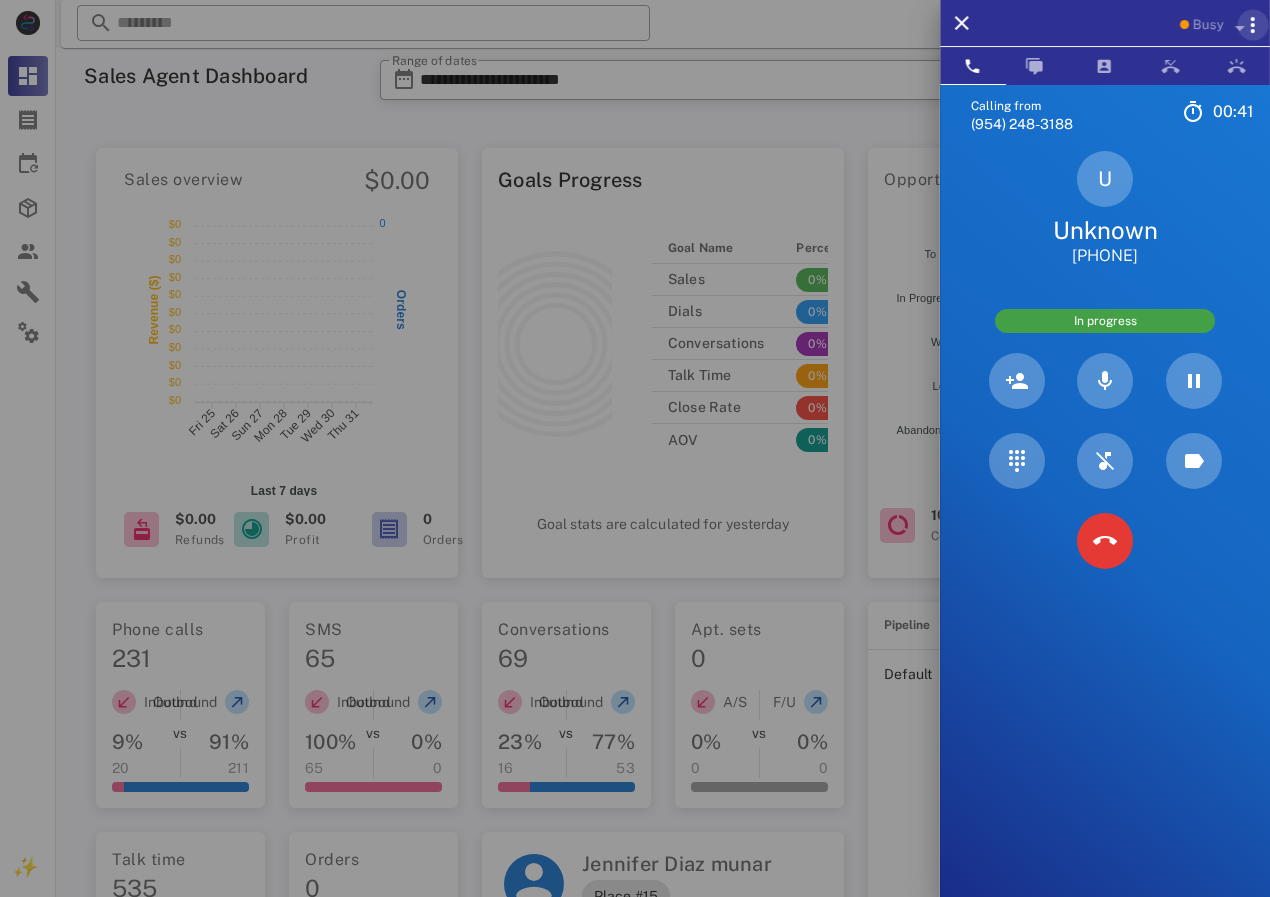 click at bounding box center [1253, 25] 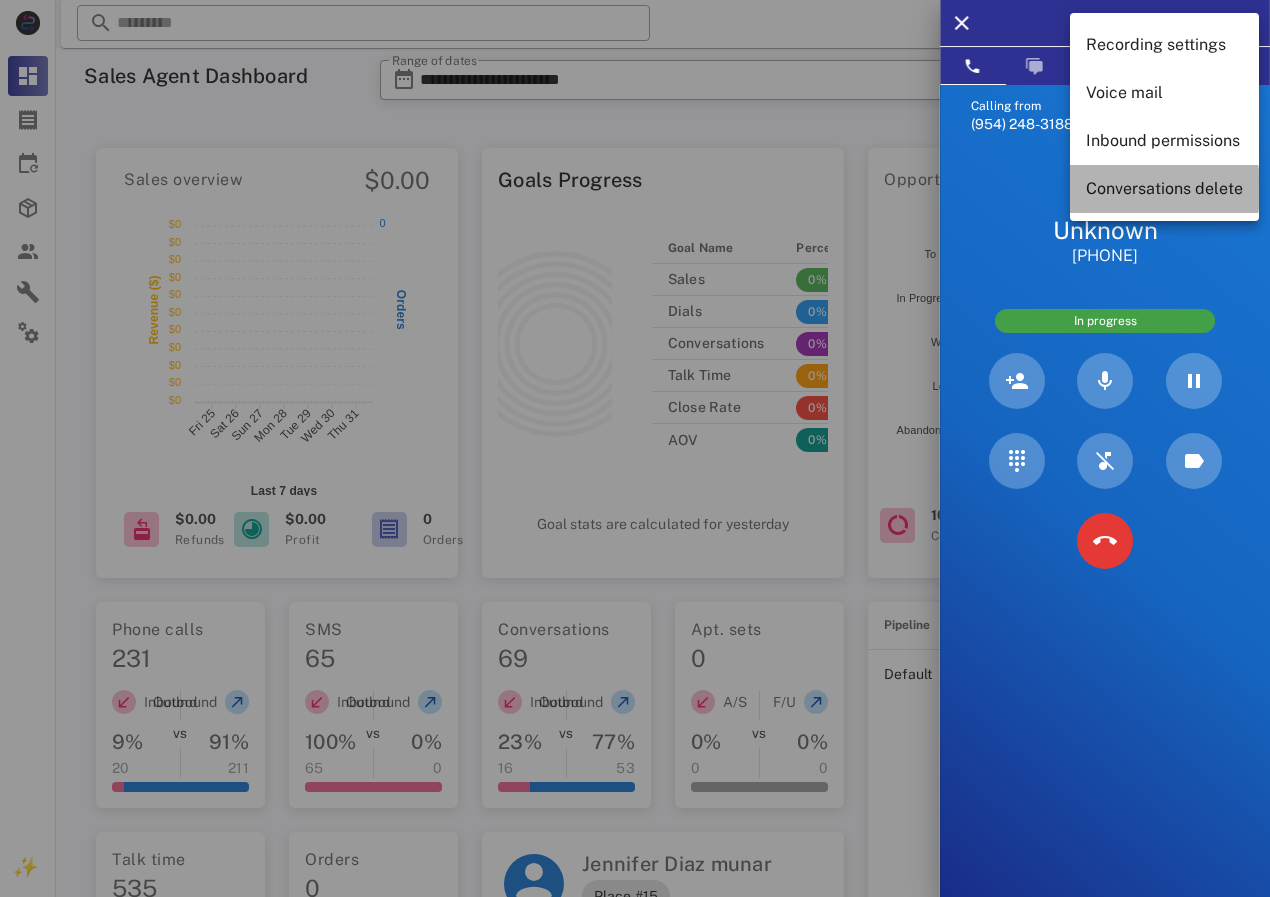 click on "Conversations delete" at bounding box center (1164, 188) 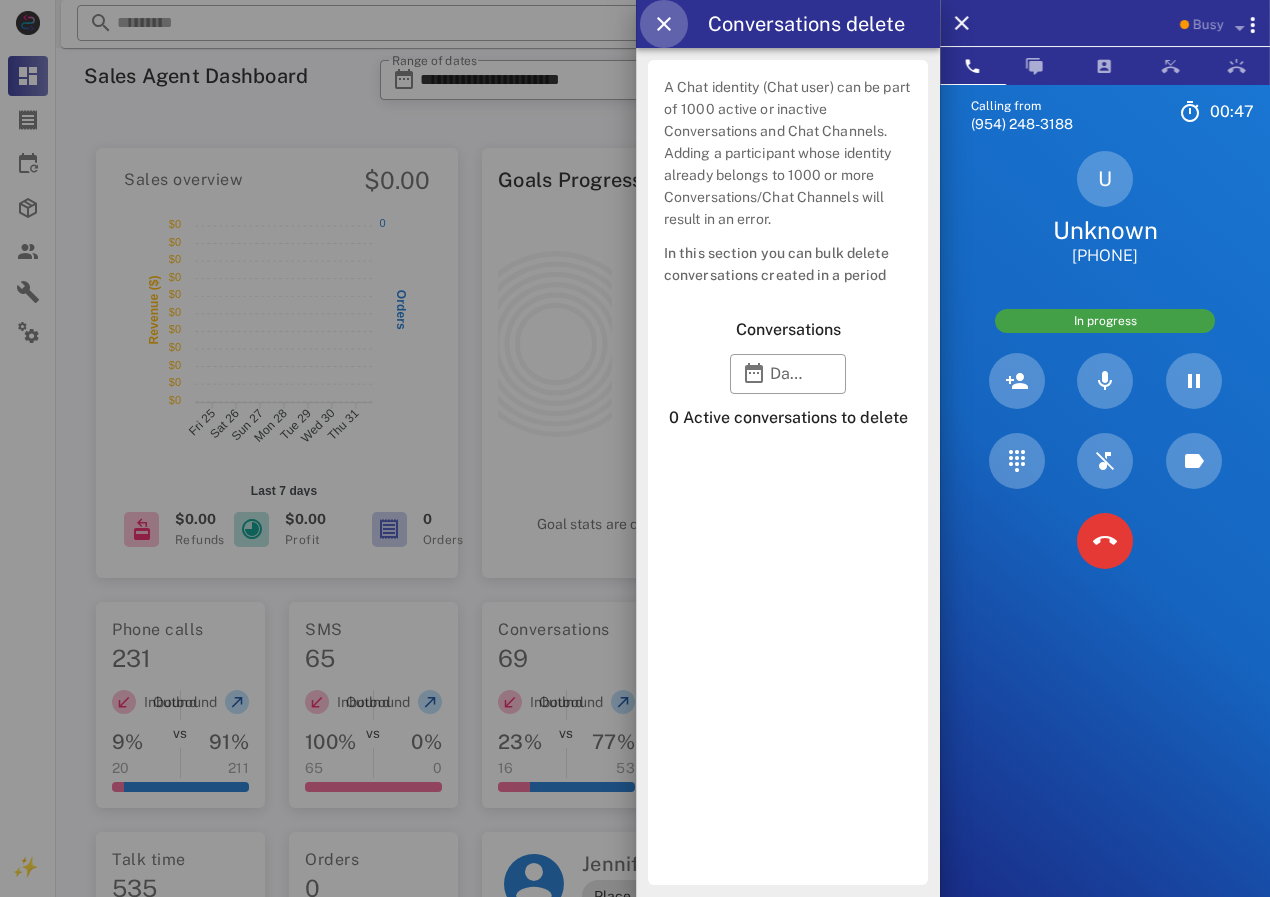 click at bounding box center [664, 24] 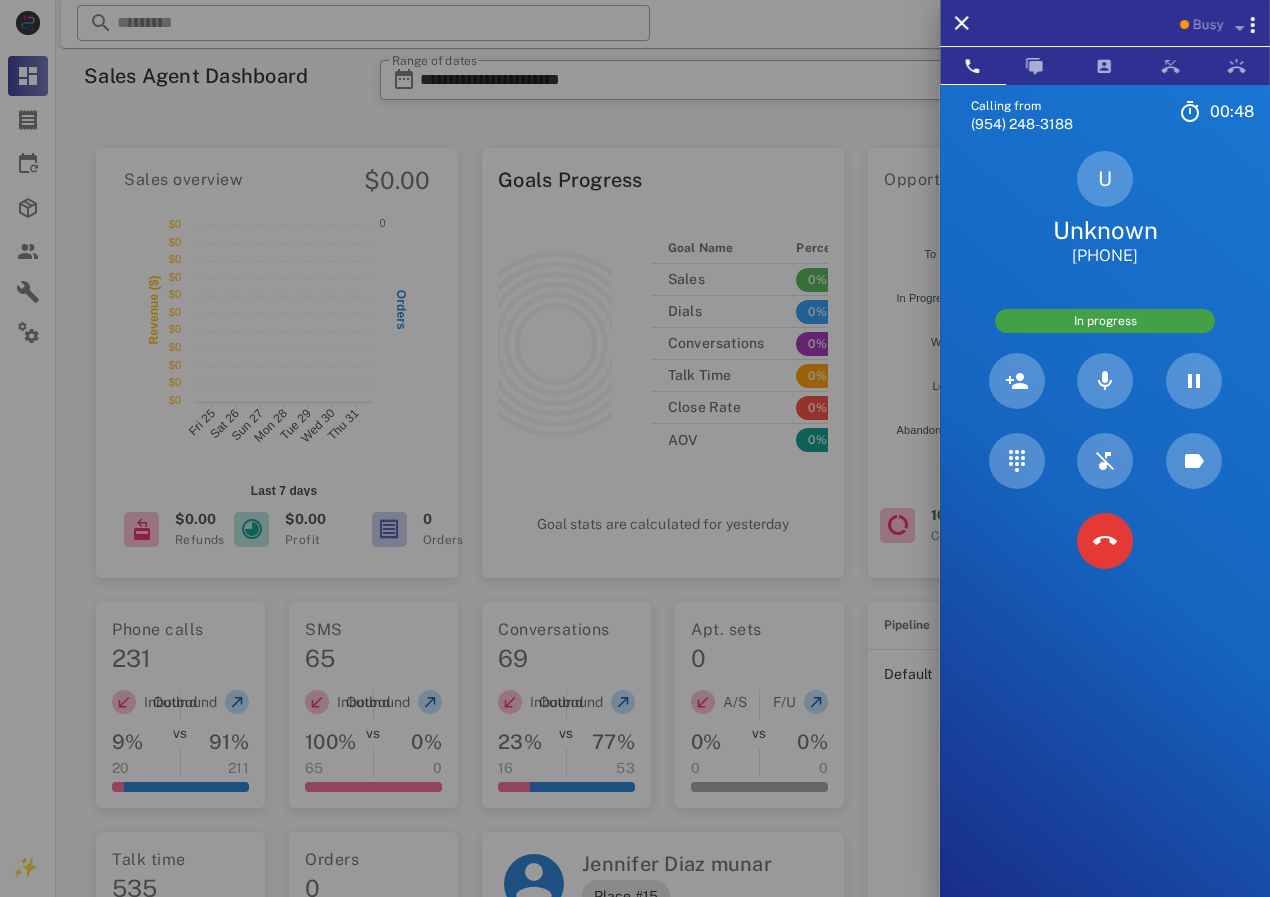 click at bounding box center (635, 448) 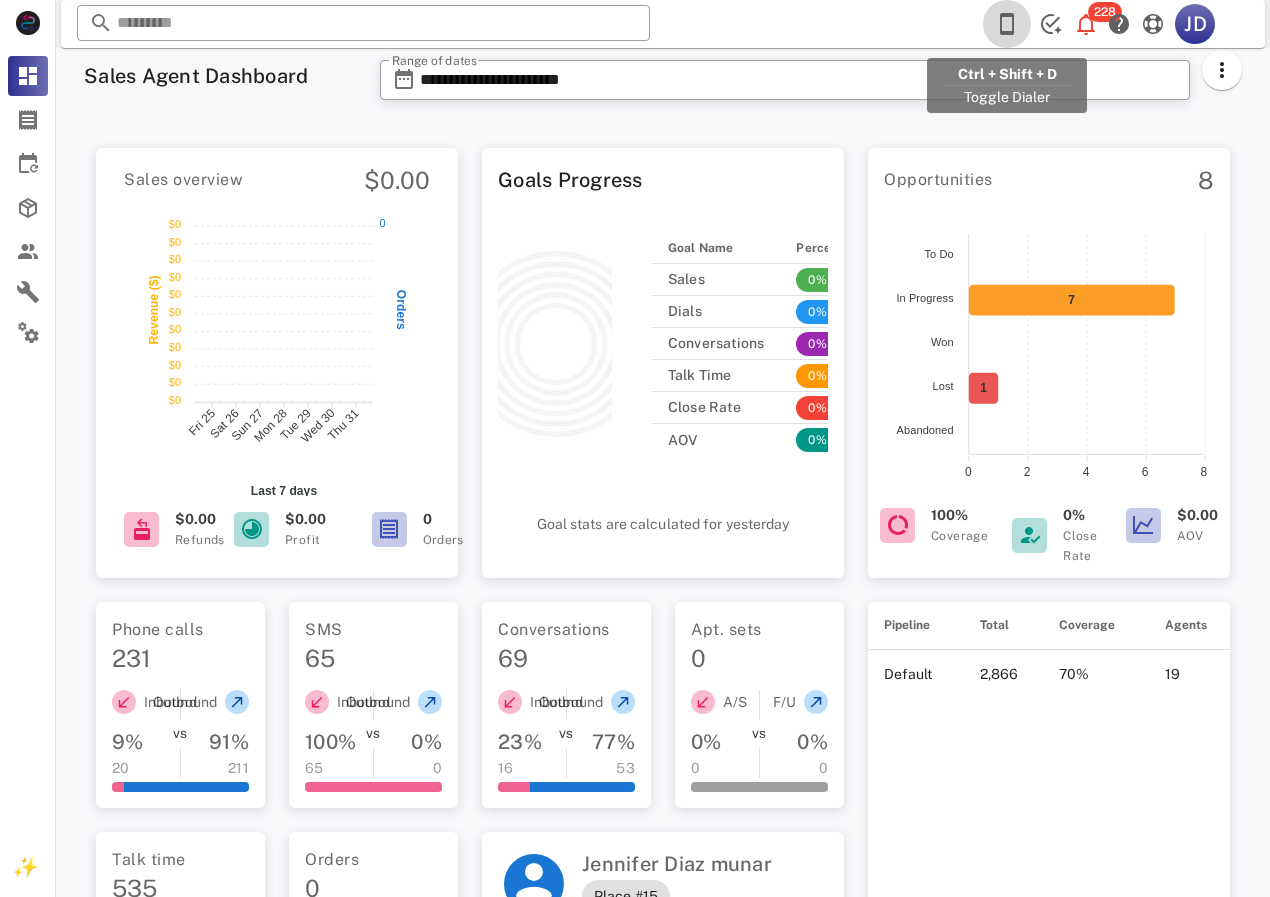 click at bounding box center (1007, 24) 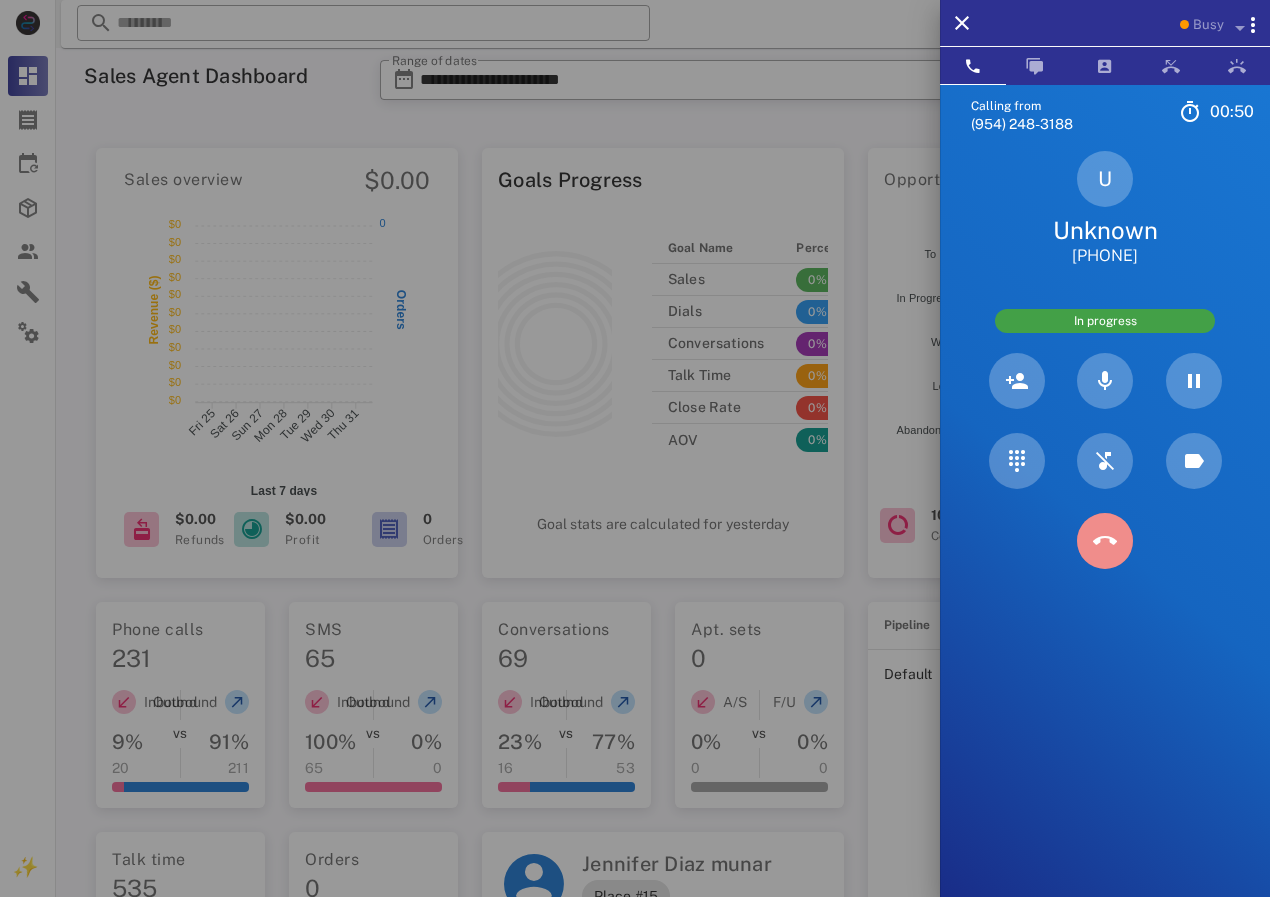 click at bounding box center [1105, 541] 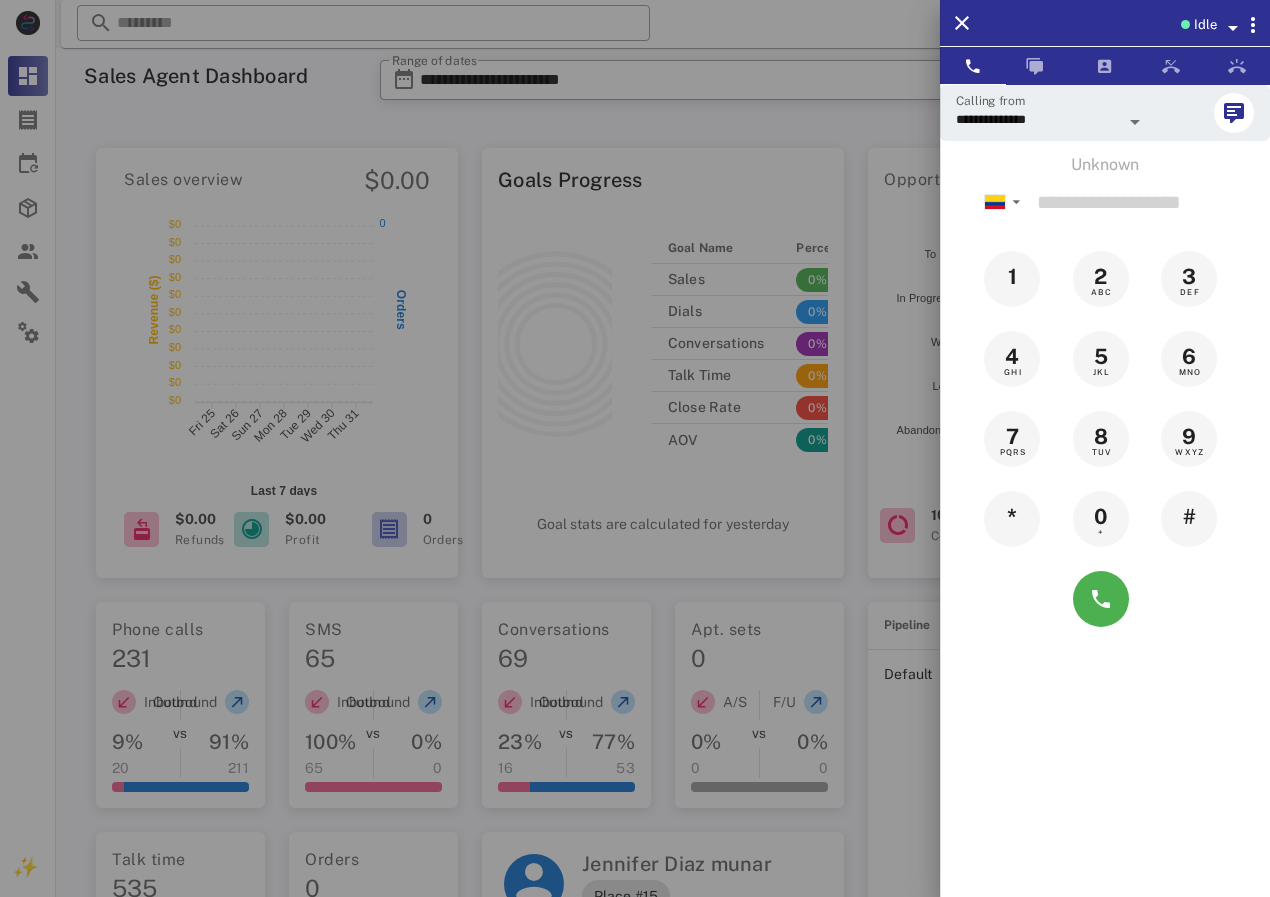 click at bounding box center [635, 448] 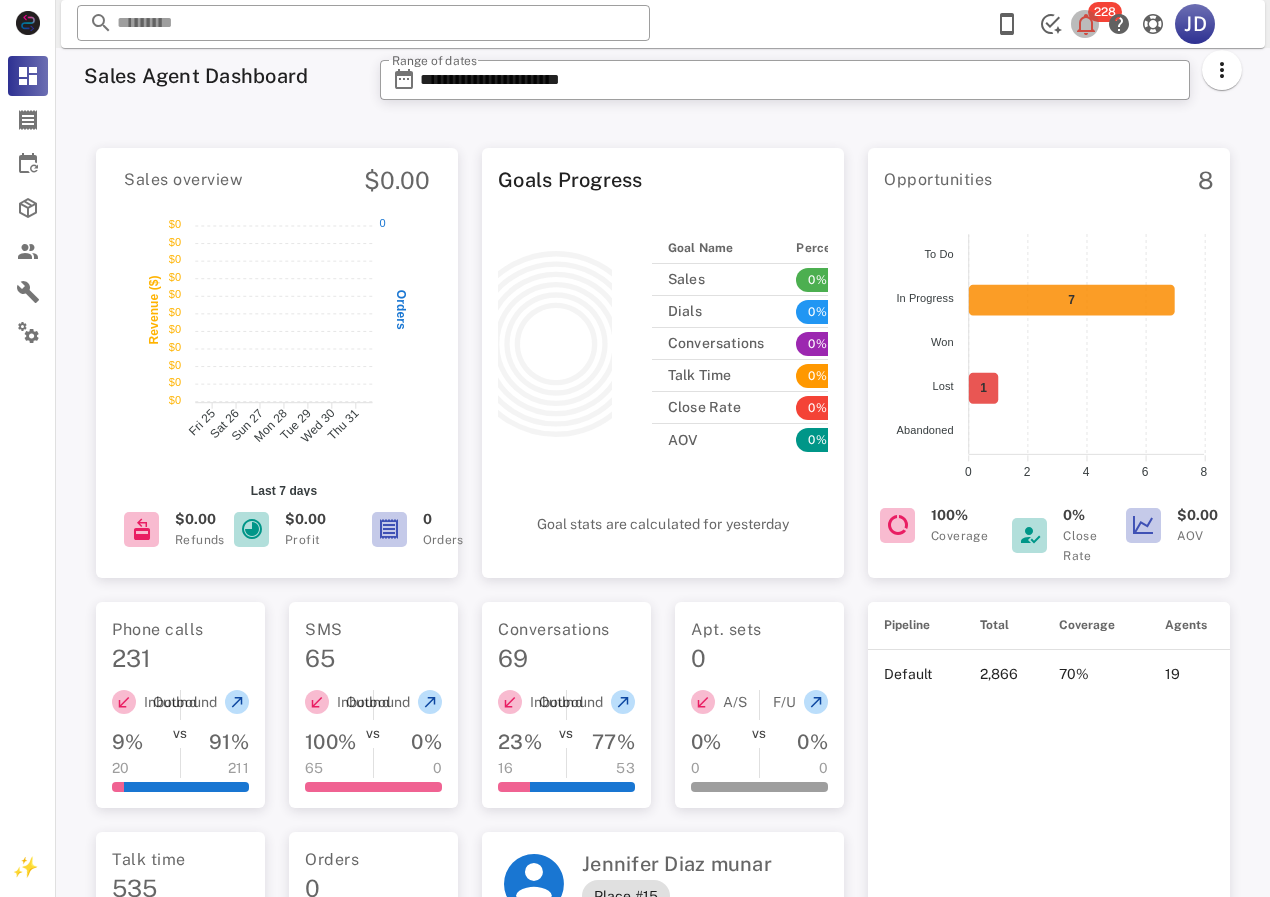 click at bounding box center (1086, 24) 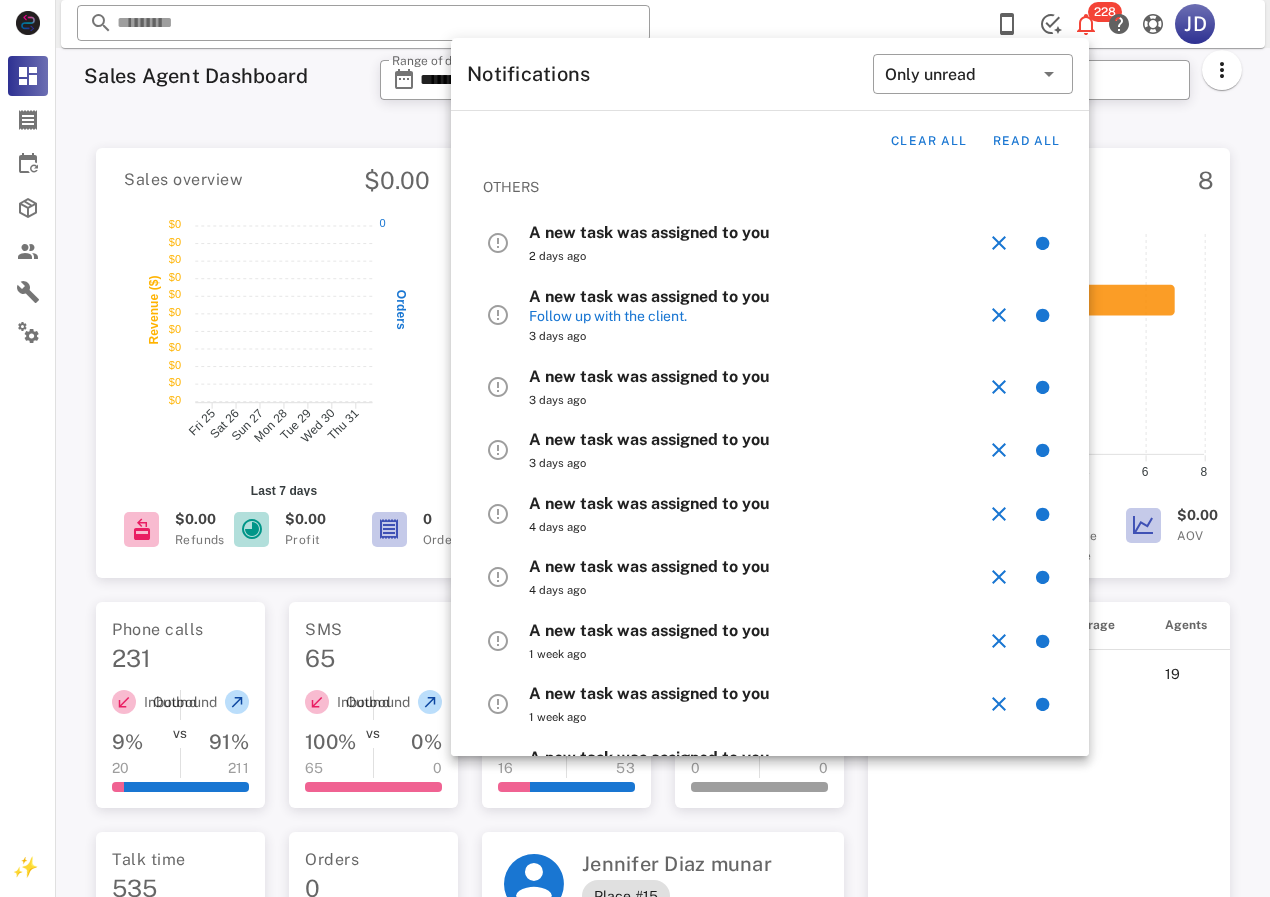 click on "Opportunities  8" at bounding box center (1049, 180) 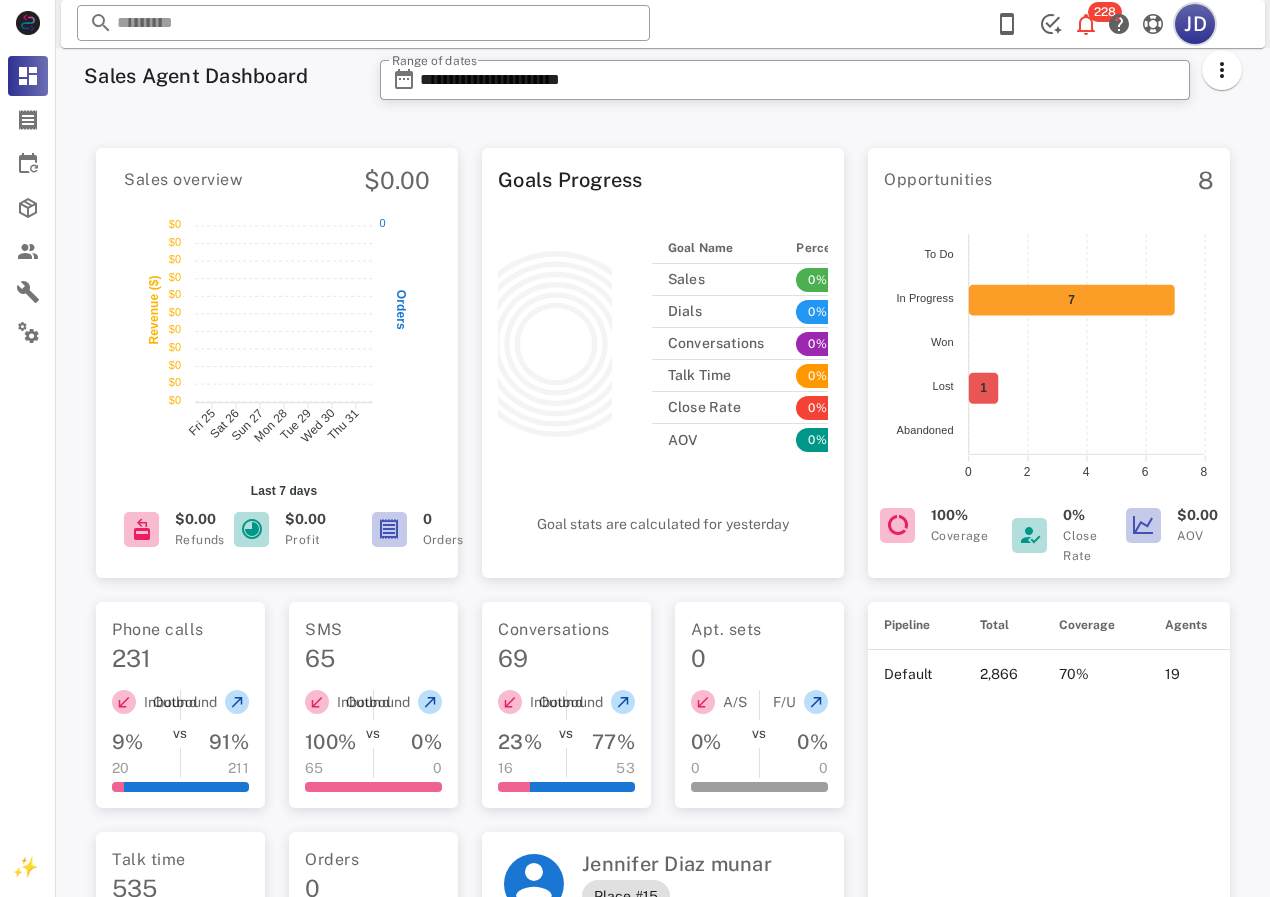 click on "JD" at bounding box center (1195, 24) 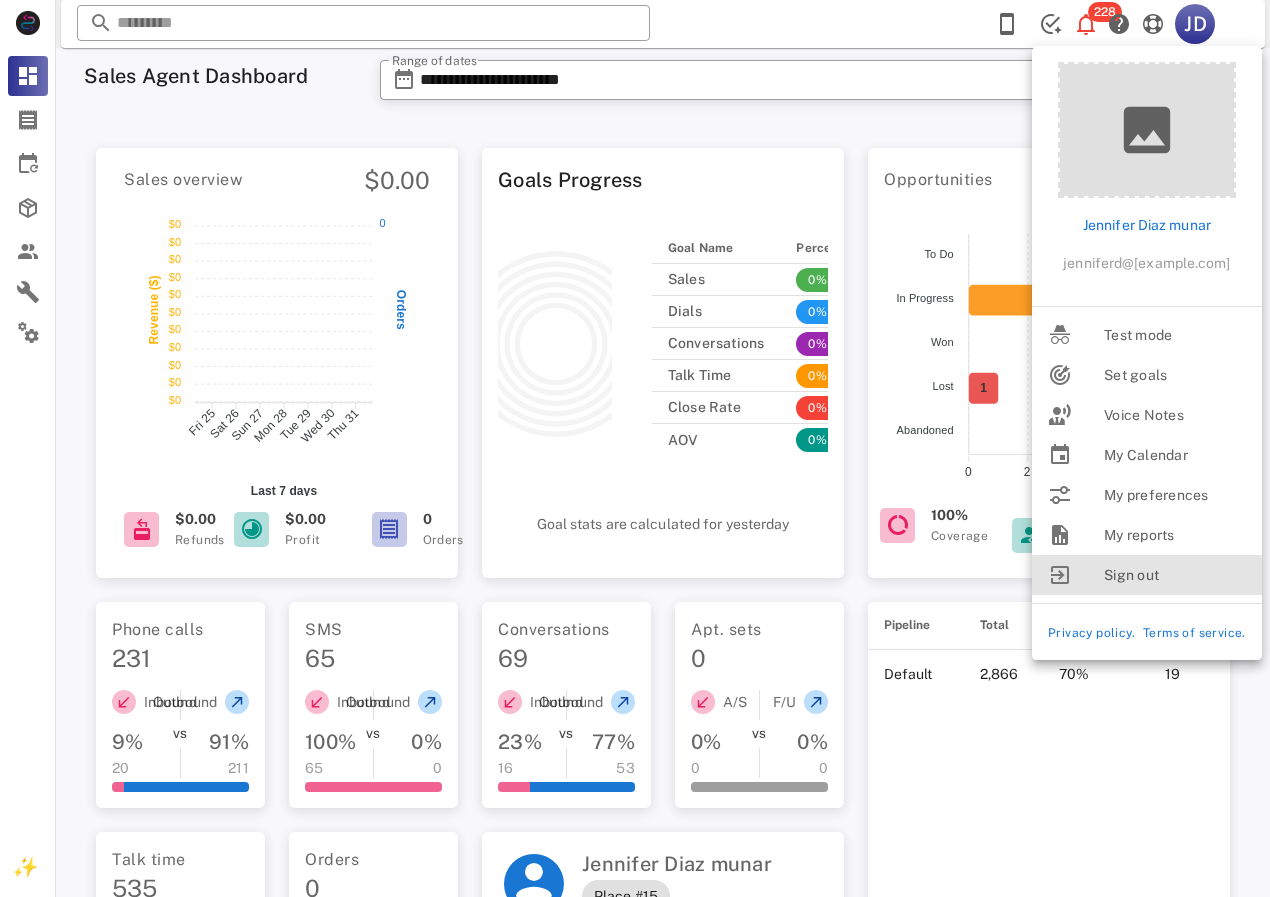 click on "Sign out" at bounding box center [1175, 575] 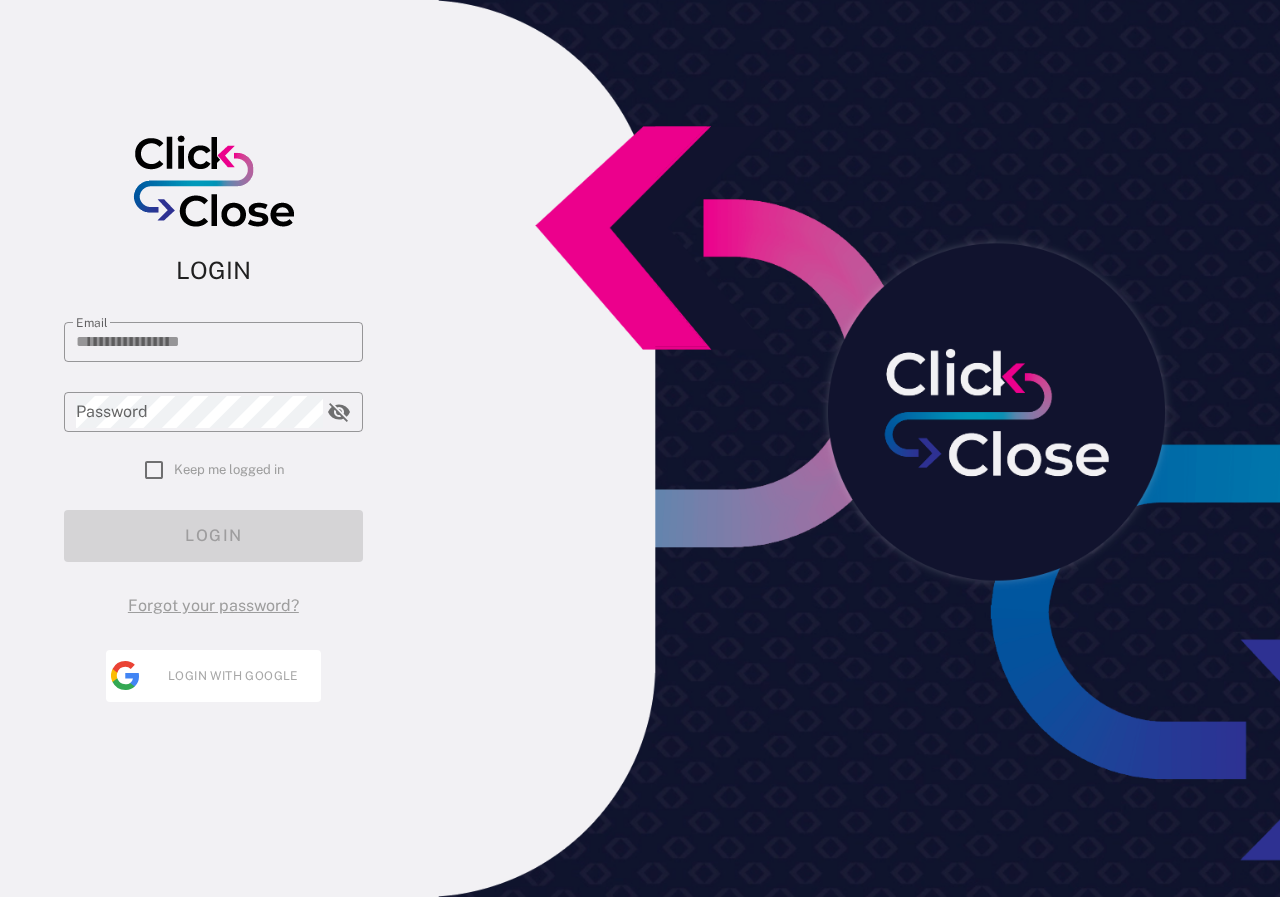 type on "**********" 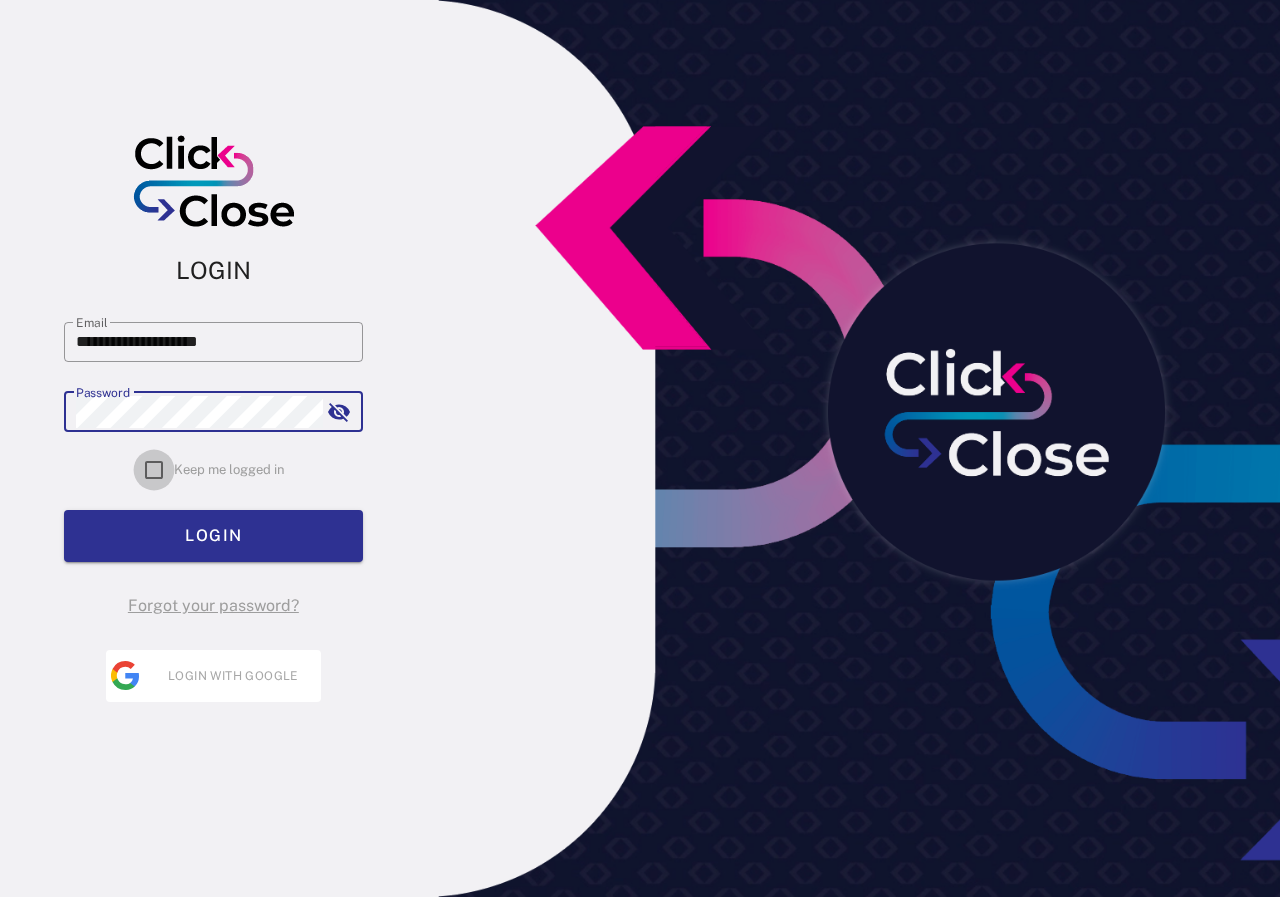 click at bounding box center [154, 470] 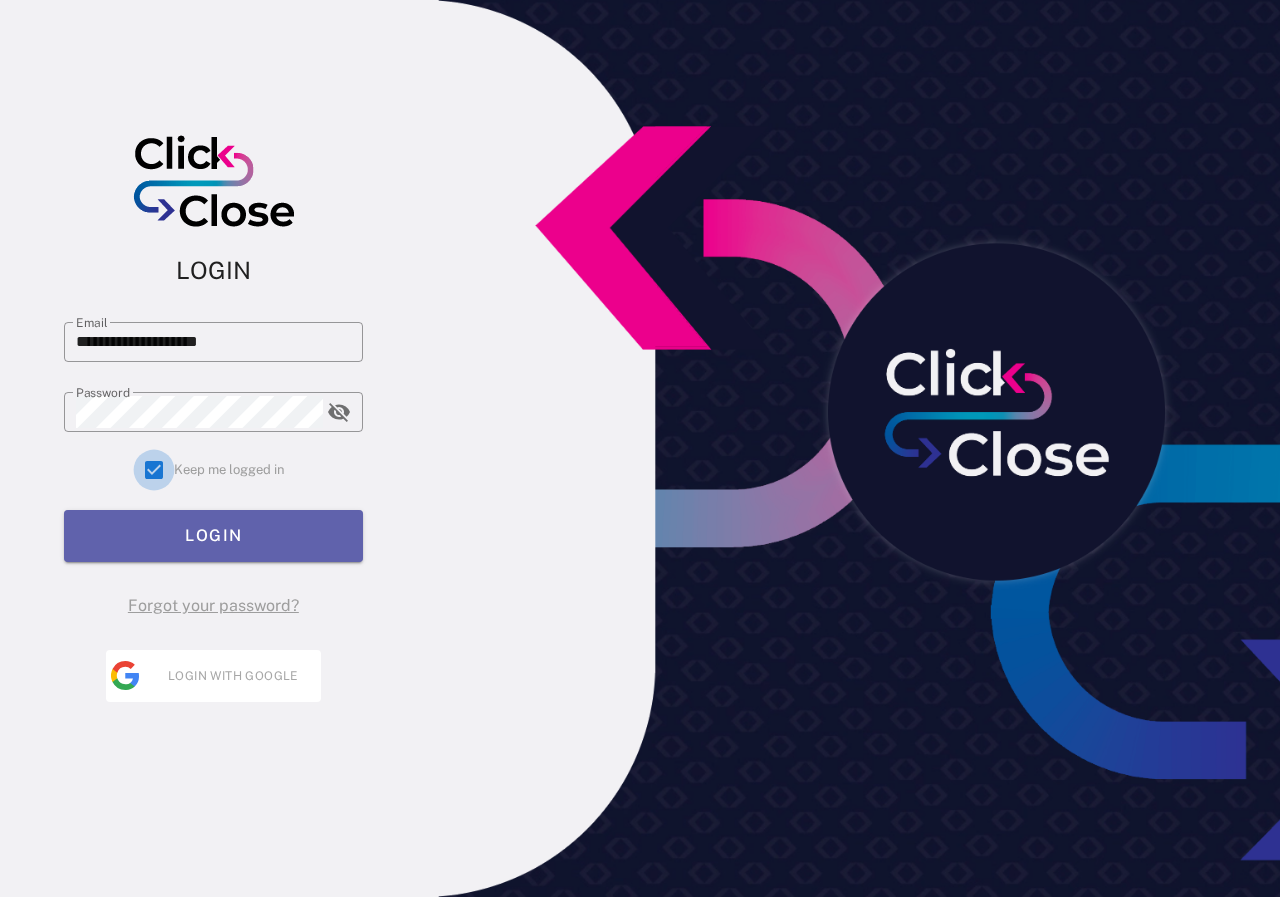 click on "LOGIN" at bounding box center [213, 535] 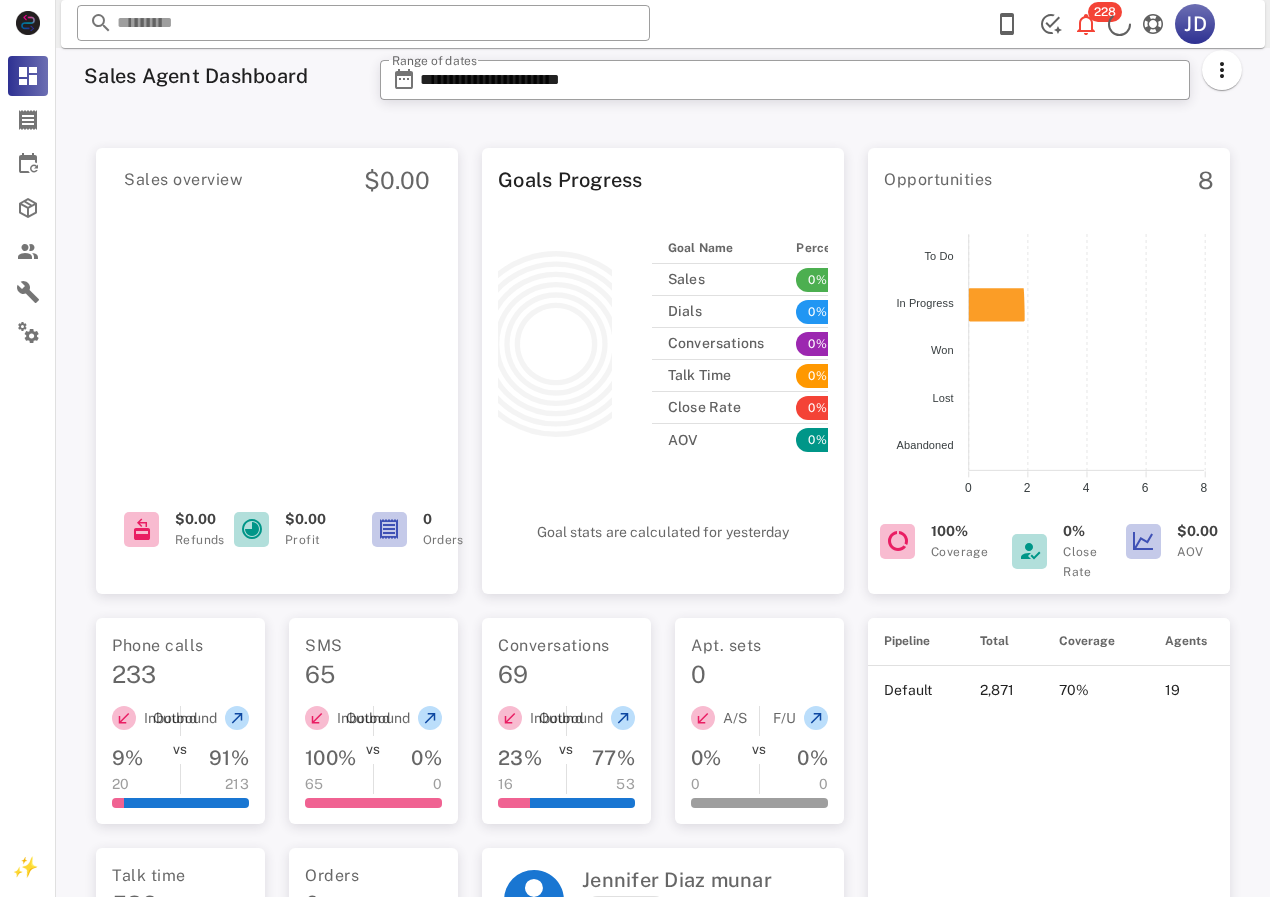 scroll, scrollTop: 0, scrollLeft: 0, axis: both 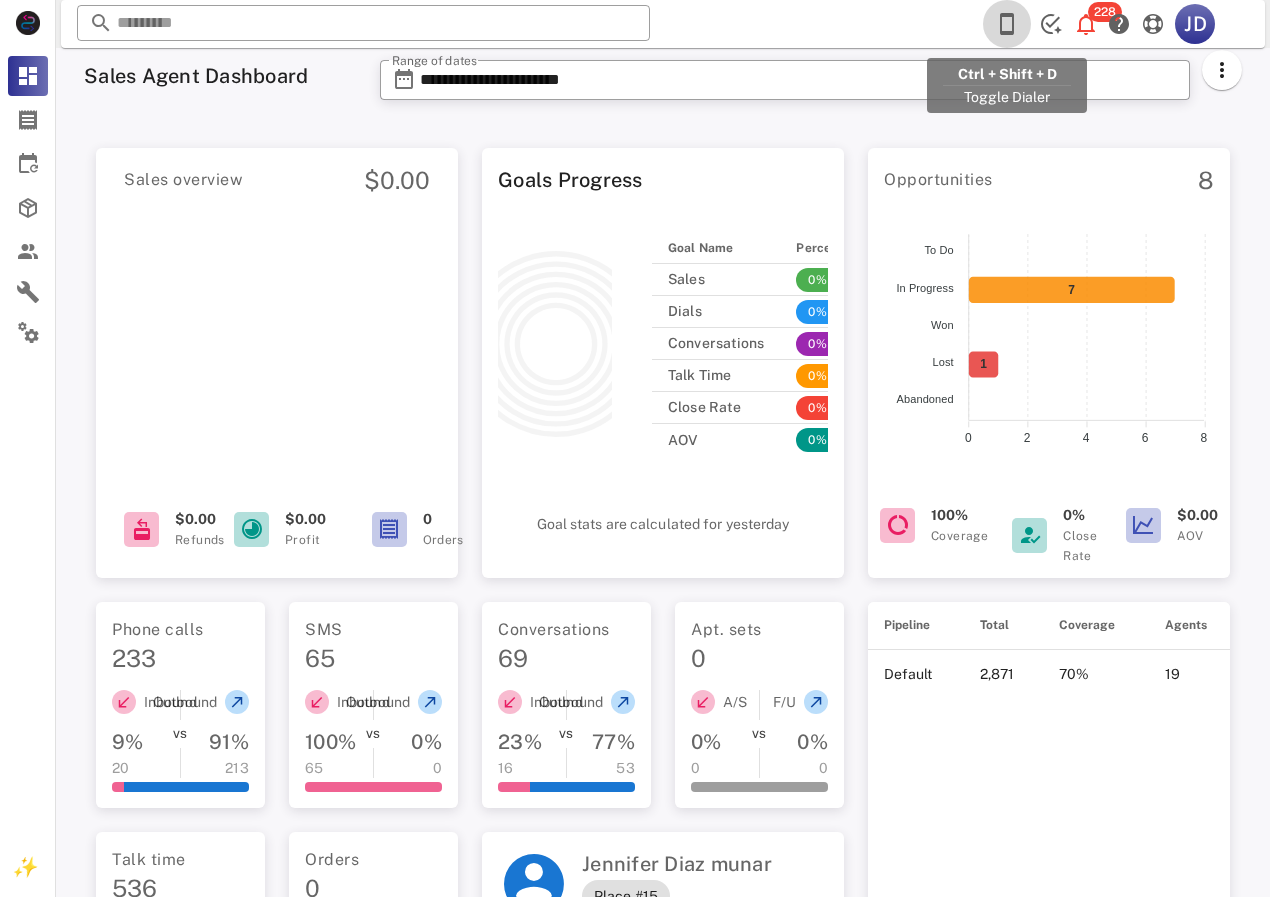 click at bounding box center [1007, 24] 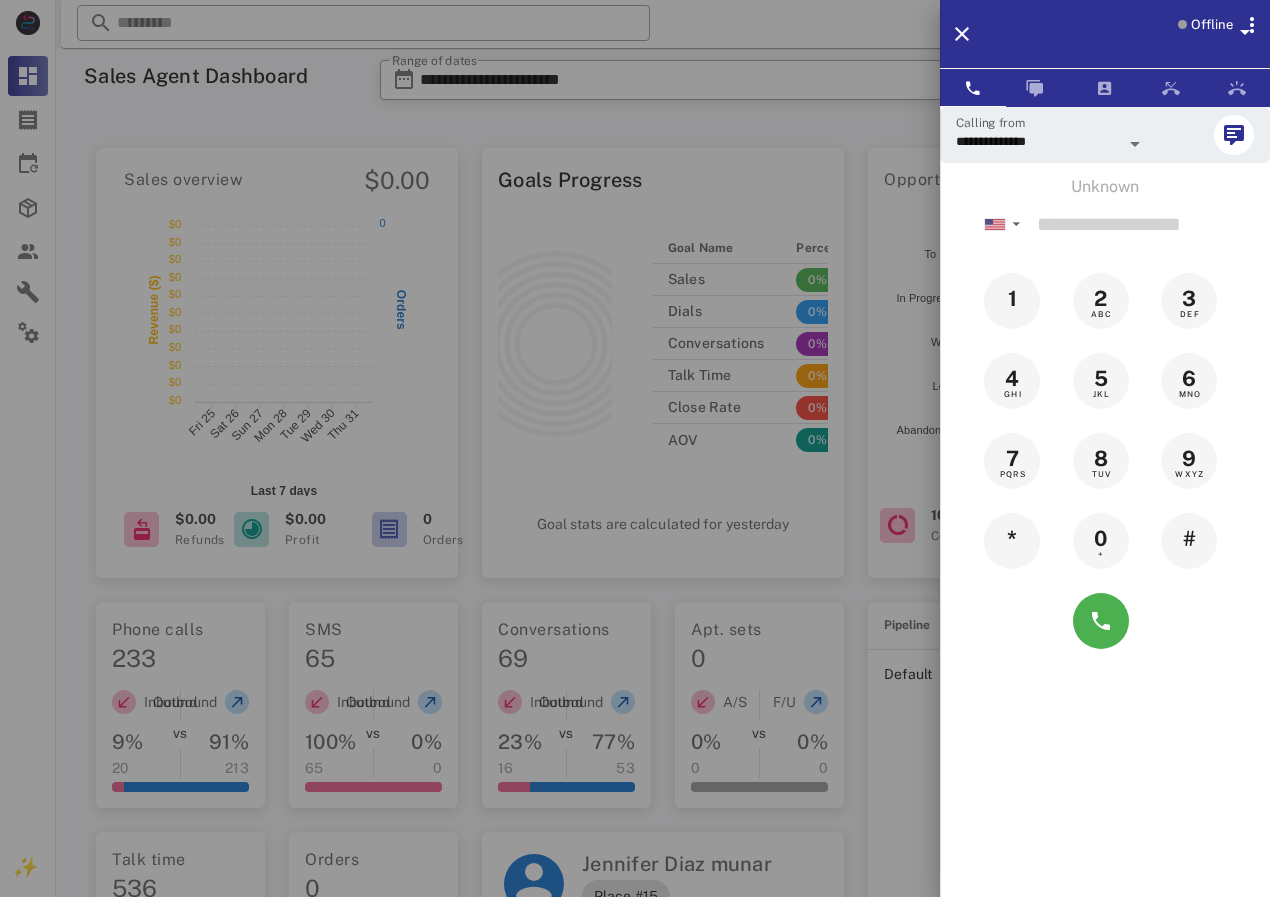click at bounding box center (635, 448) 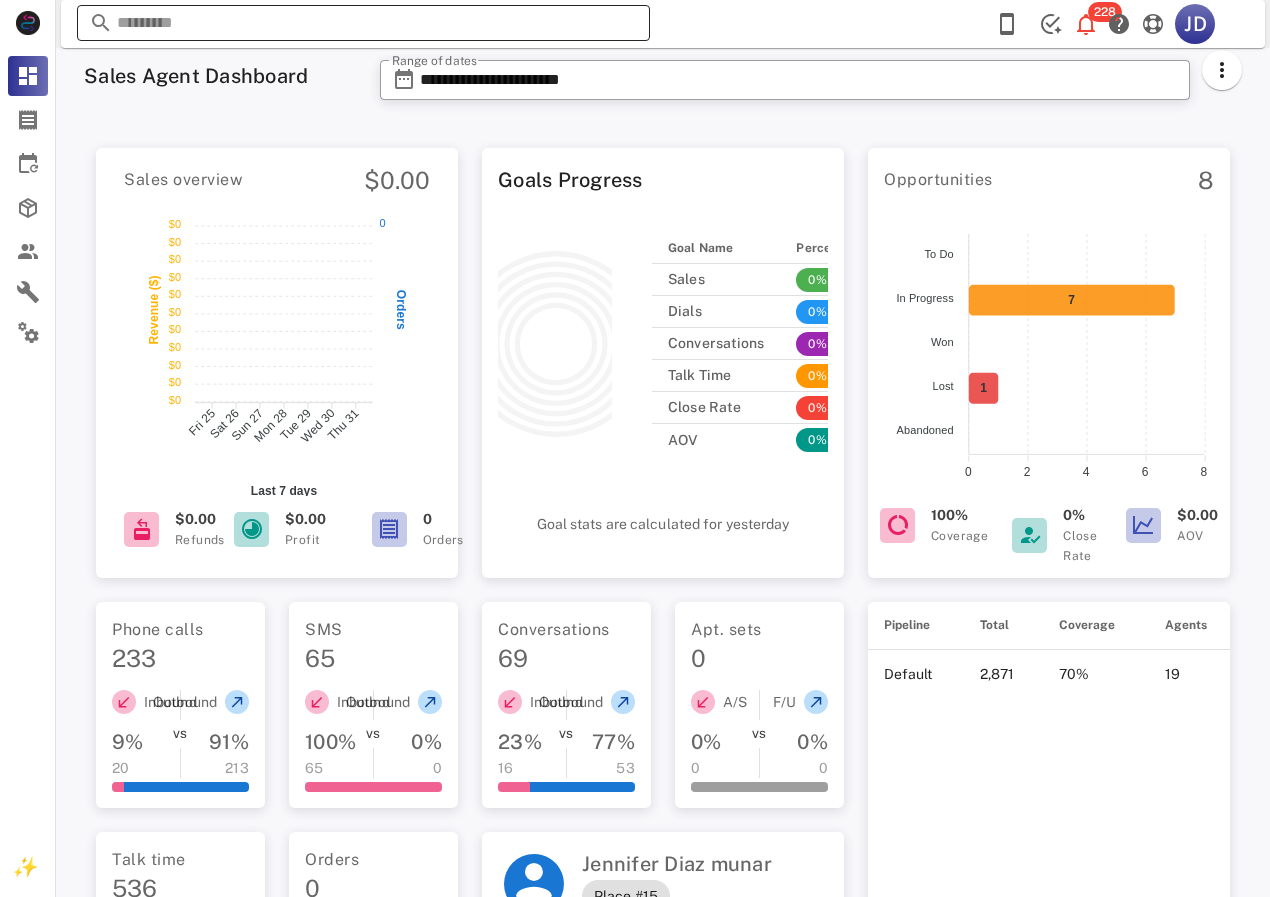 click at bounding box center (363, 23) 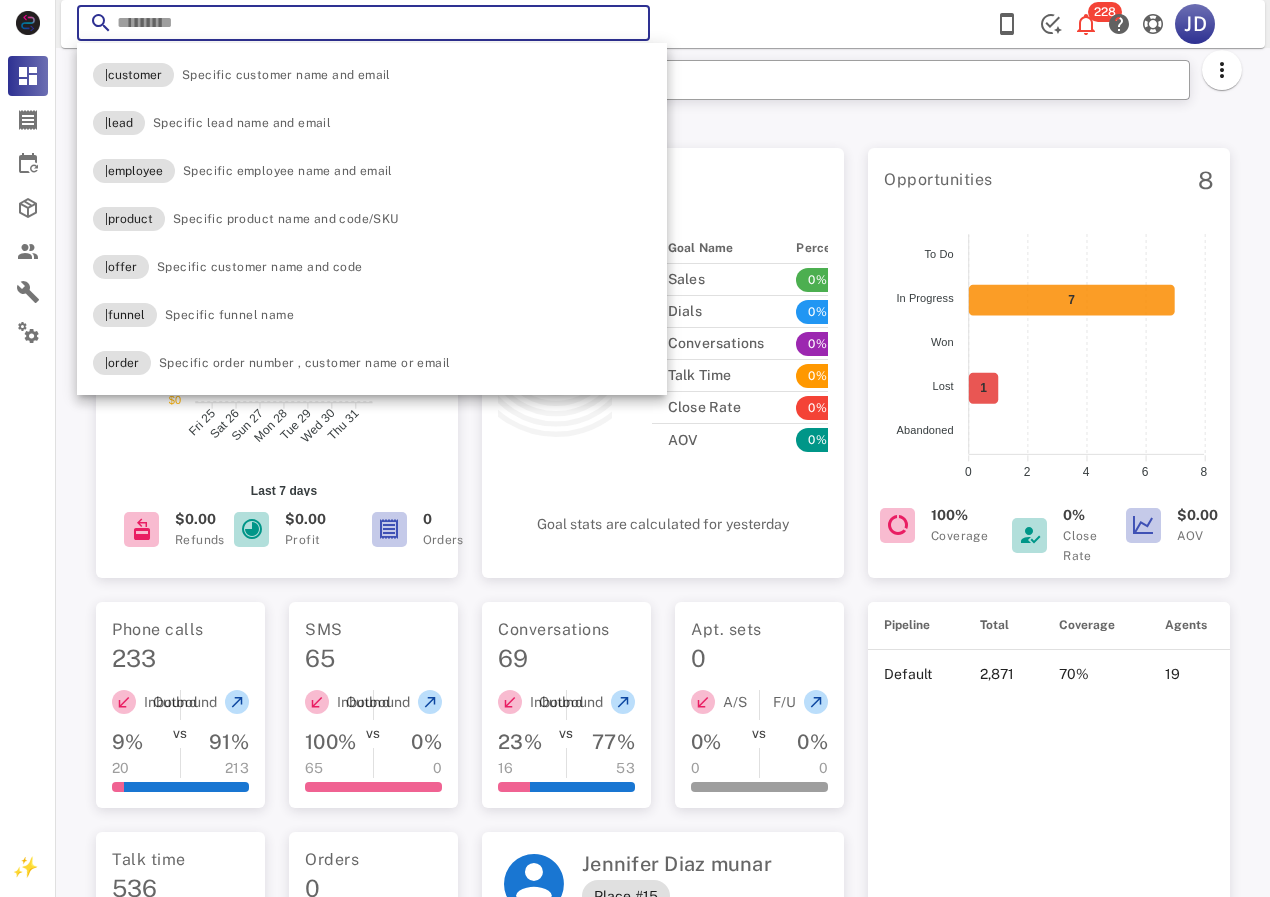 paste on "**********" 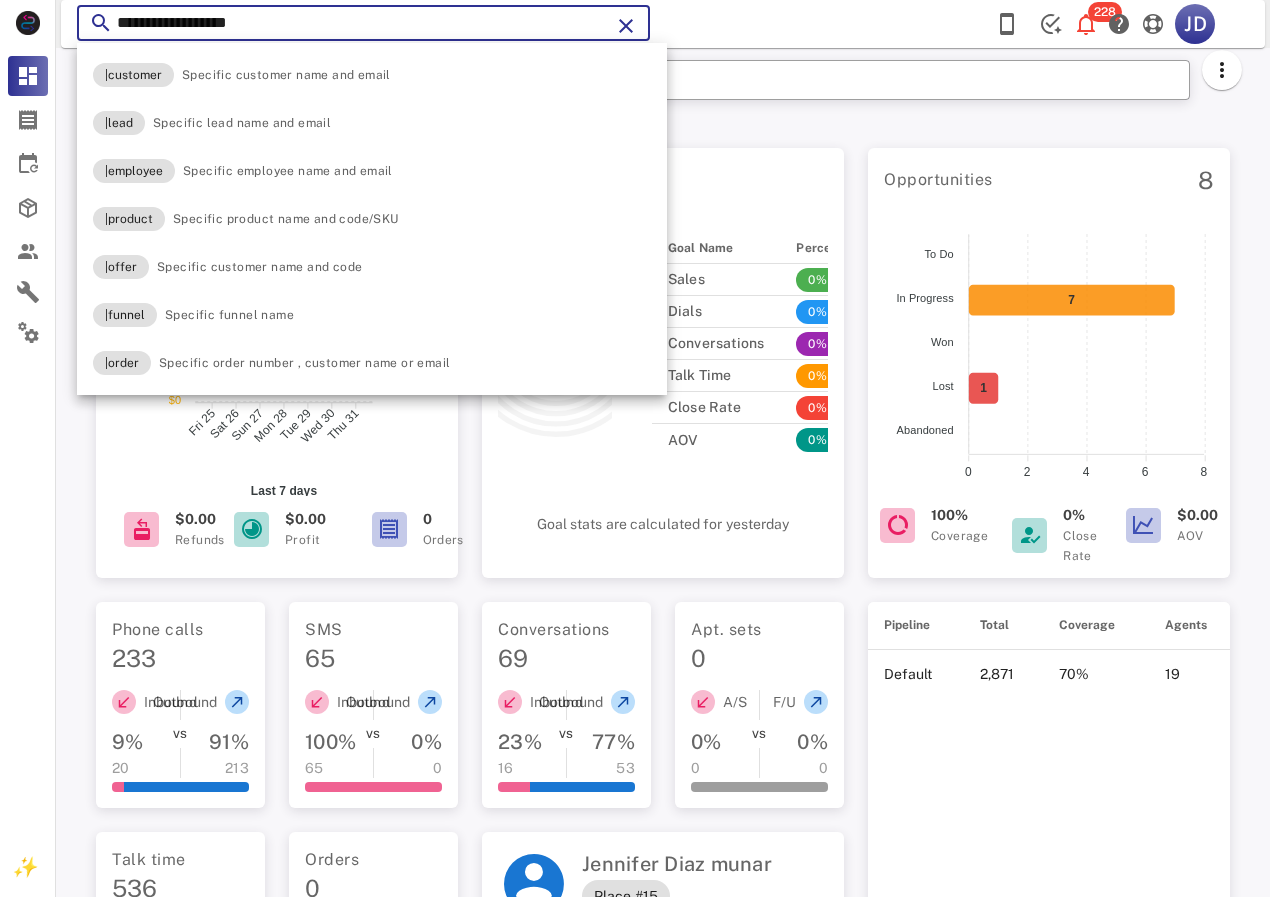 type on "**********" 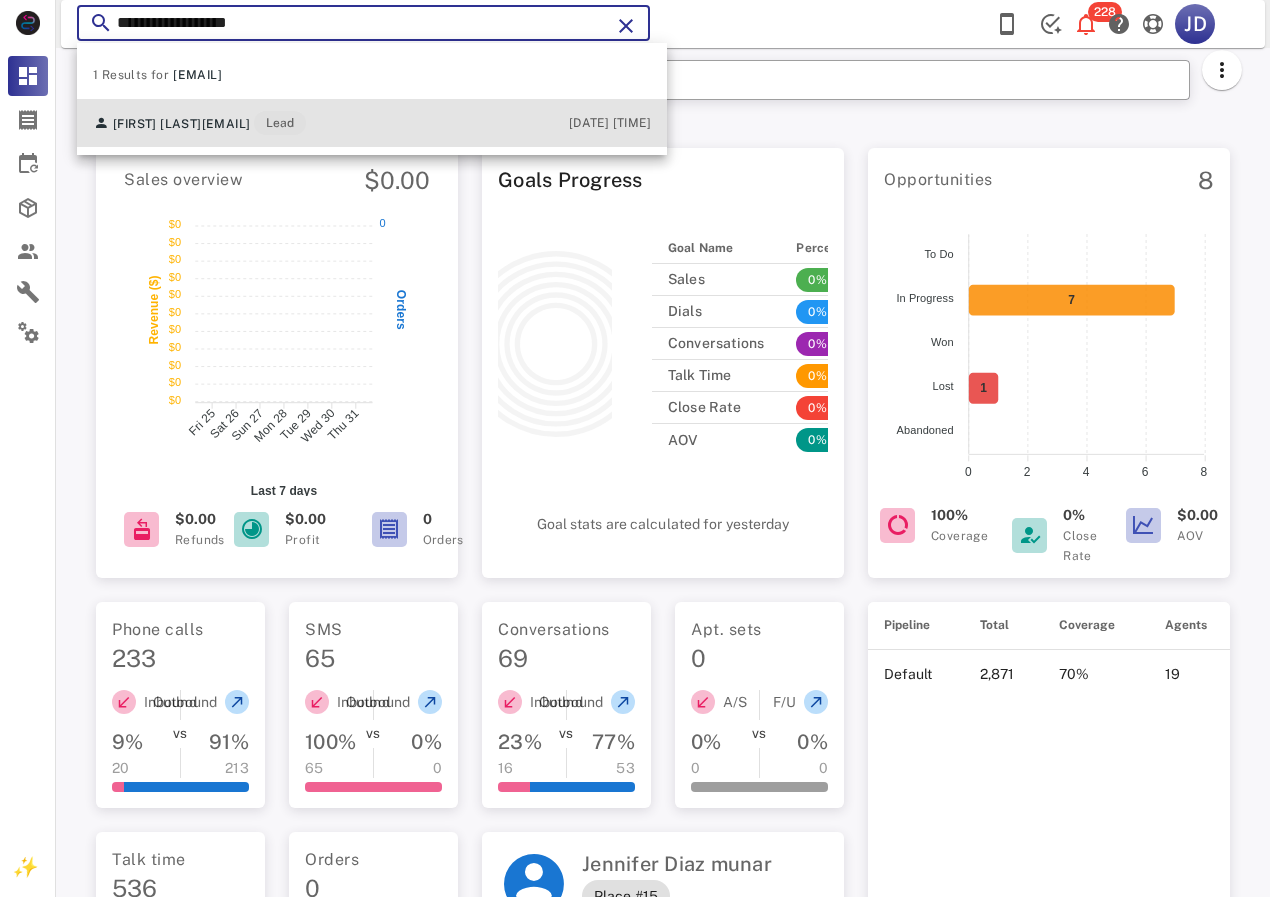 click on "cecy7327@gmail.com" at bounding box center (226, 124) 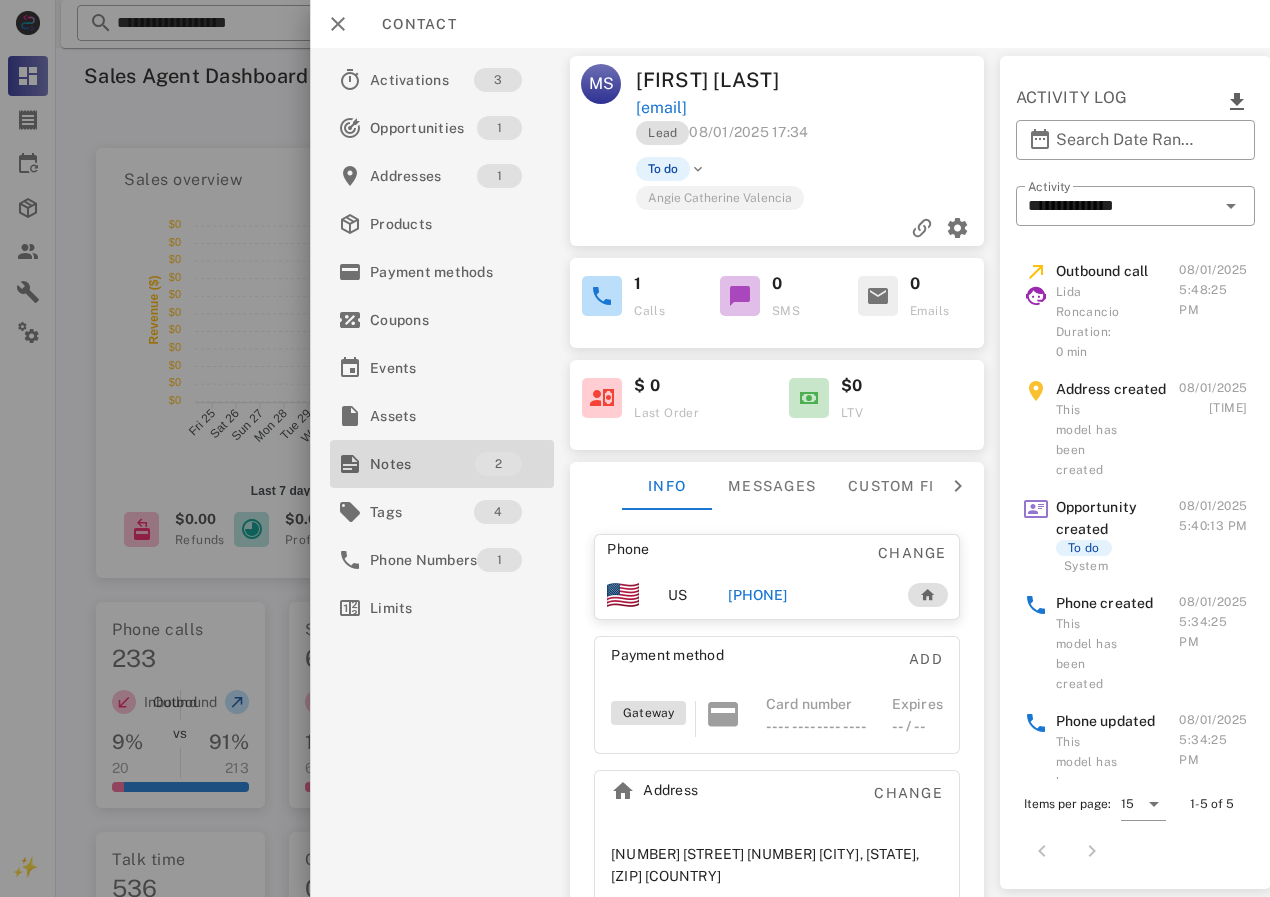 click on "Notes" at bounding box center [422, 464] 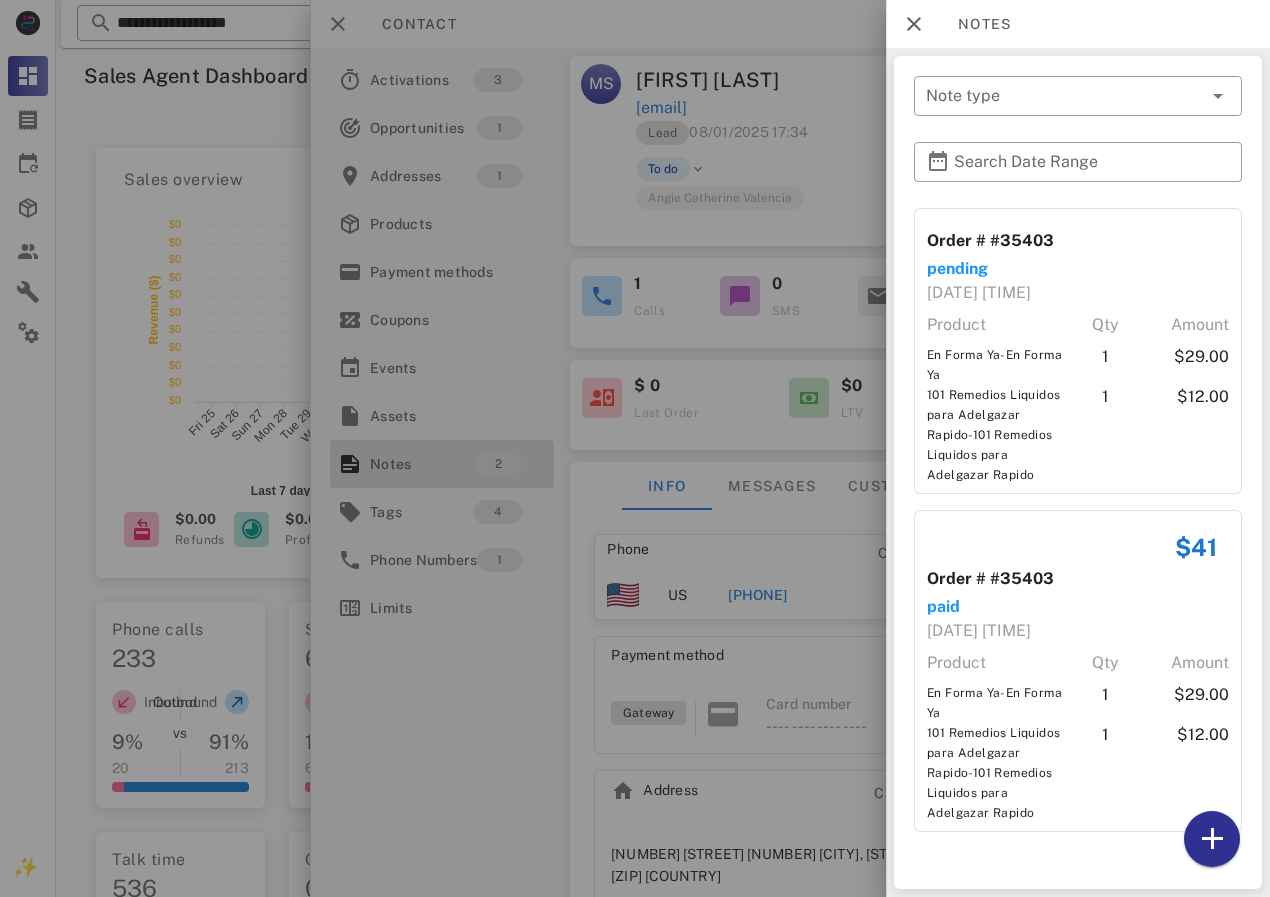 click at bounding box center [635, 448] 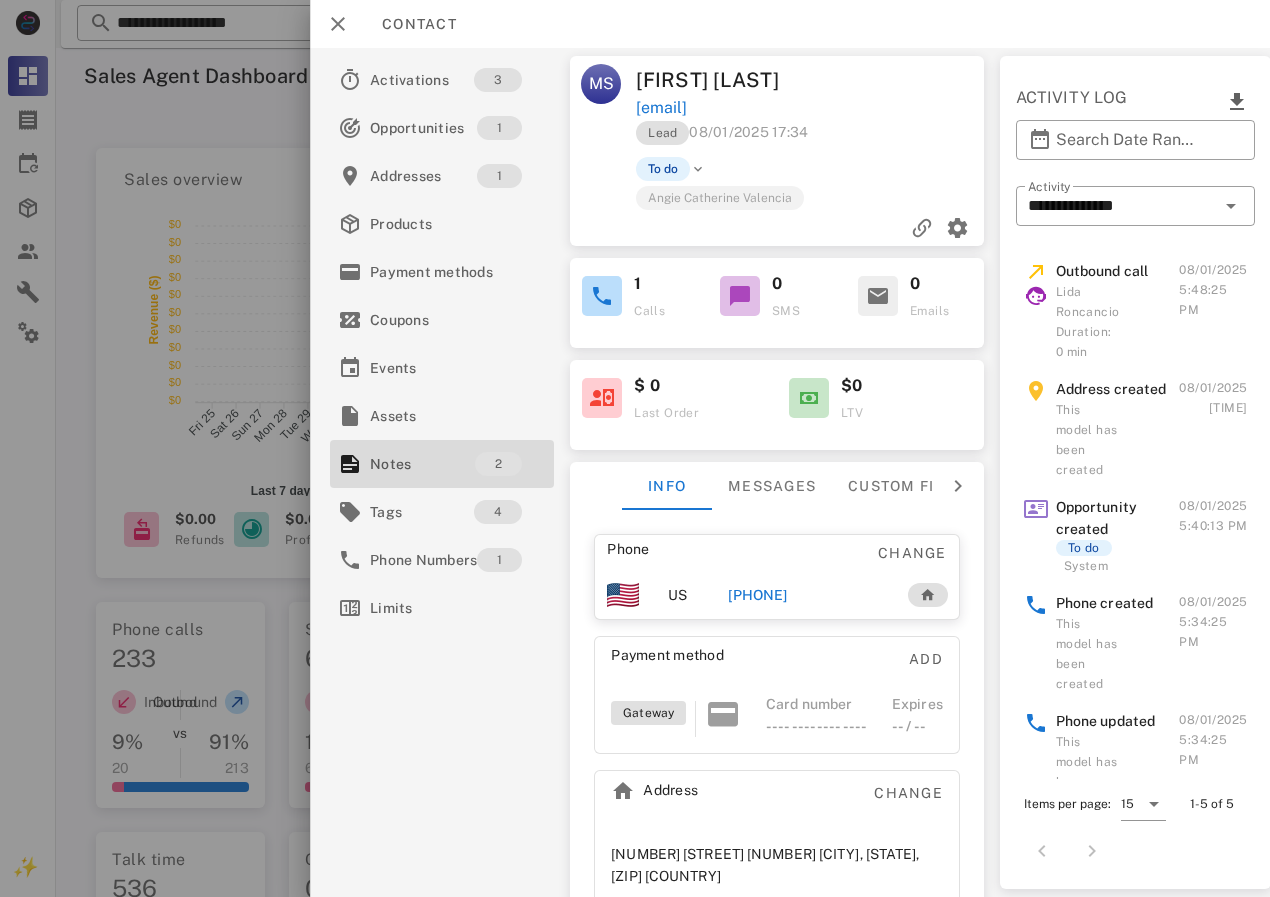 click on "+17022725897" at bounding box center (757, 595) 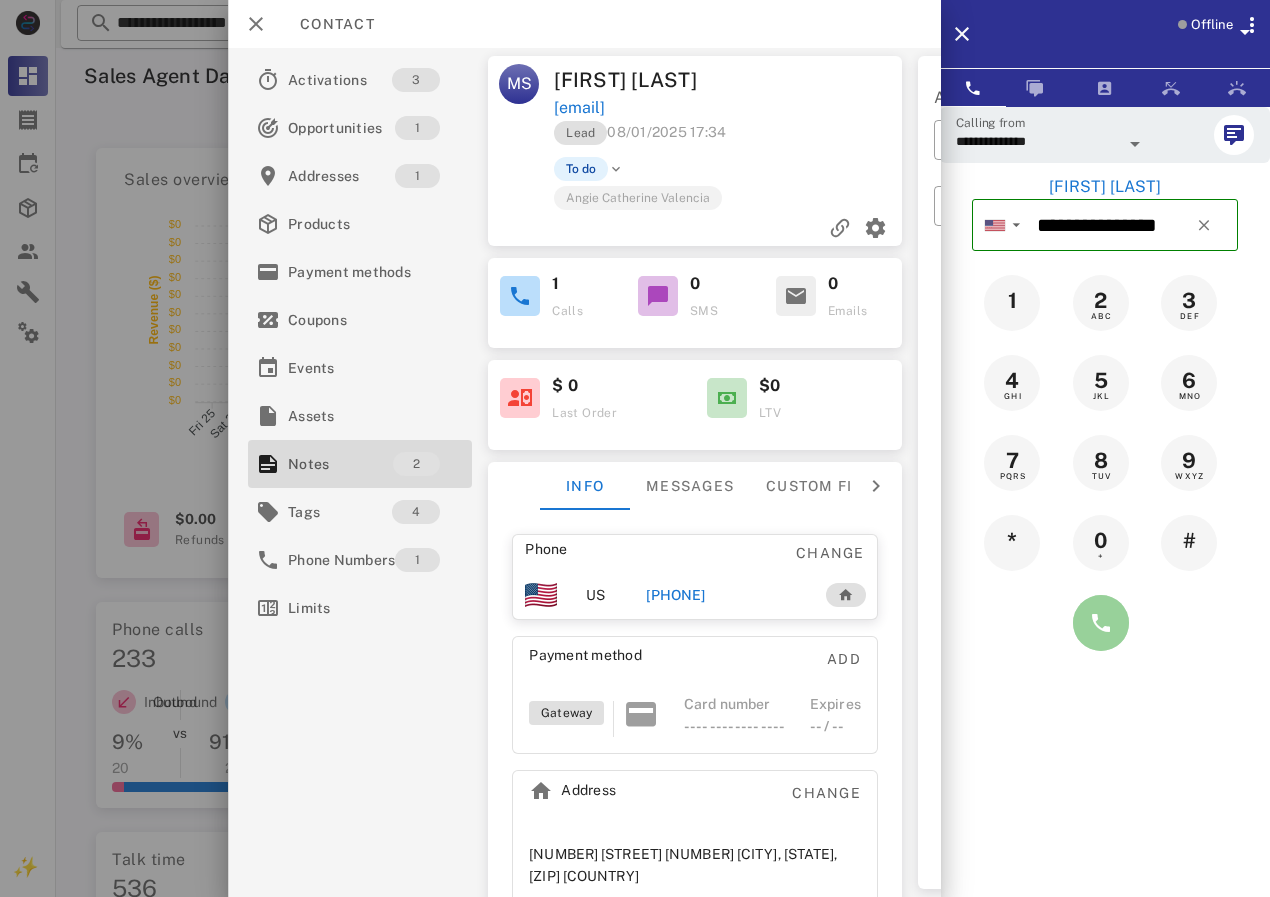 click at bounding box center (1101, 623) 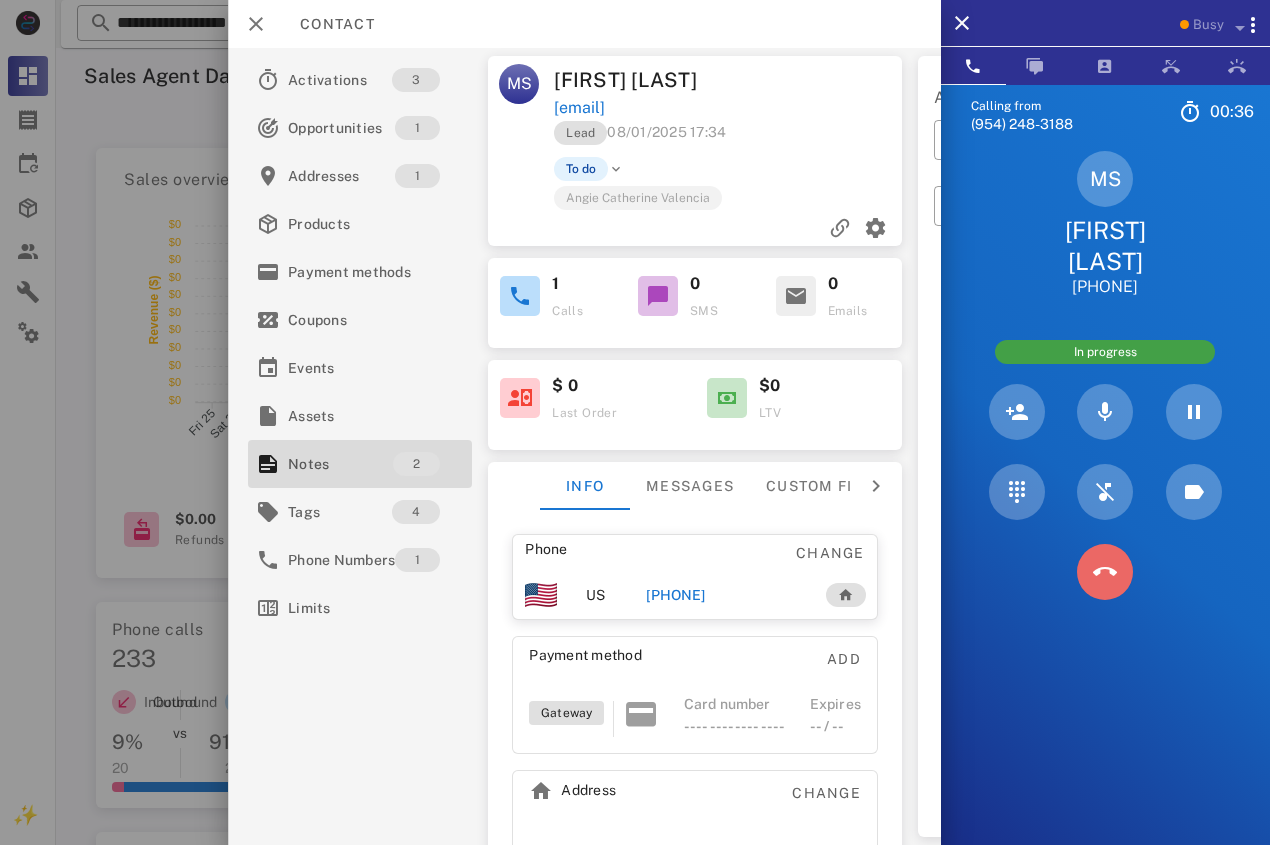 click at bounding box center (1105, 572) 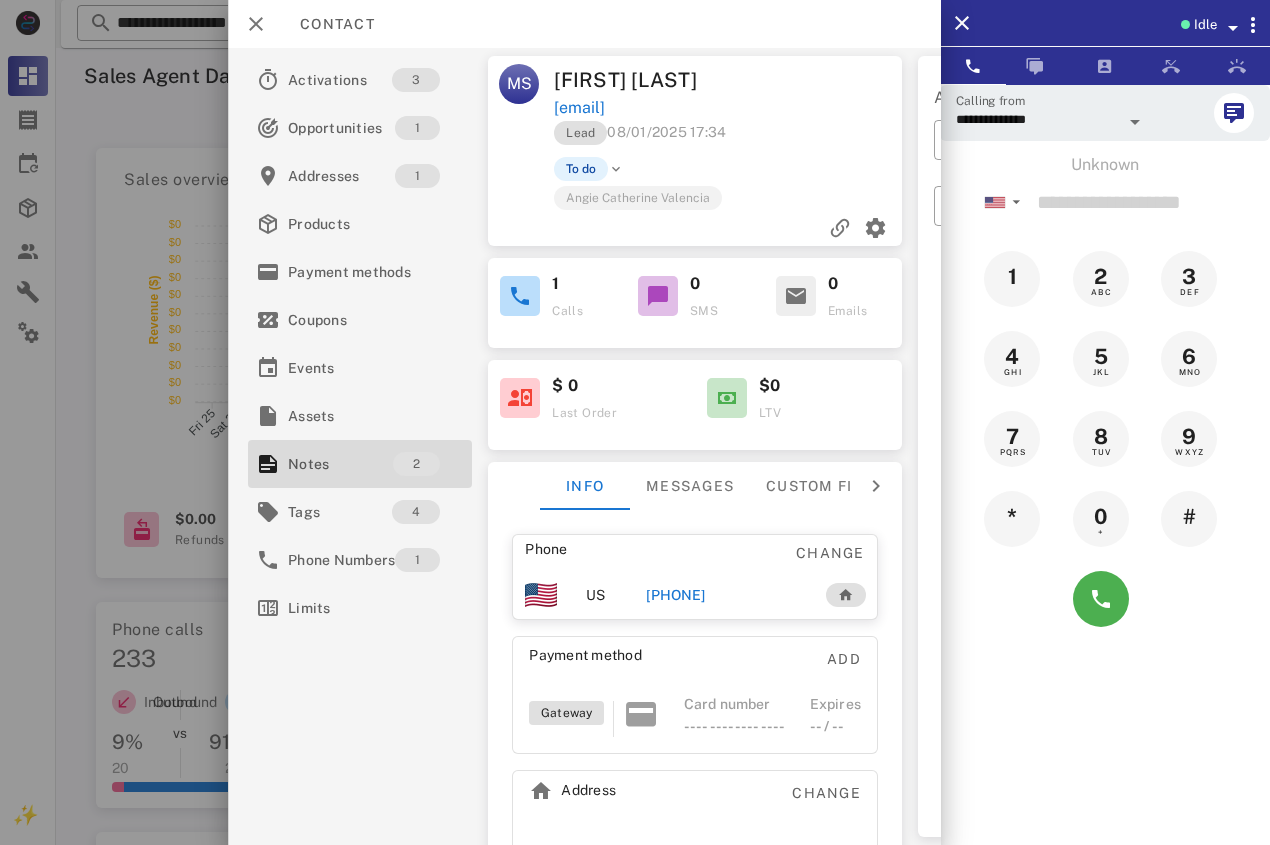click on "+17022725897" at bounding box center [675, 595] 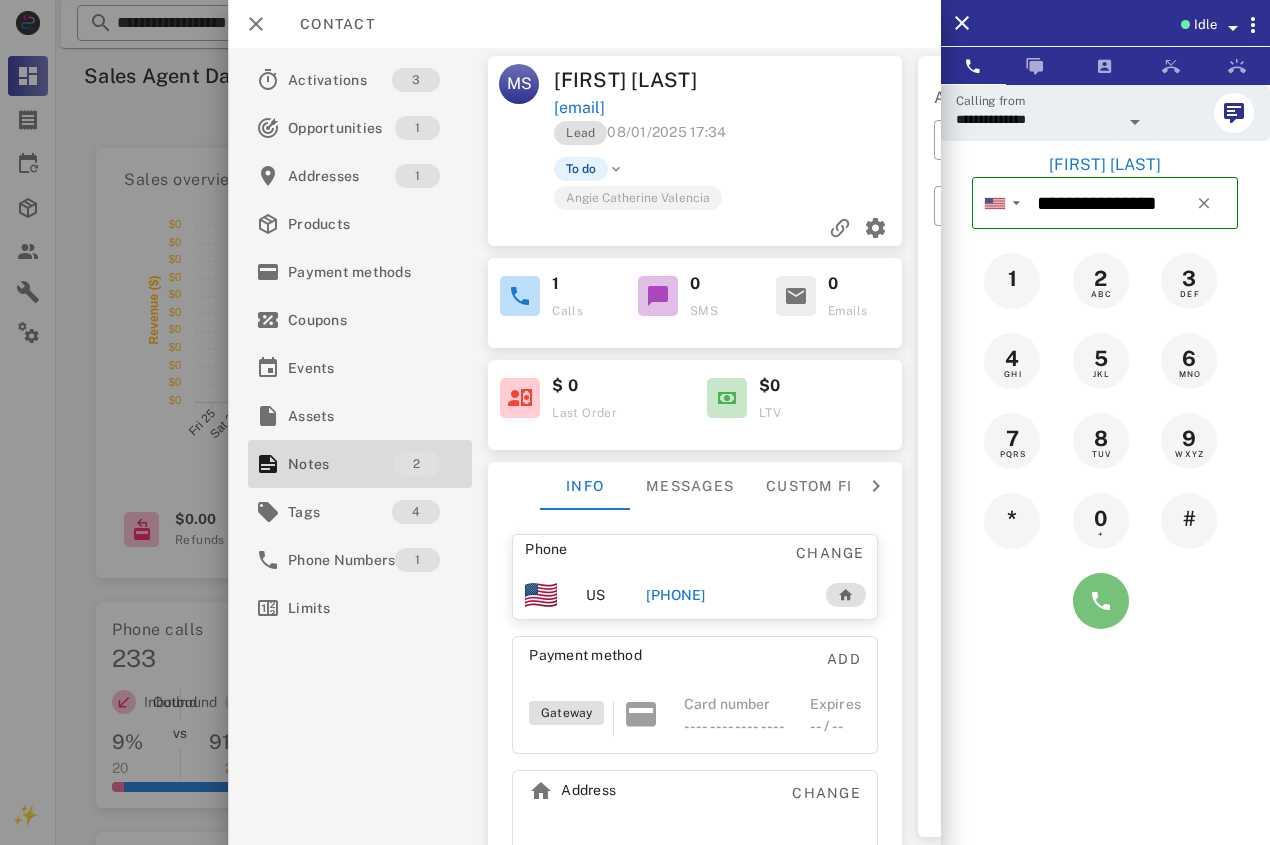 click at bounding box center [1101, 601] 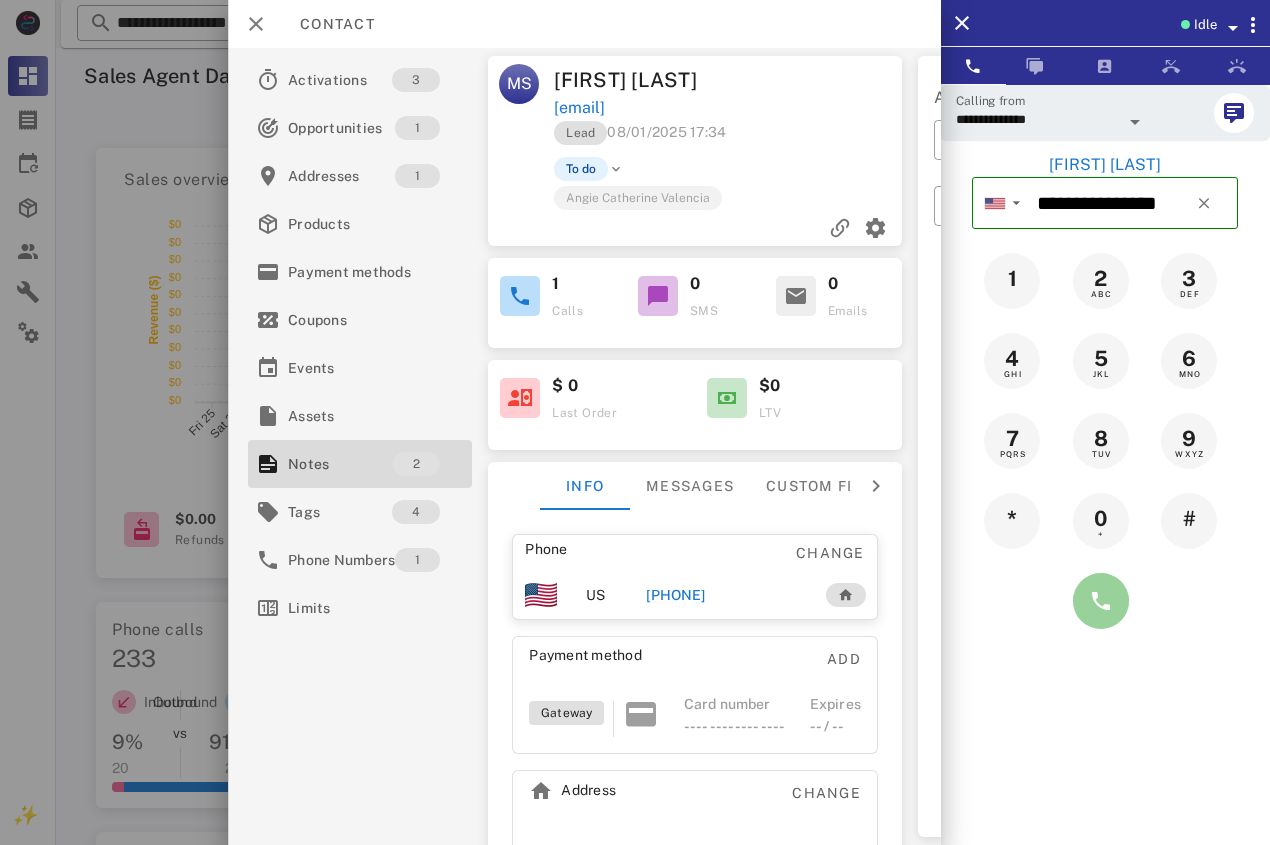 click at bounding box center (1101, 601) 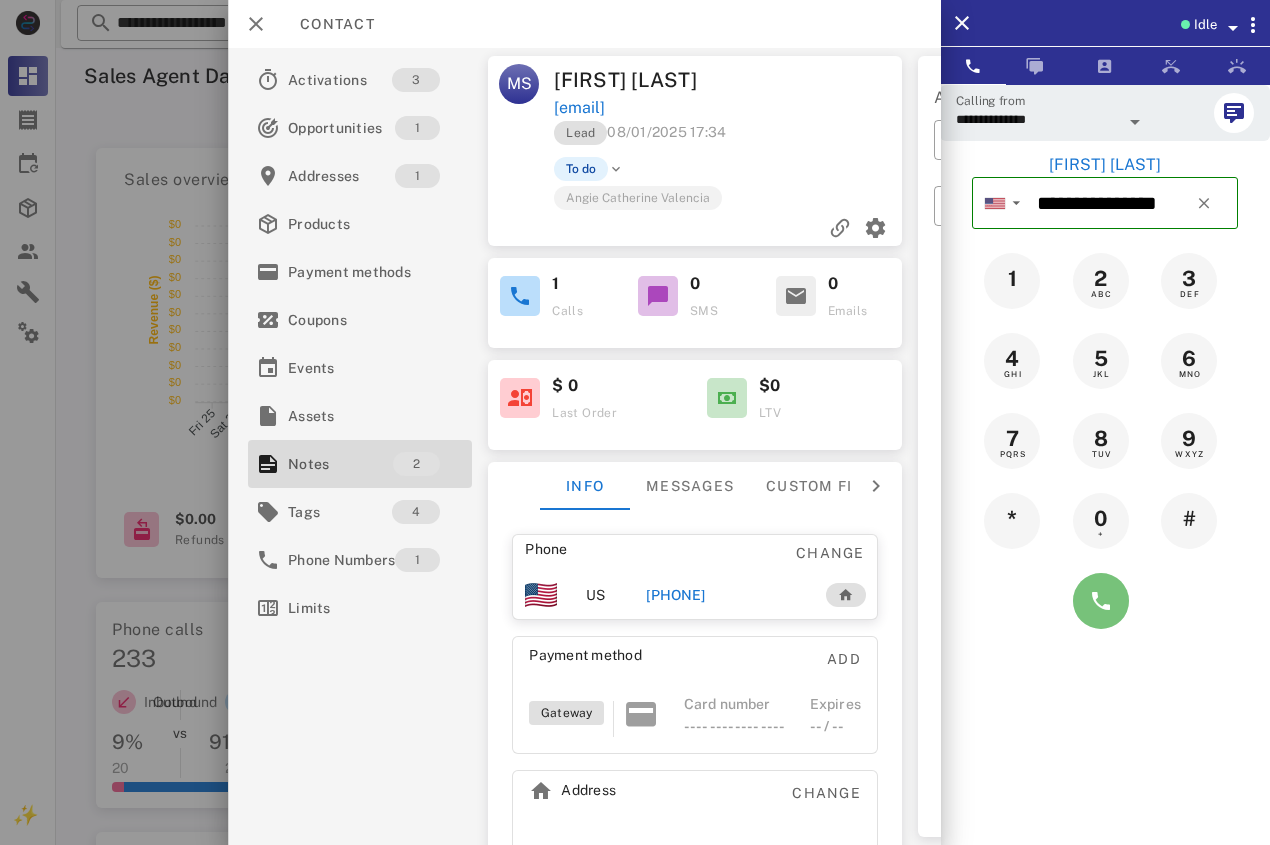click at bounding box center [1101, 601] 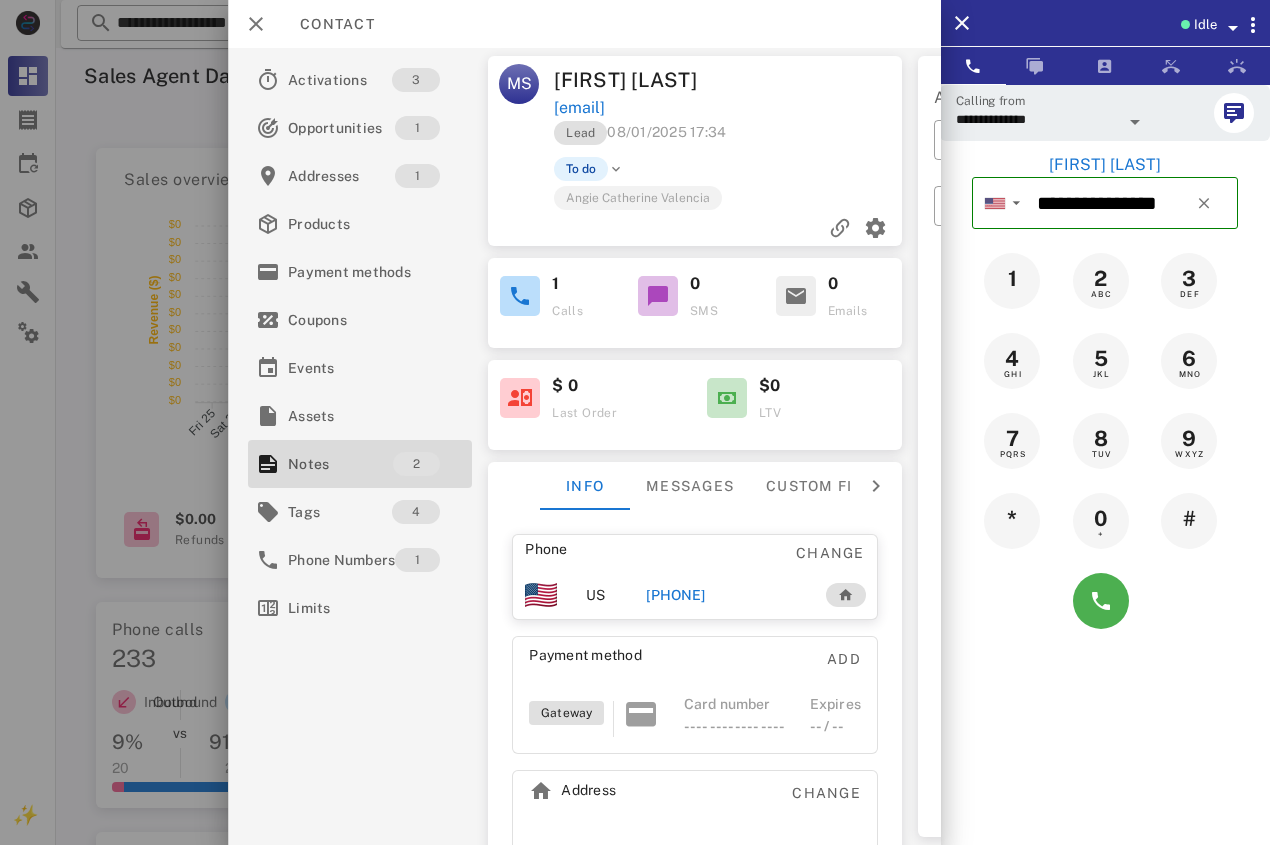 click on "+17022725897" at bounding box center (675, 595) 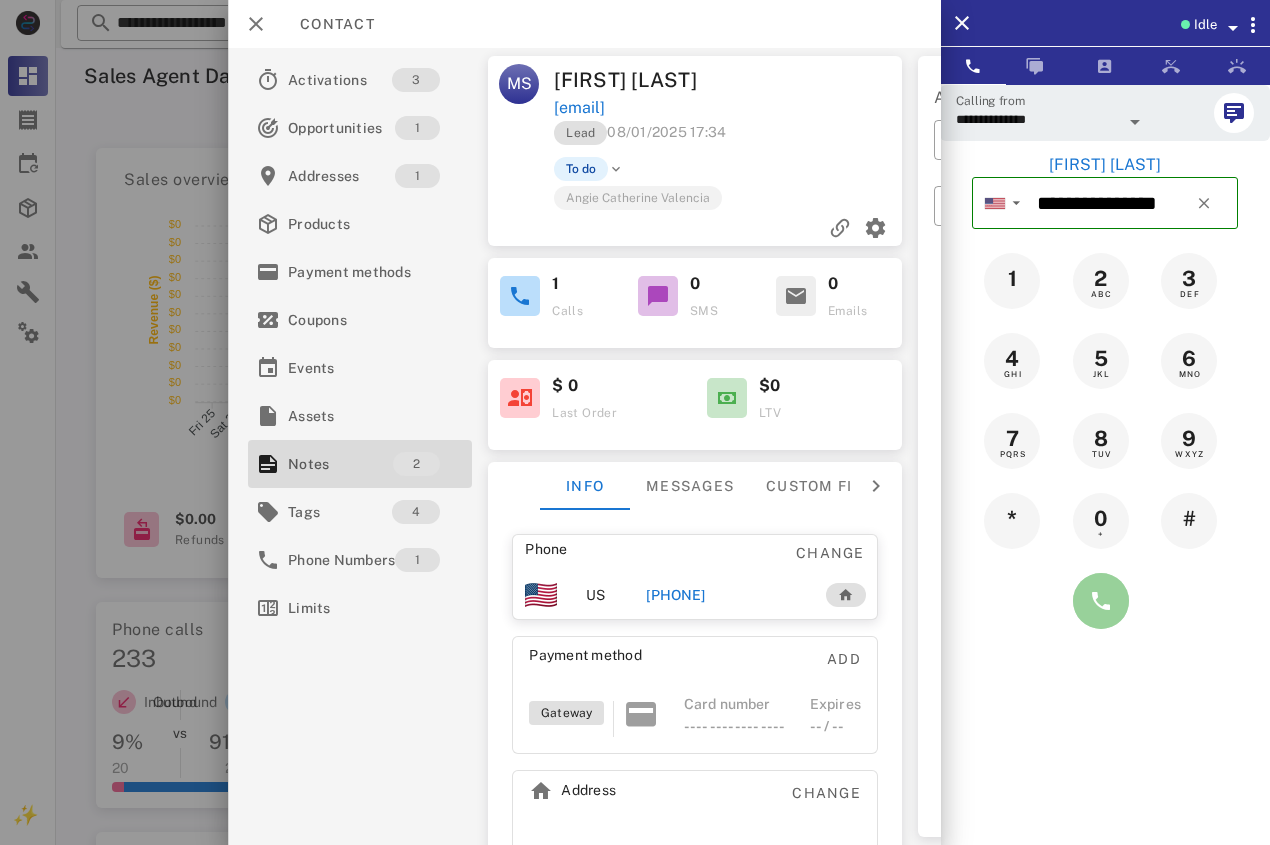 click at bounding box center [1101, 601] 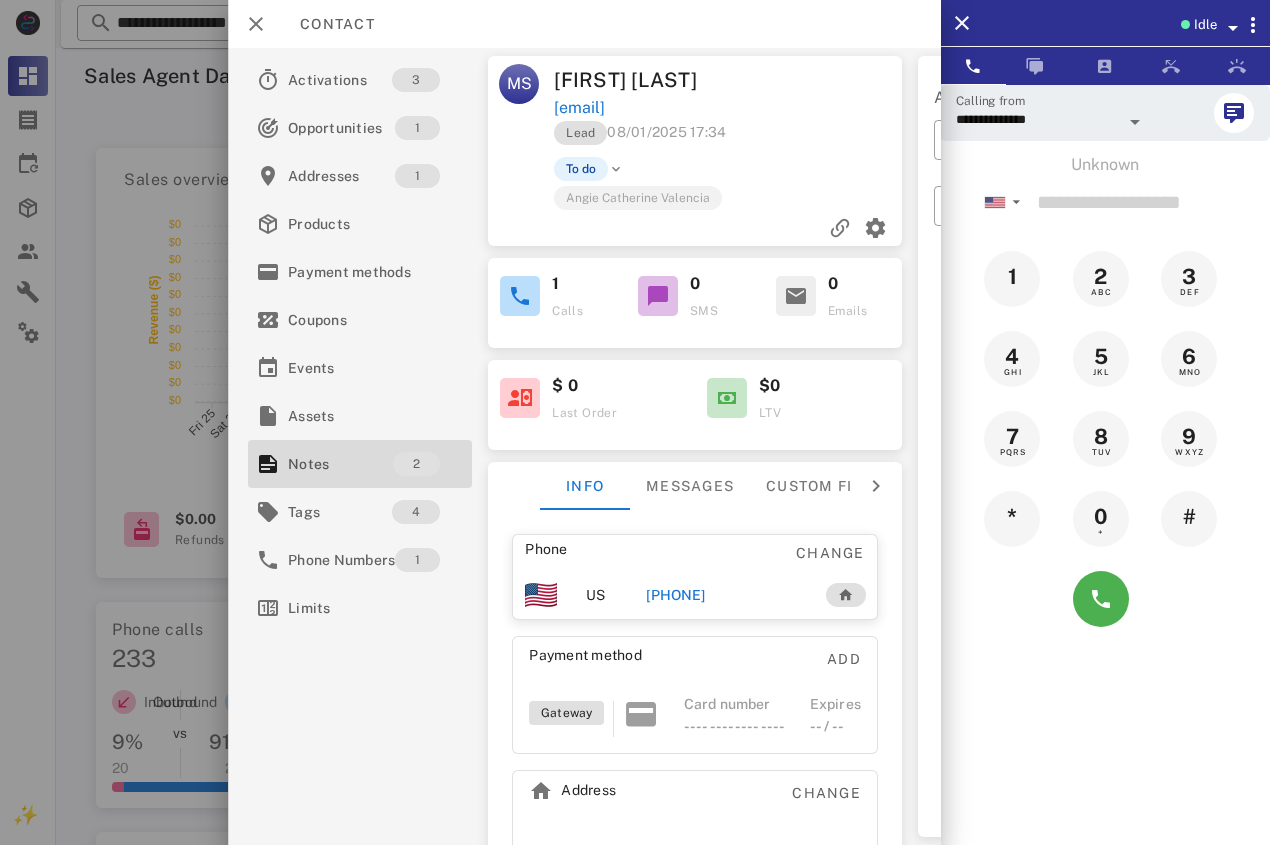 click on "+17022725897" at bounding box center [675, 595] 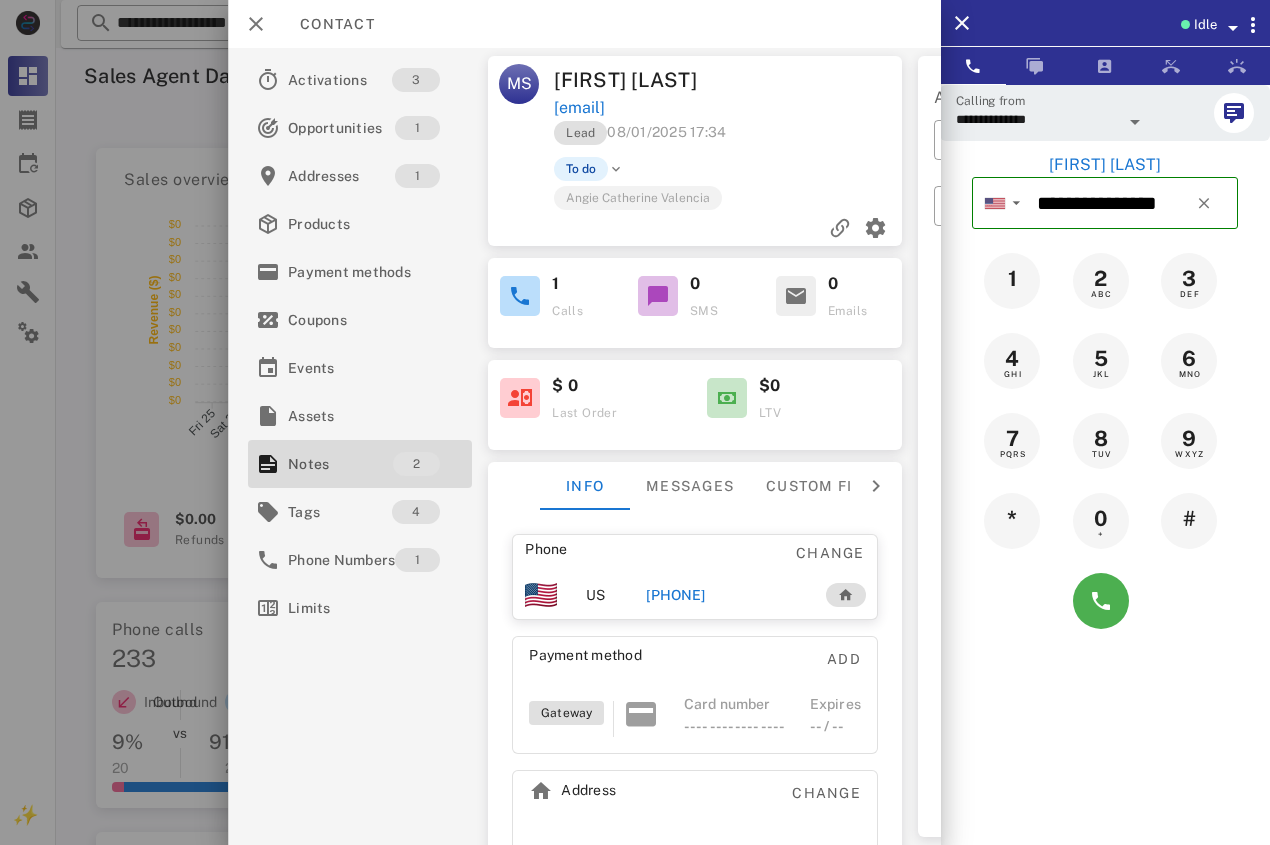 click at bounding box center (1105, 601) 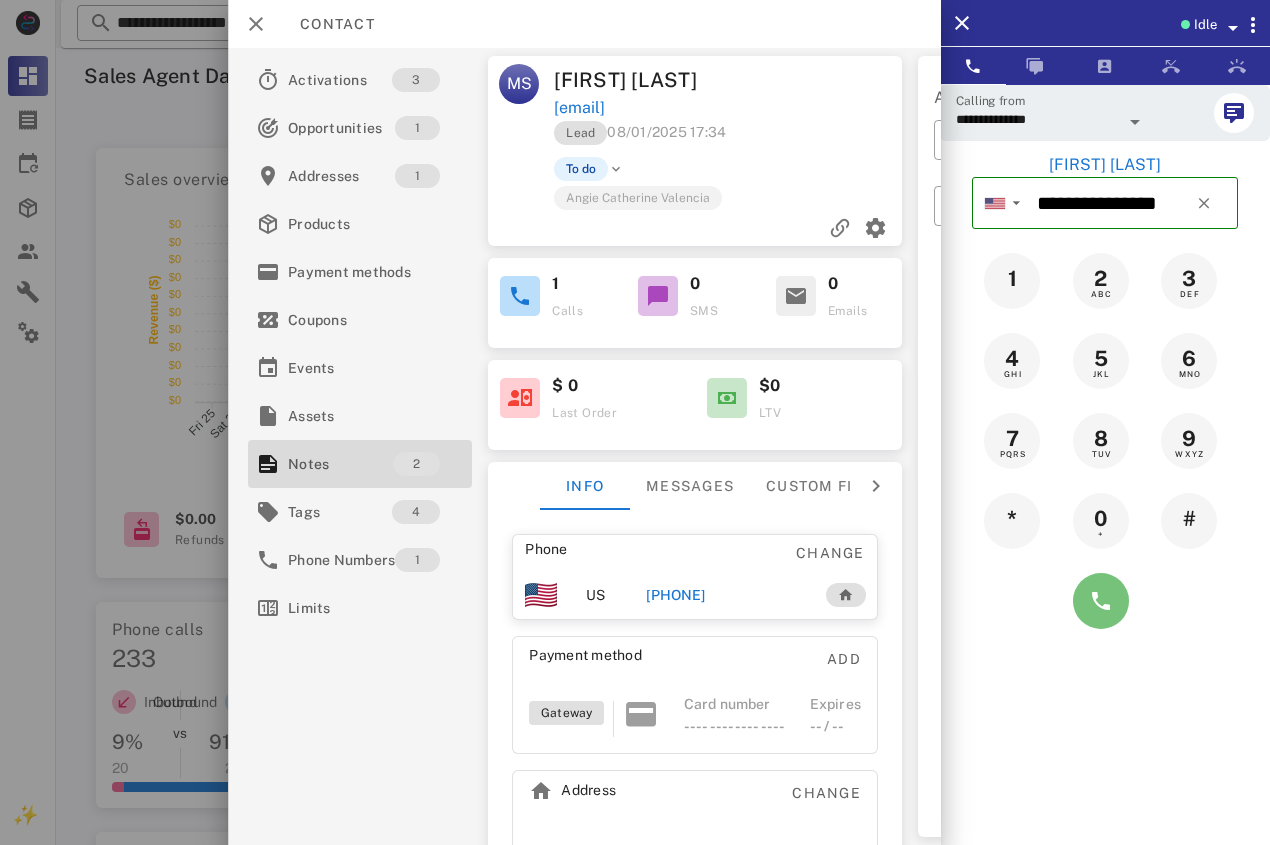 click at bounding box center (1101, 601) 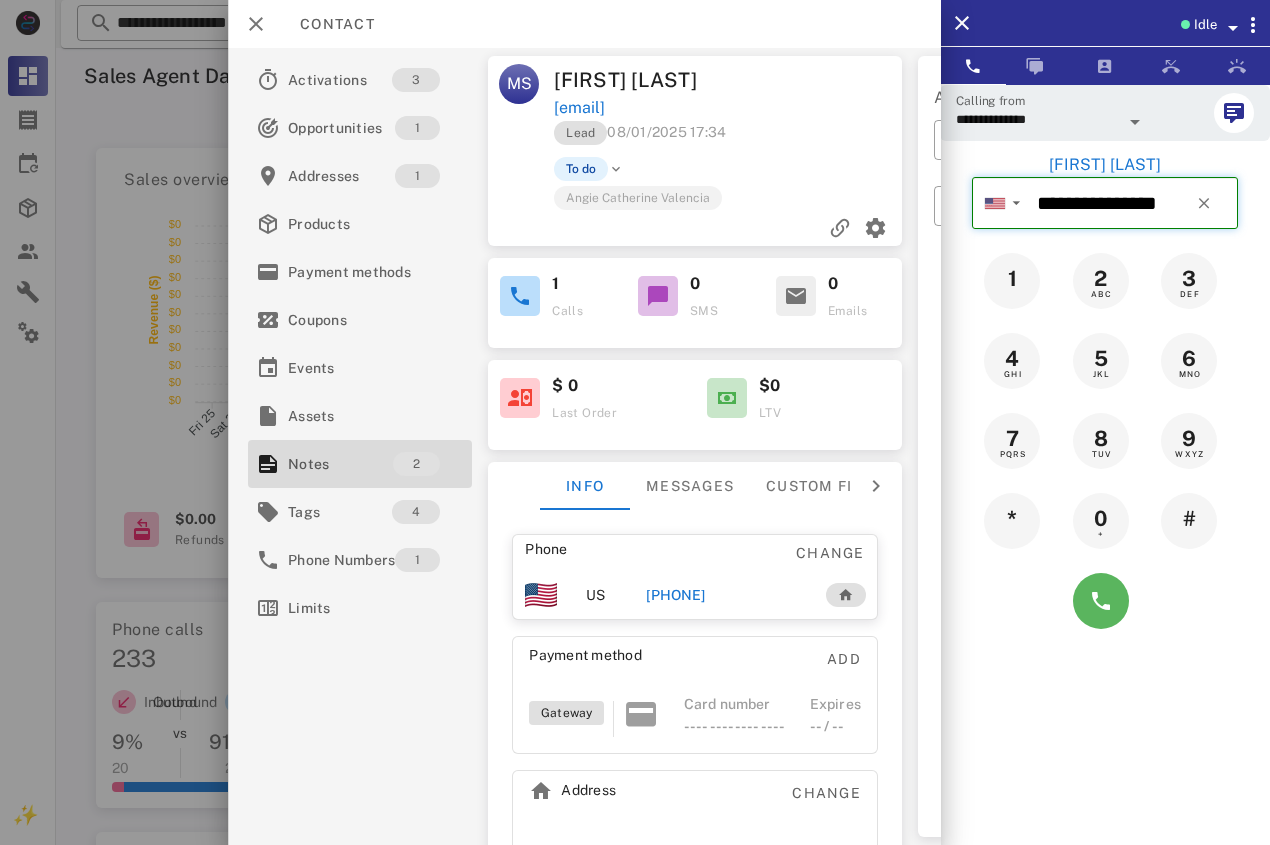type 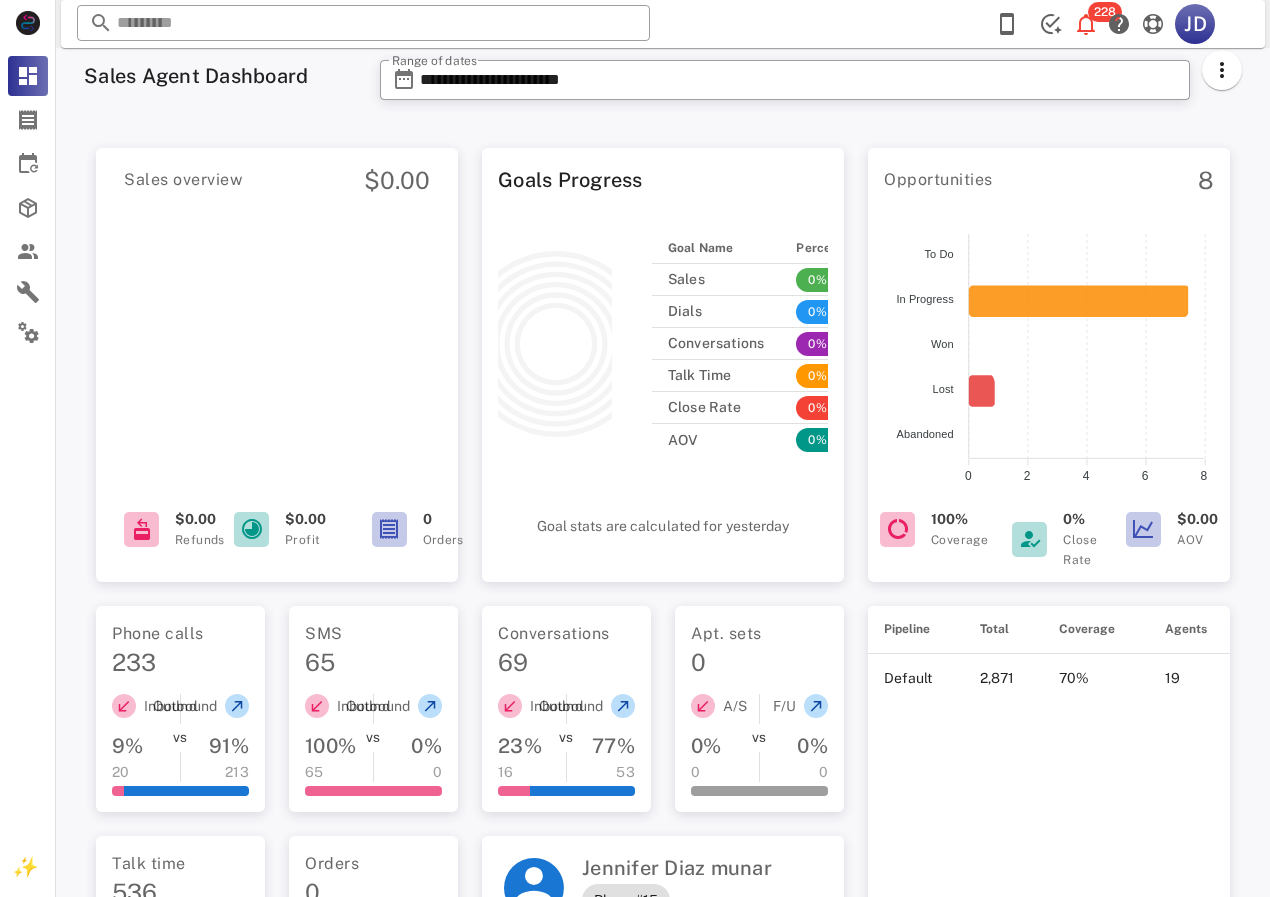scroll, scrollTop: 0, scrollLeft: 0, axis: both 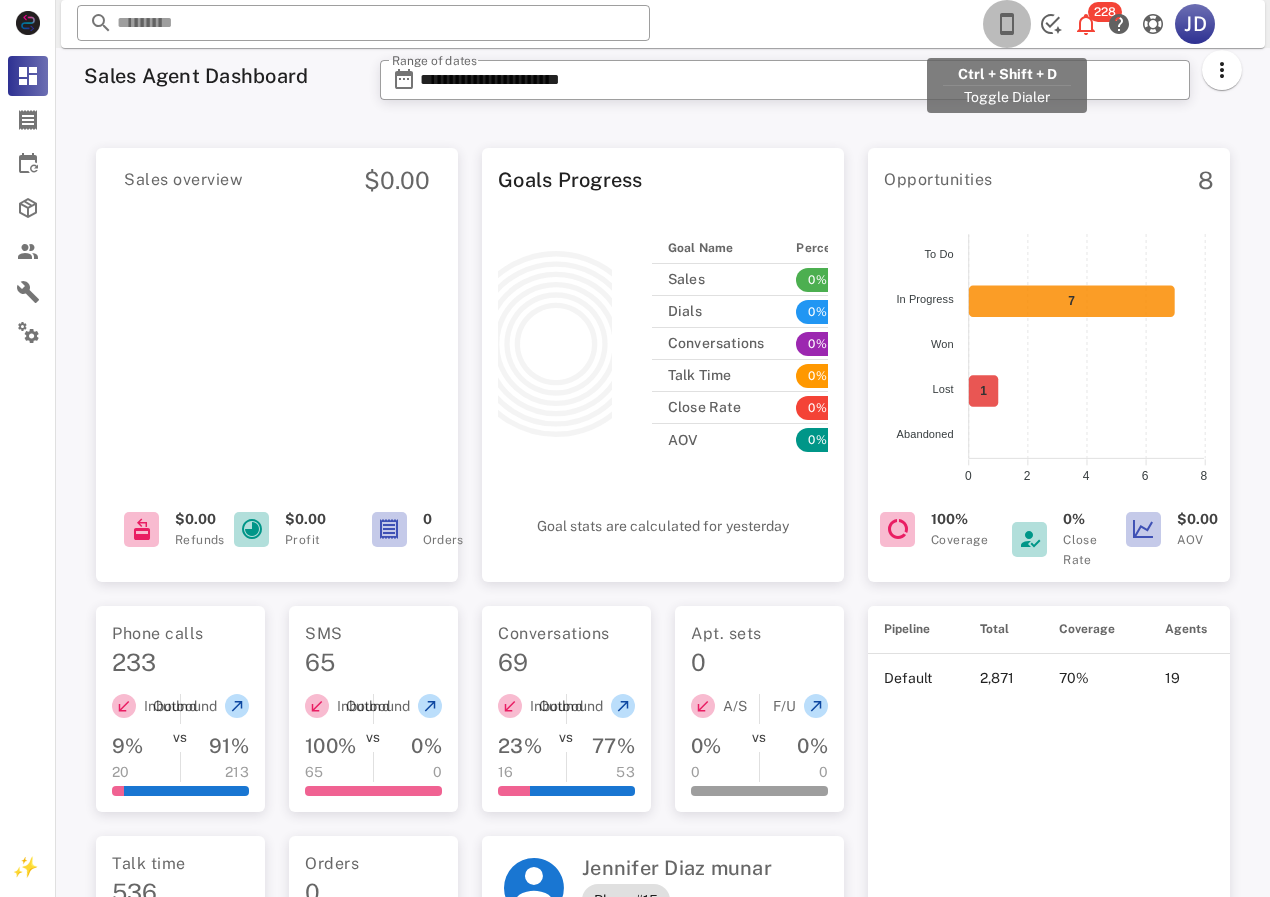 click at bounding box center [1007, 24] 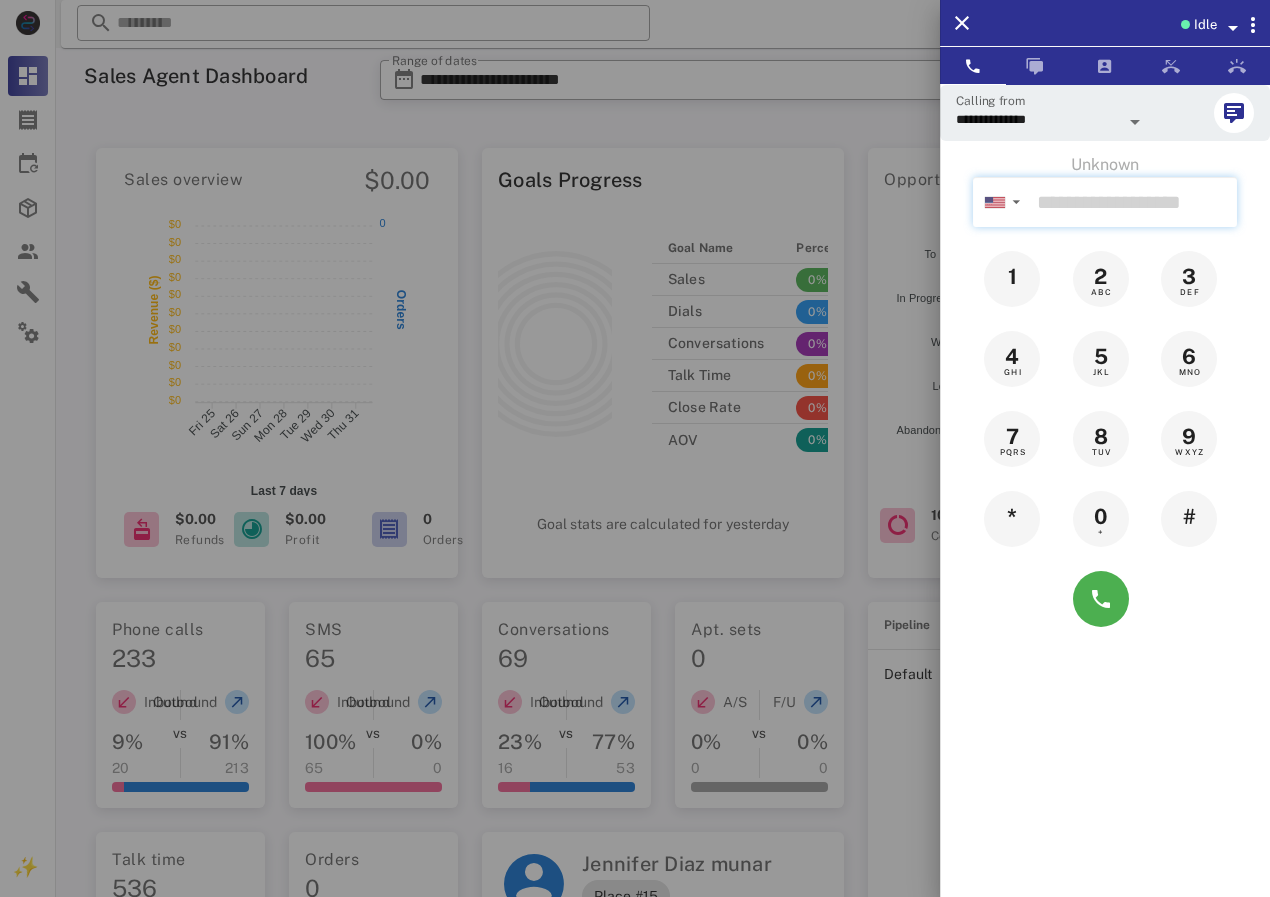 click at bounding box center (1133, 202) 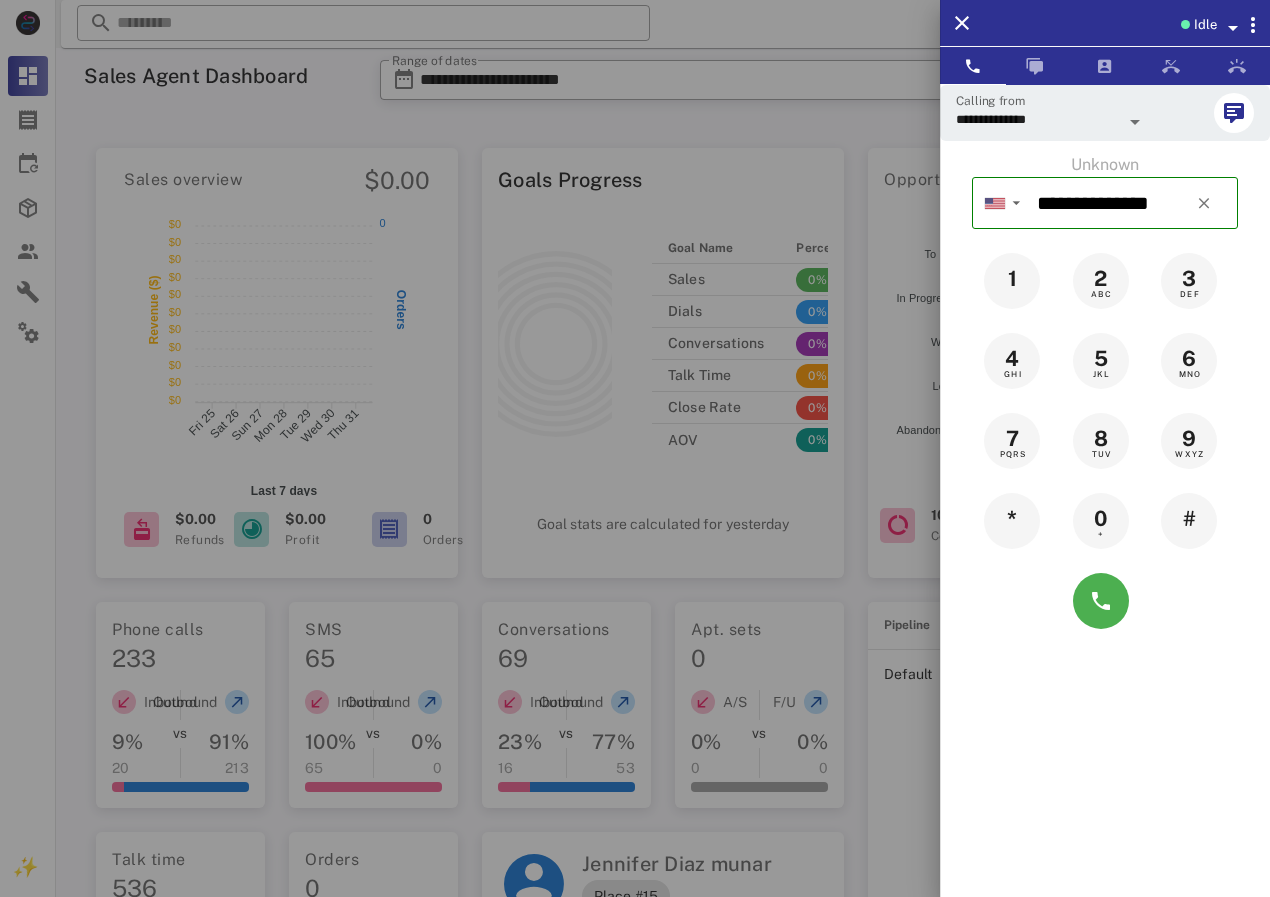 click at bounding box center (1105, 601) 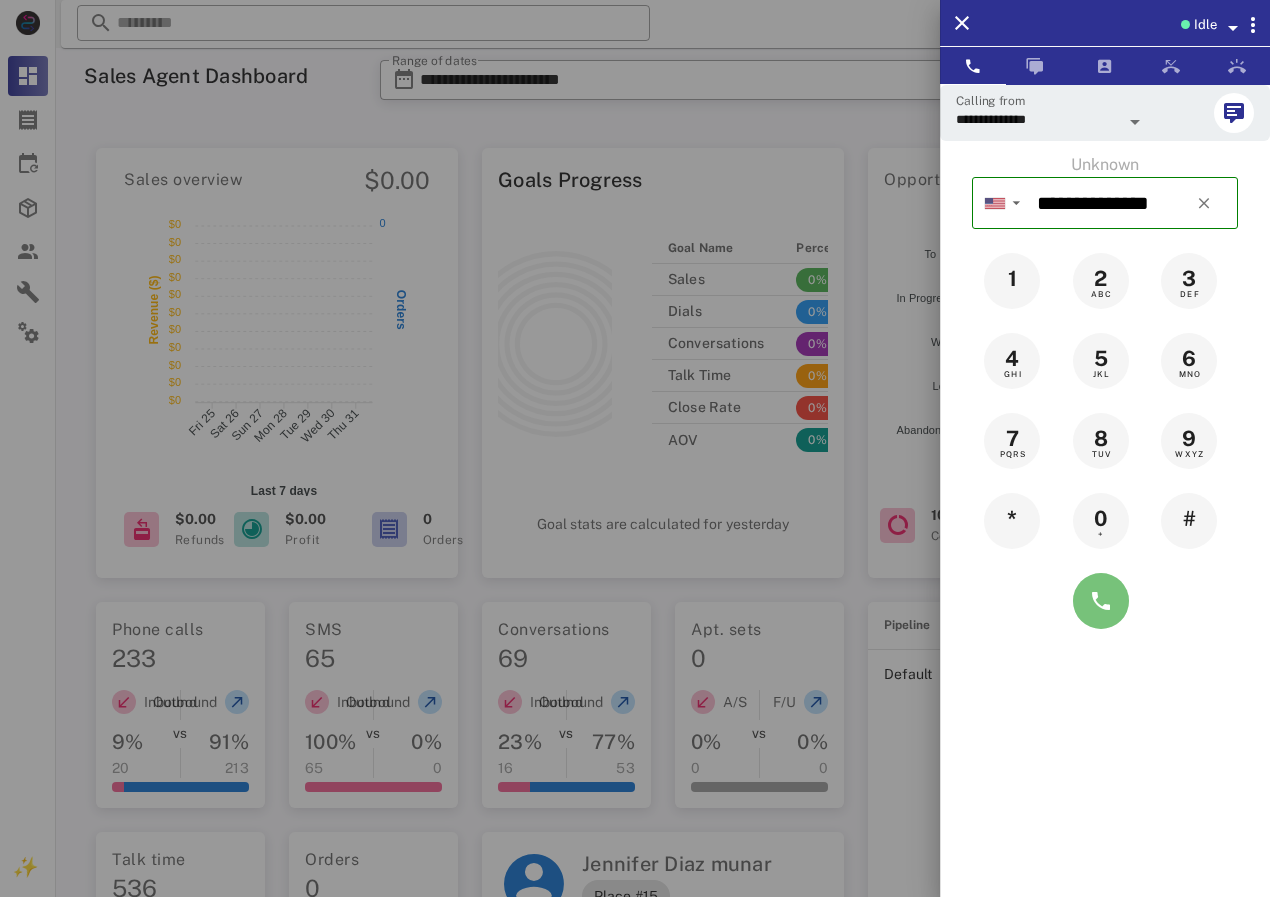 click at bounding box center (1101, 601) 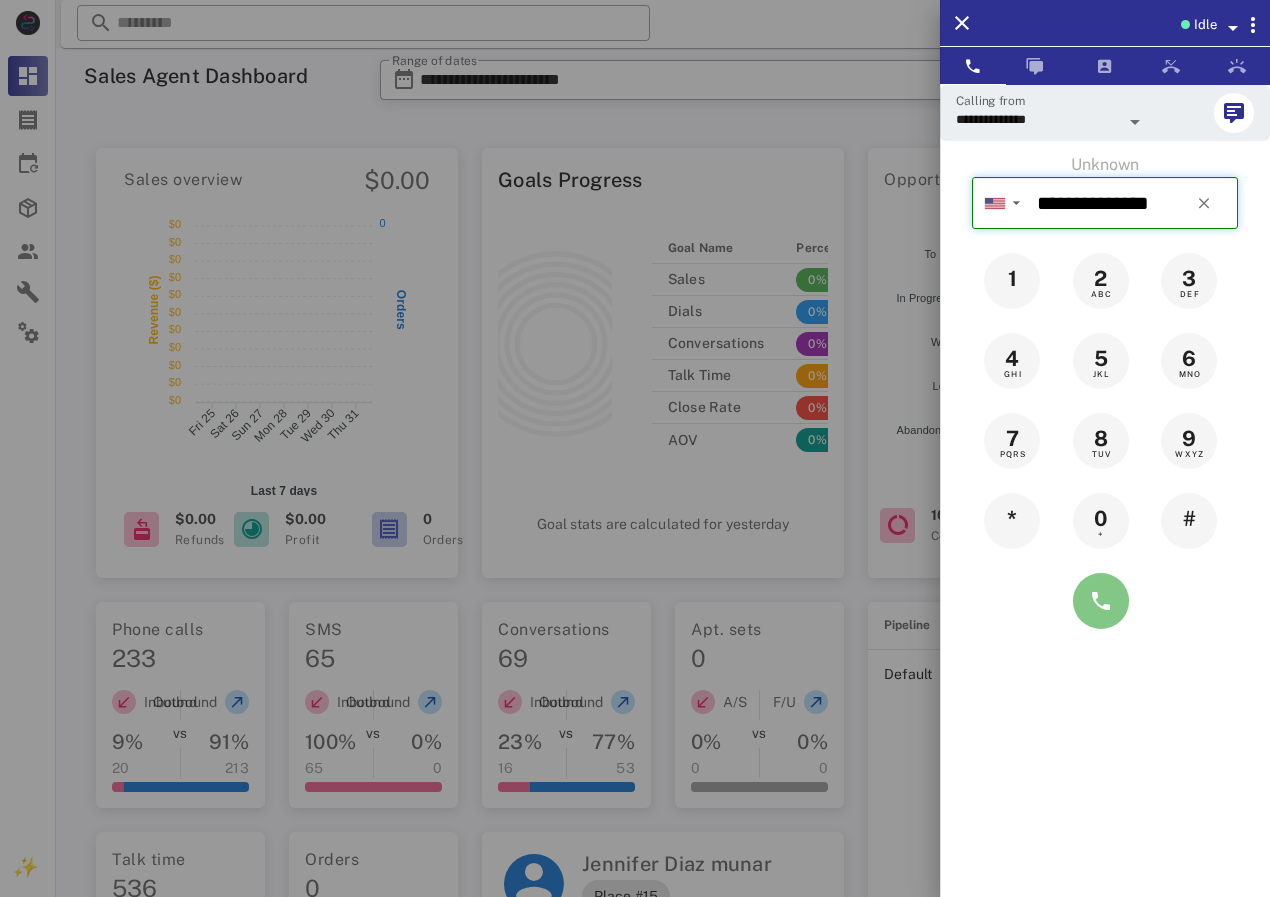 type on "**********" 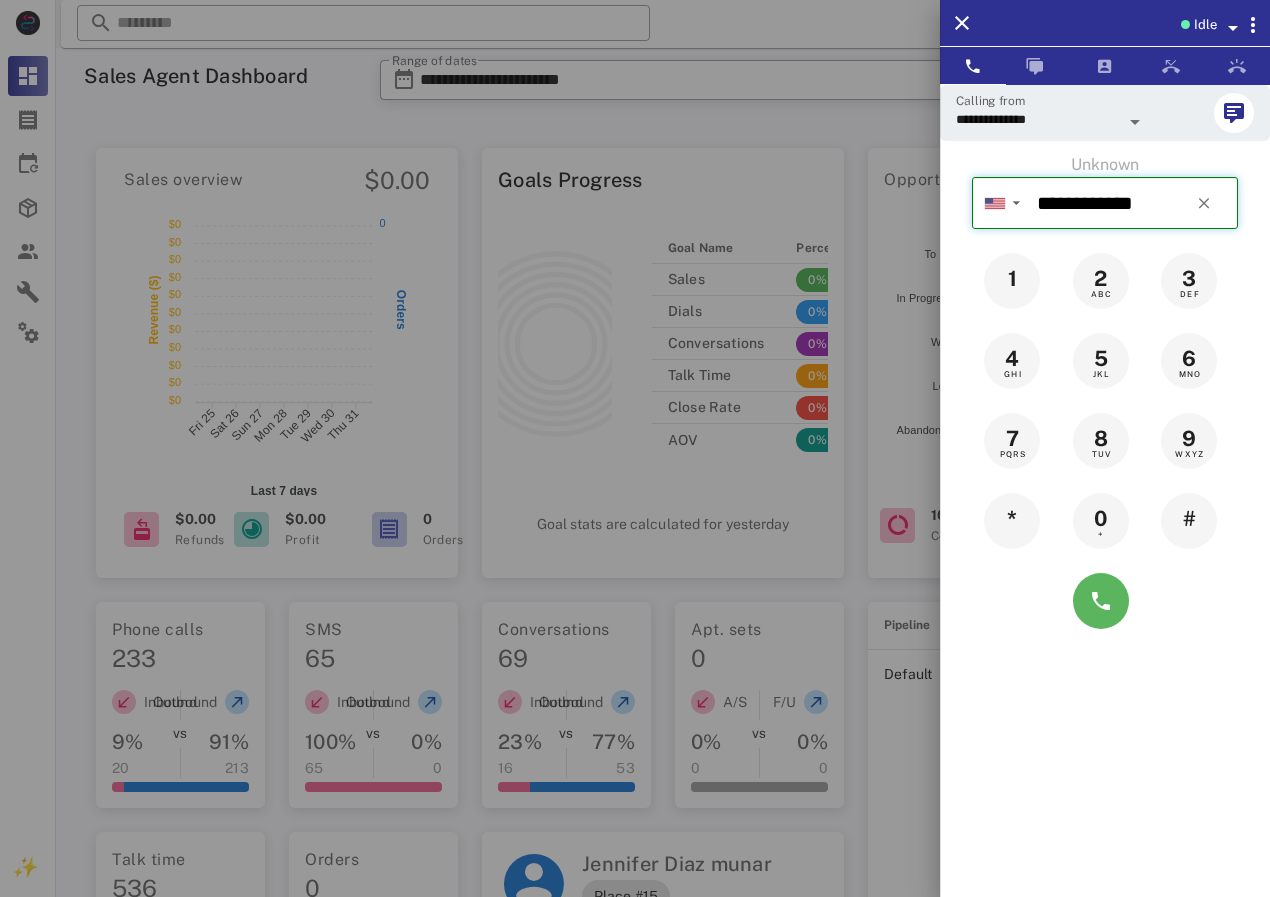 type 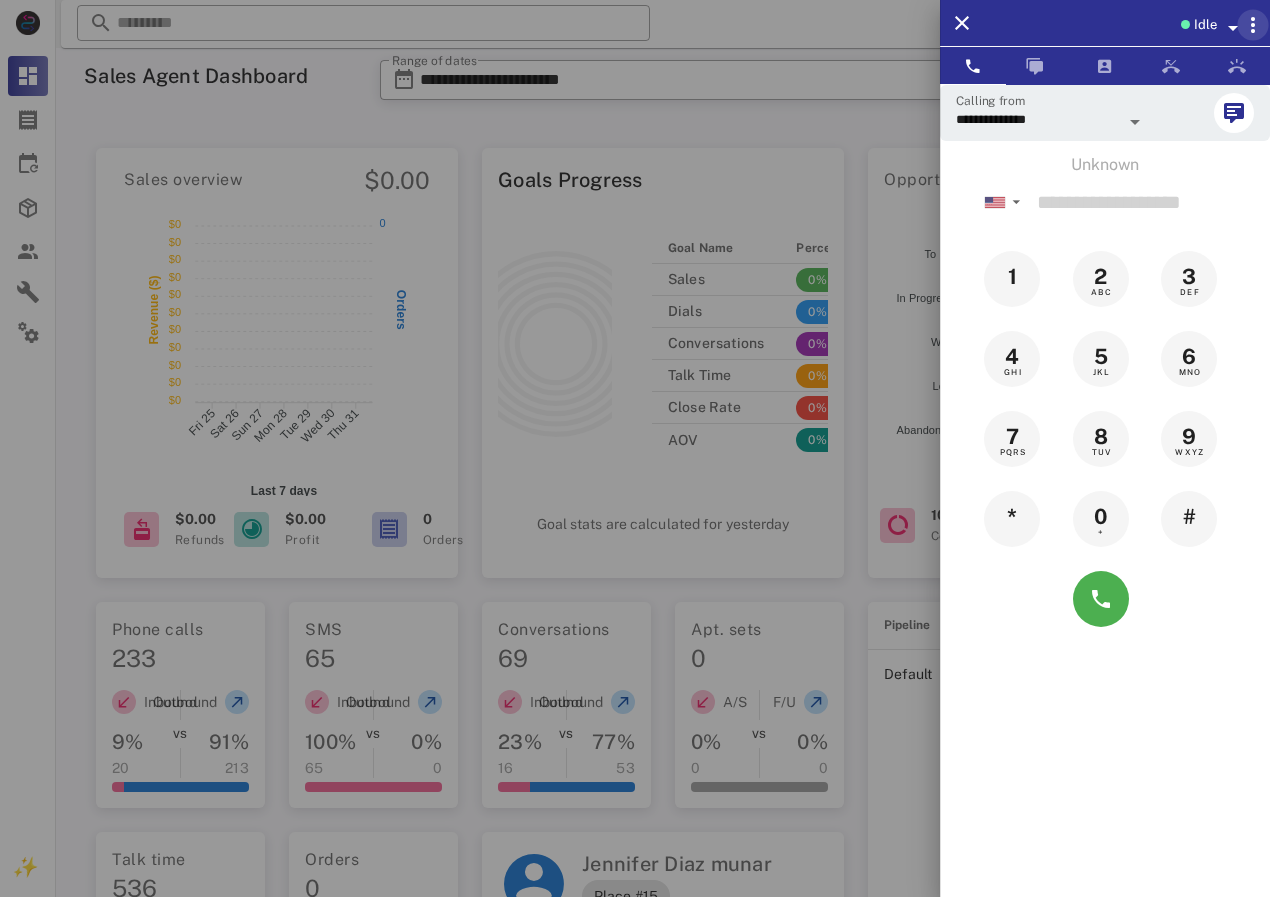 click at bounding box center (1253, 25) 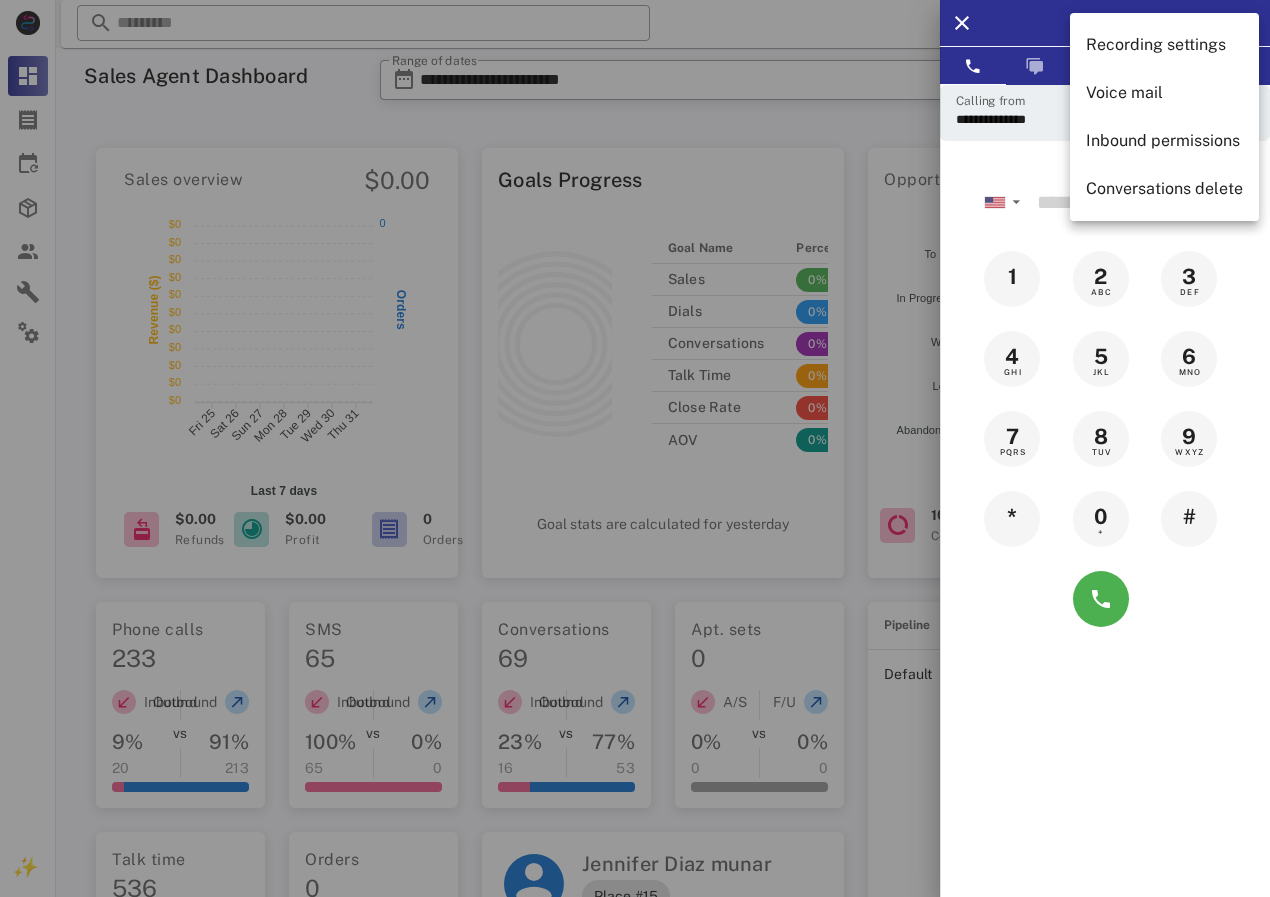 click at bounding box center (635, 448) 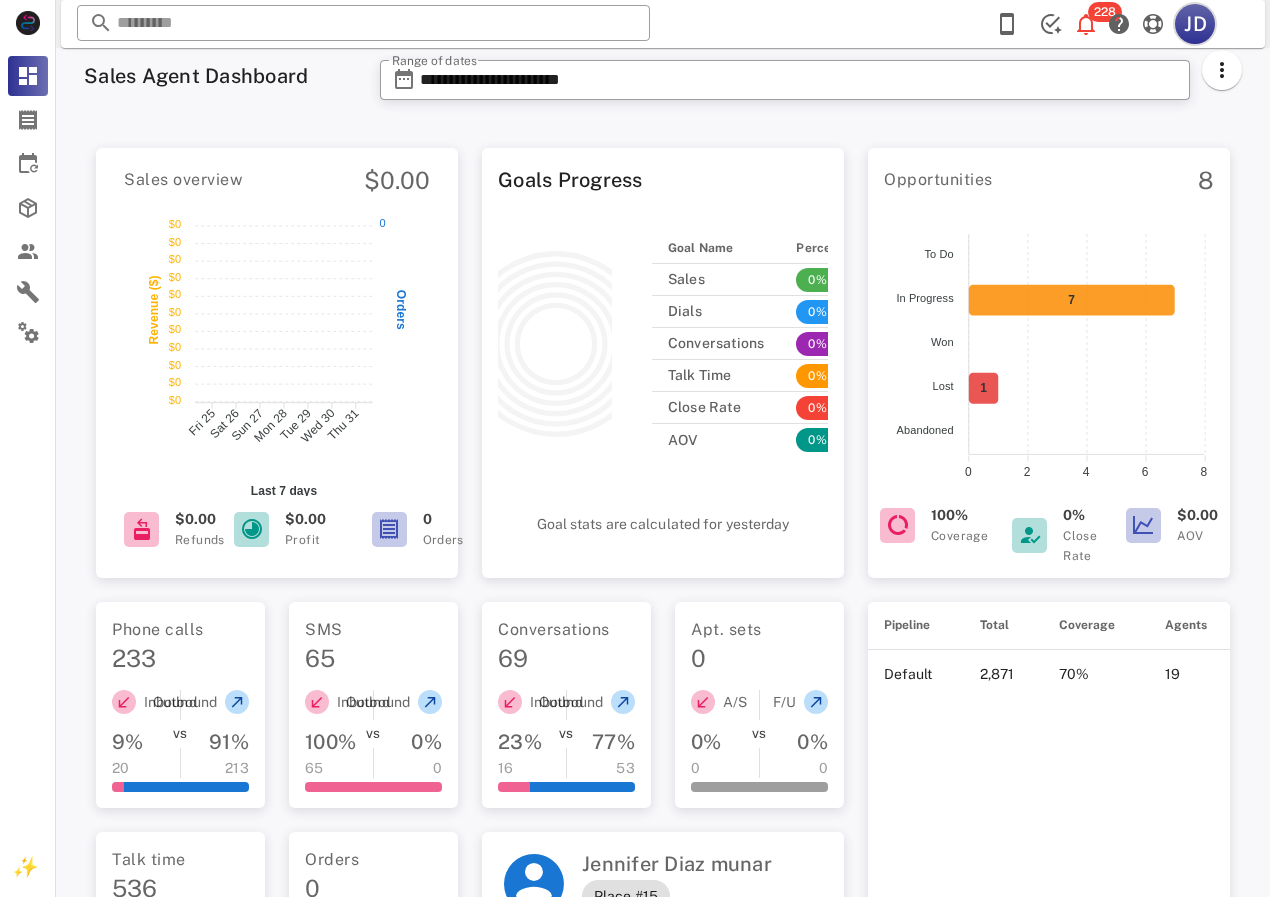 click on "JD" at bounding box center (1195, 24) 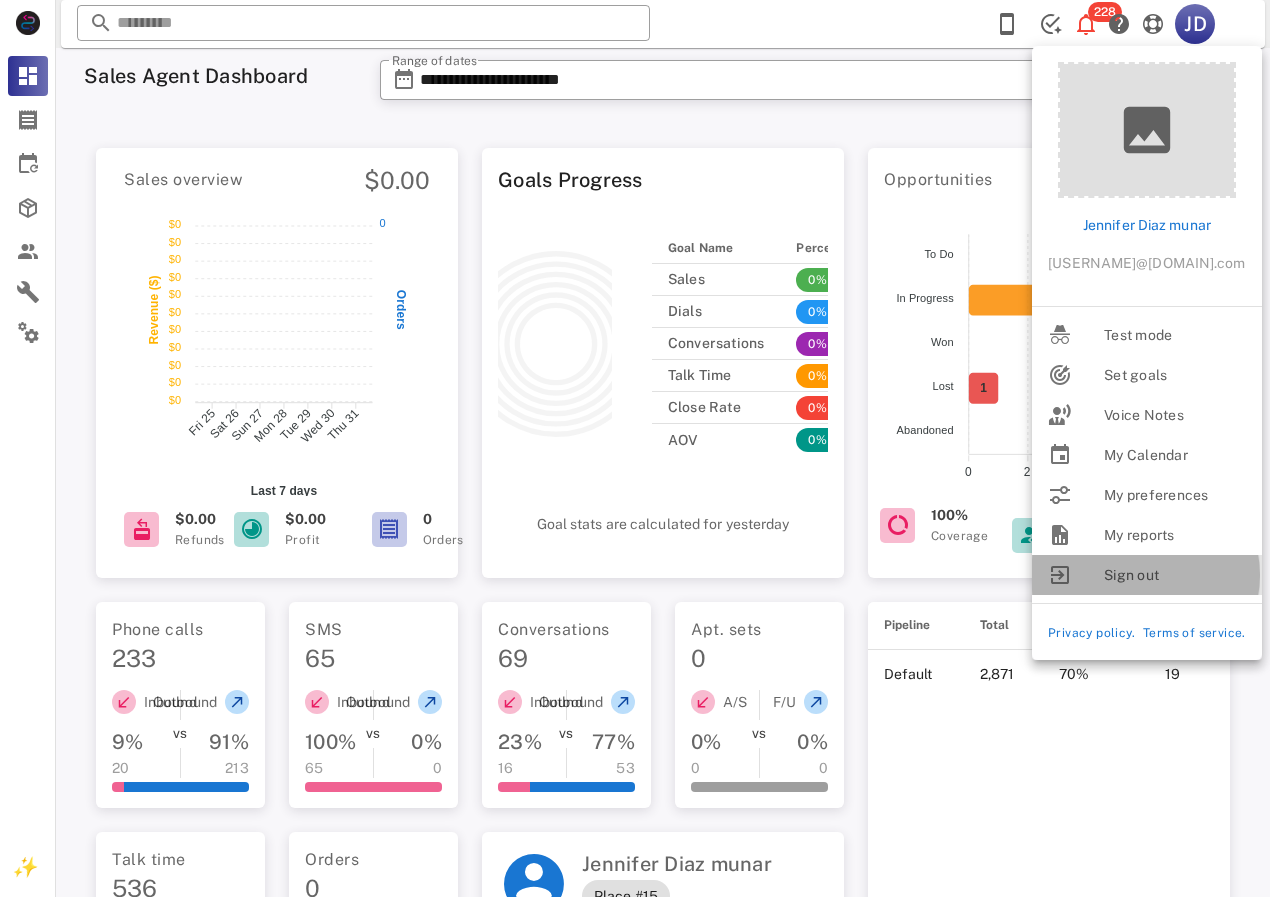 click on "Sign out" at bounding box center (1175, 575) 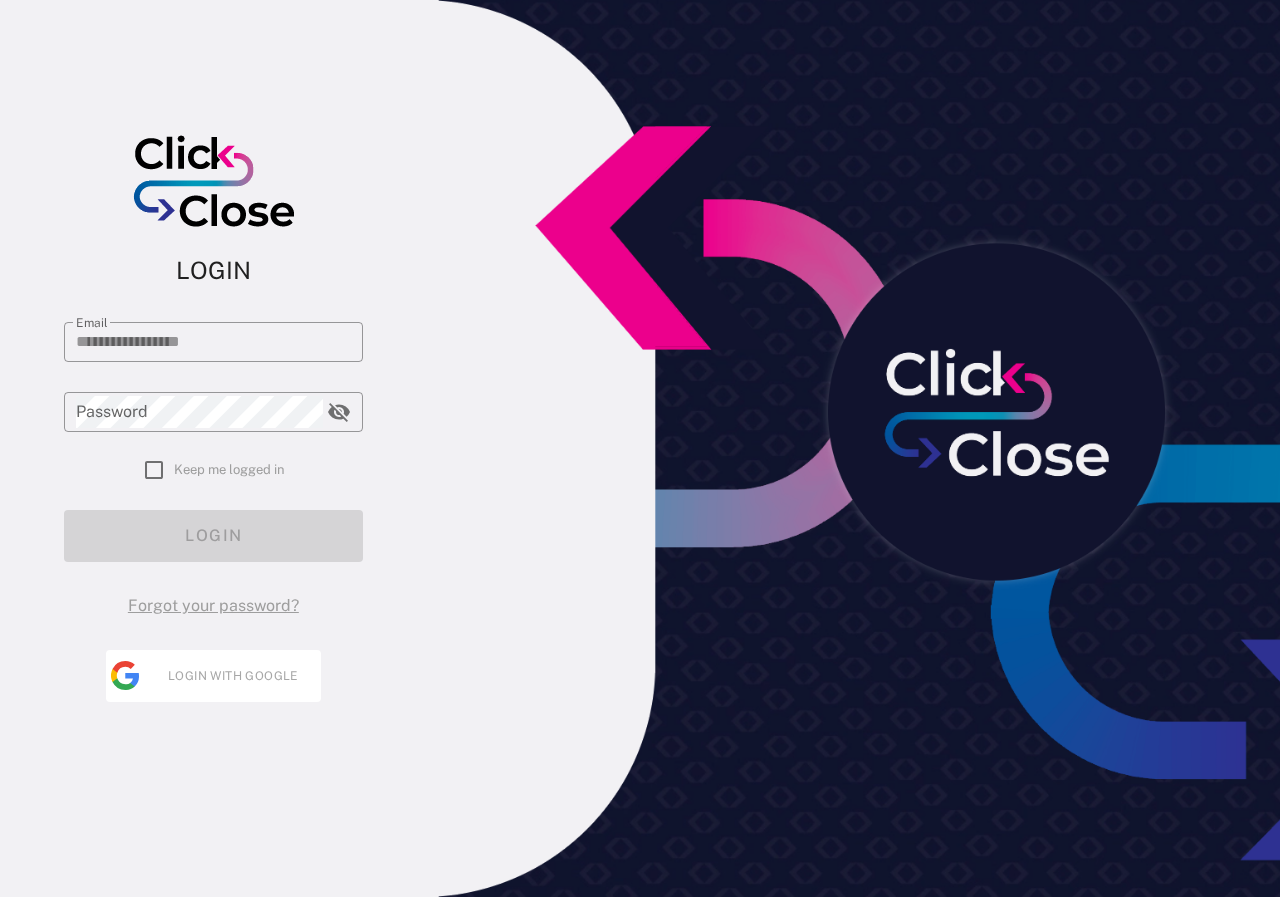 type on "**********" 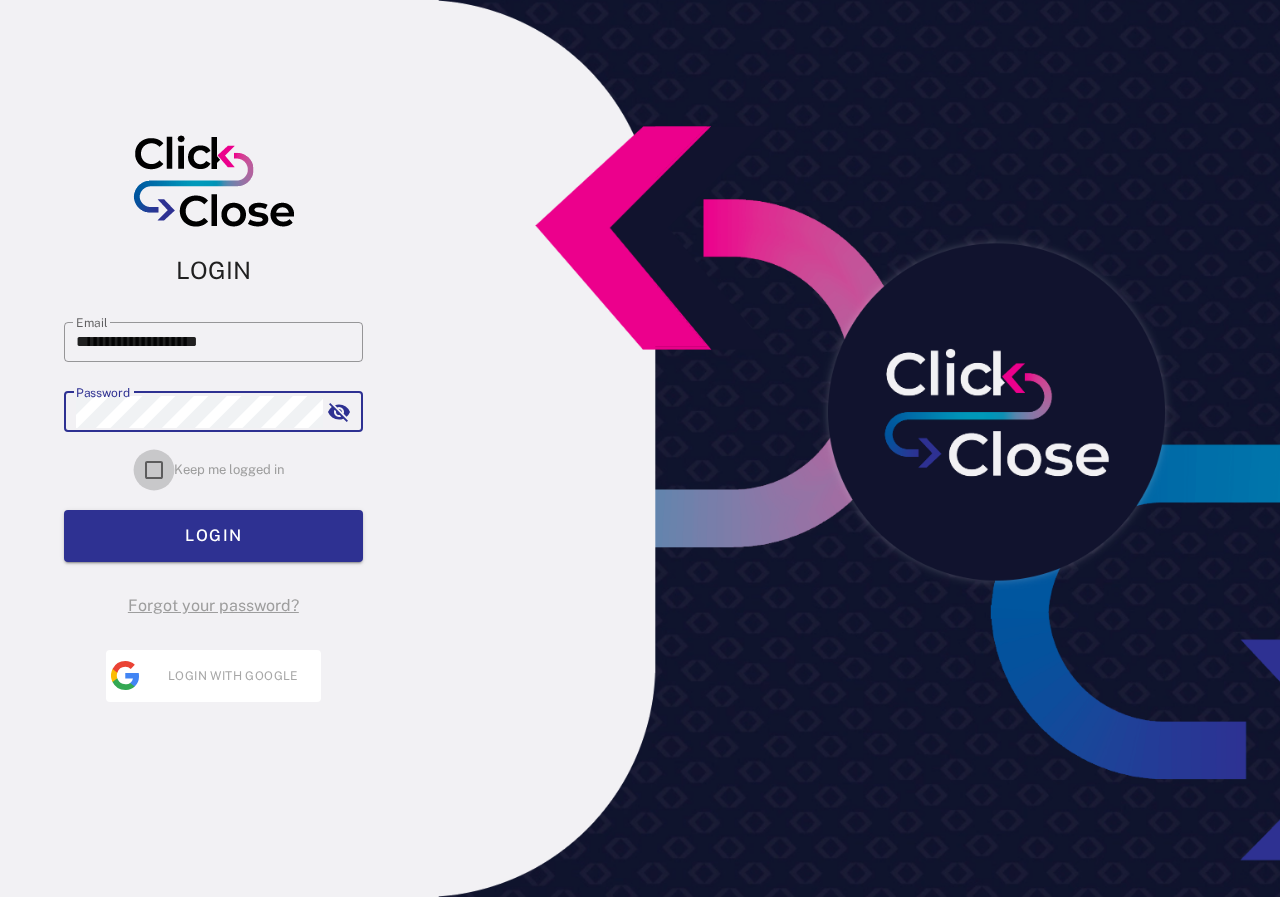 click at bounding box center [154, 470] 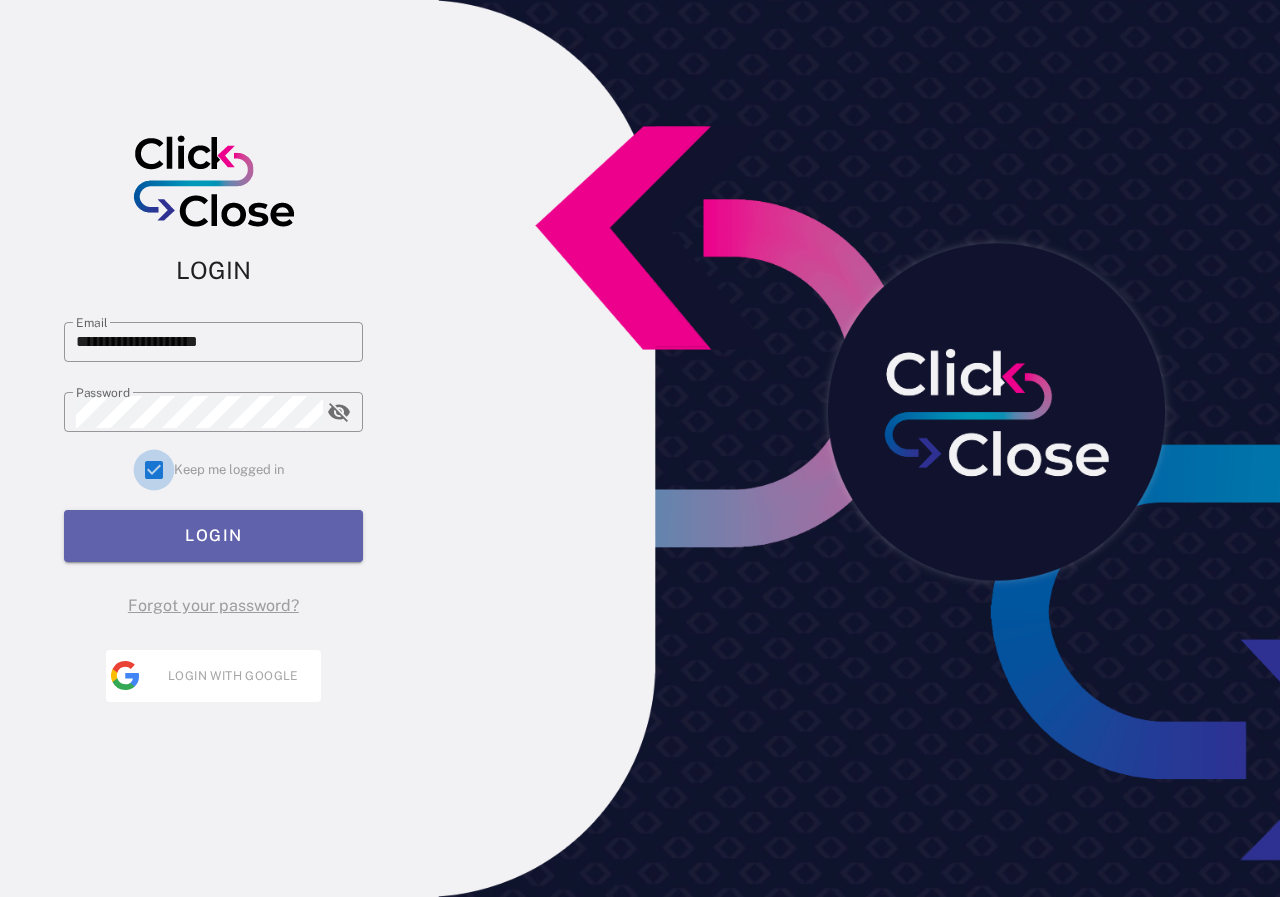click on "LOGIN" at bounding box center [213, 536] 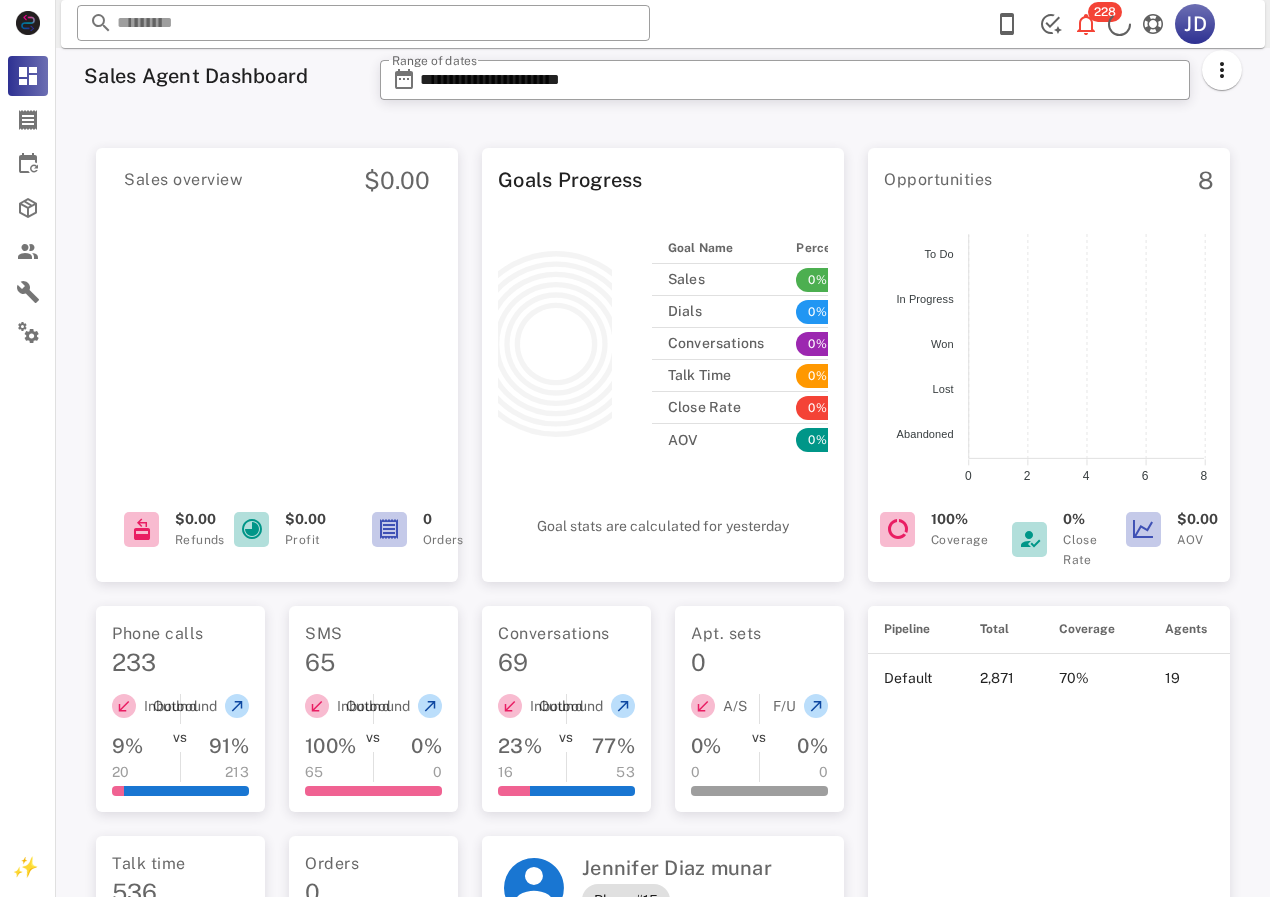 scroll, scrollTop: 0, scrollLeft: 0, axis: both 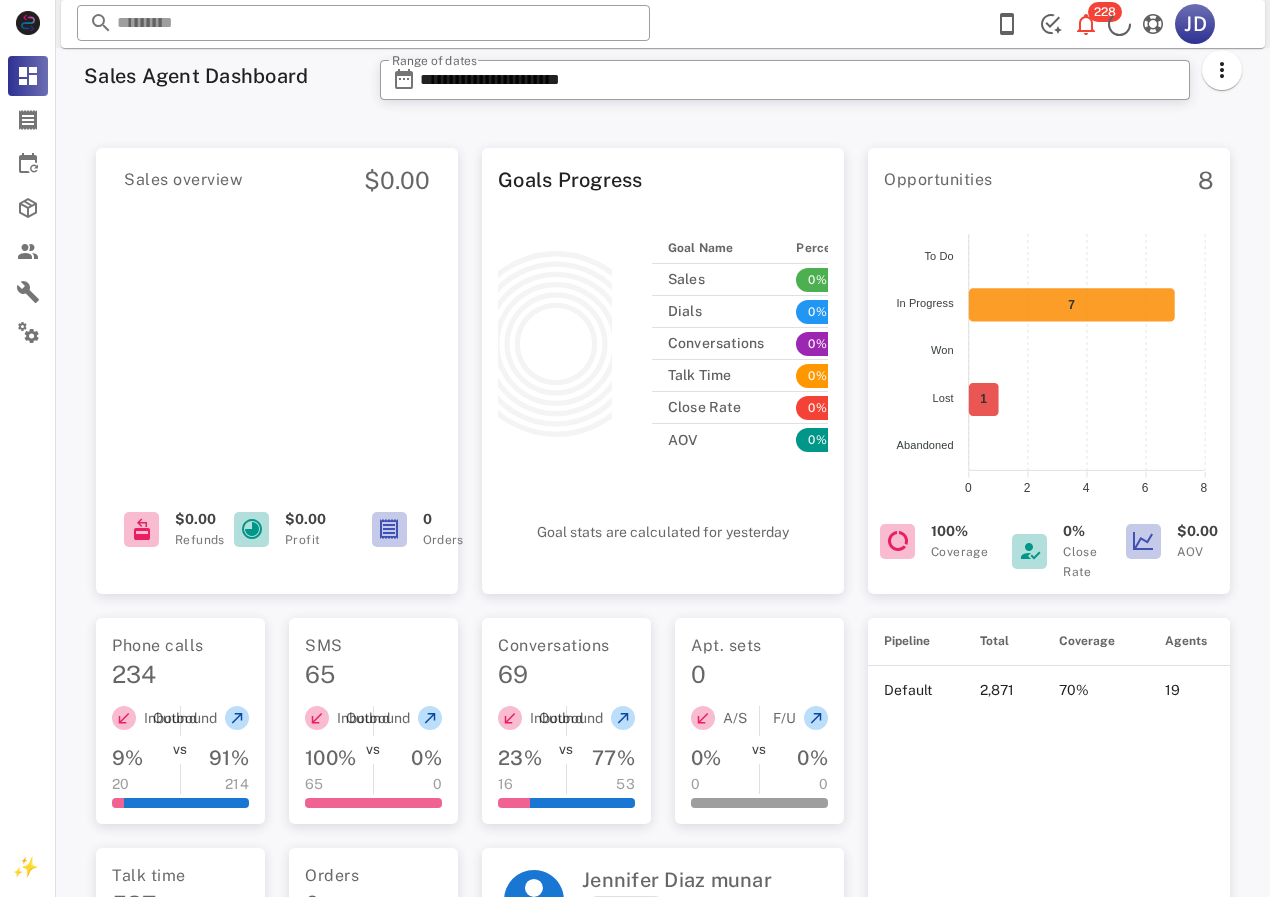 click on "Sales overview  $0.00 $0.00 Refunds $0.00 Profit 0 Orders" at bounding box center [277, 365] 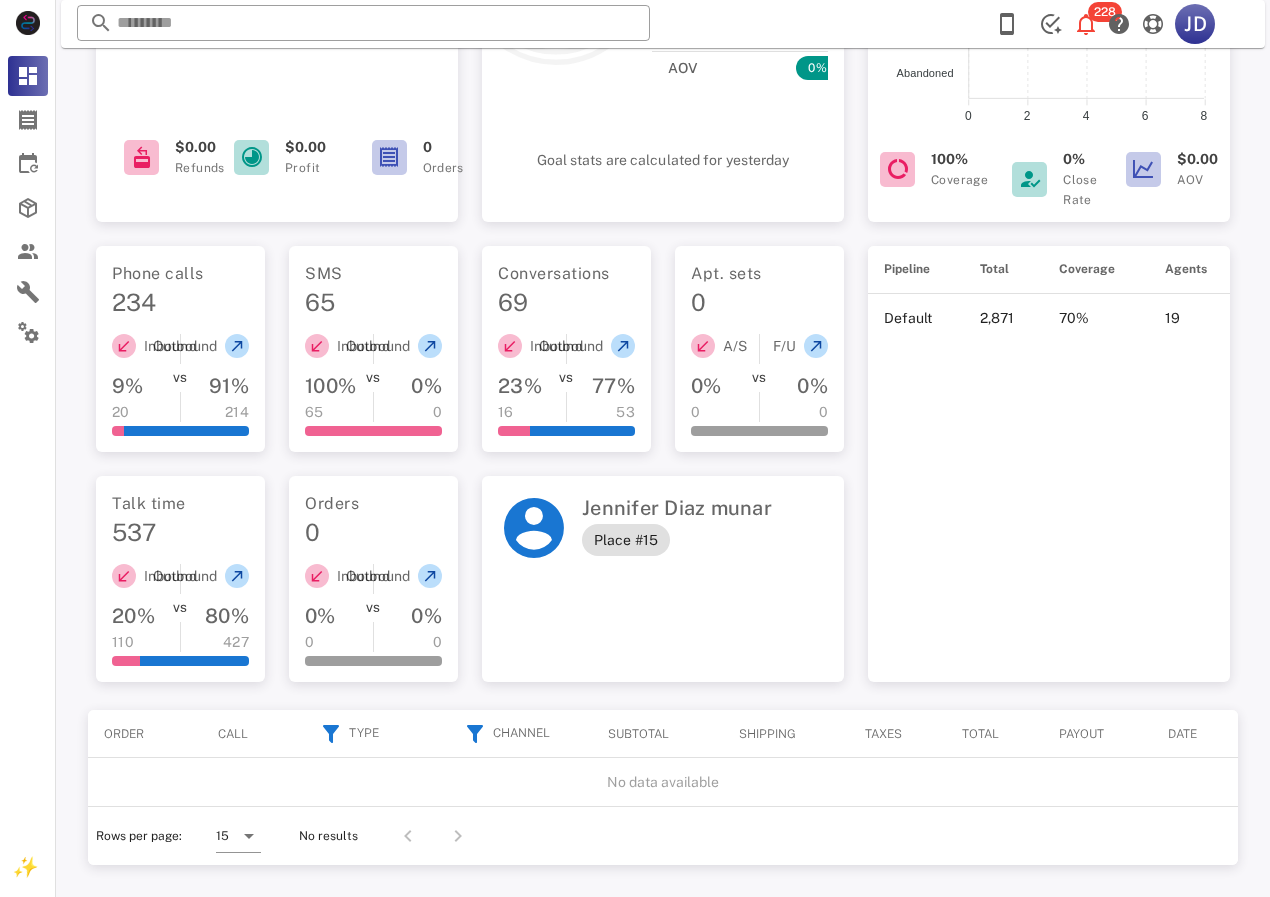 scroll, scrollTop: 0, scrollLeft: 0, axis: both 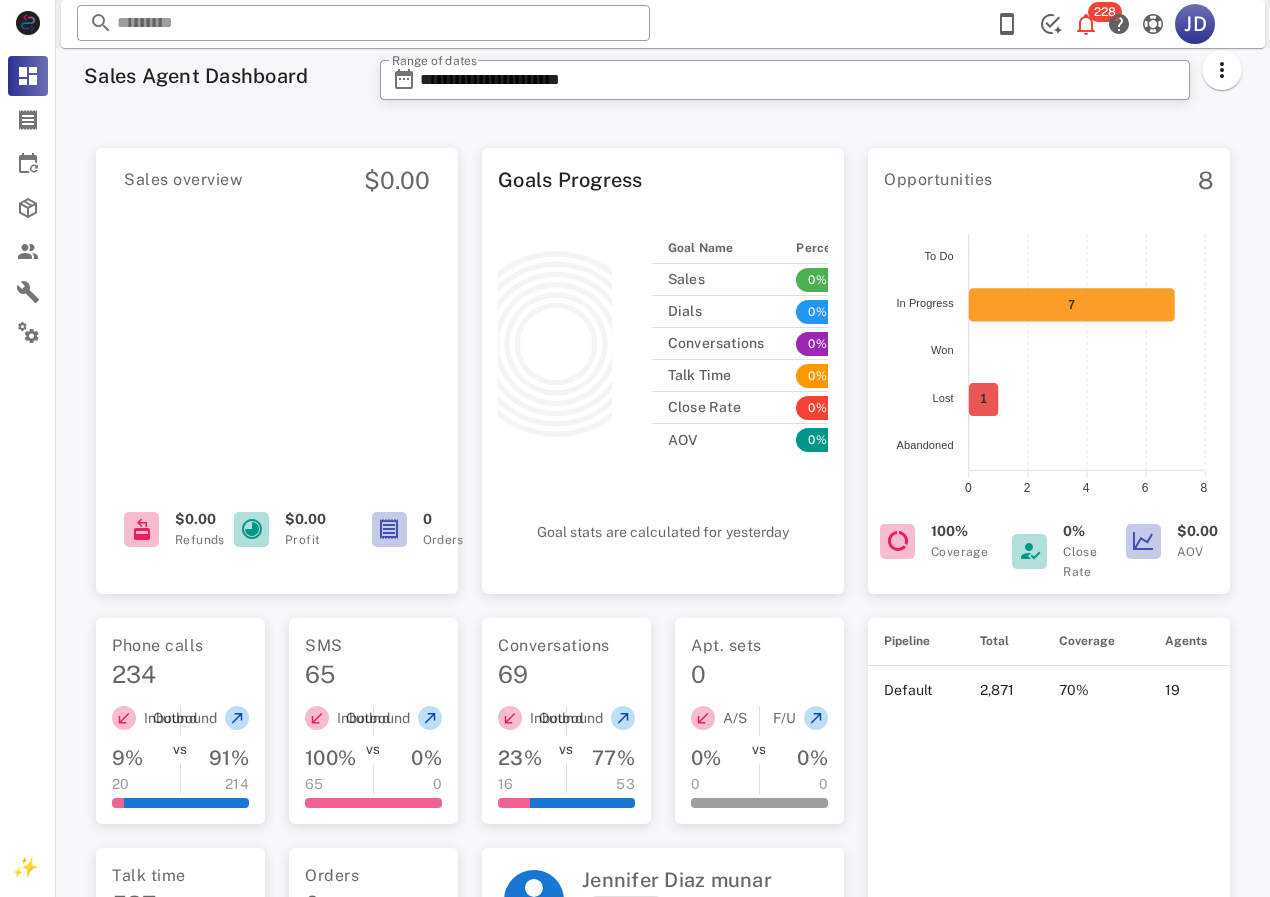 click 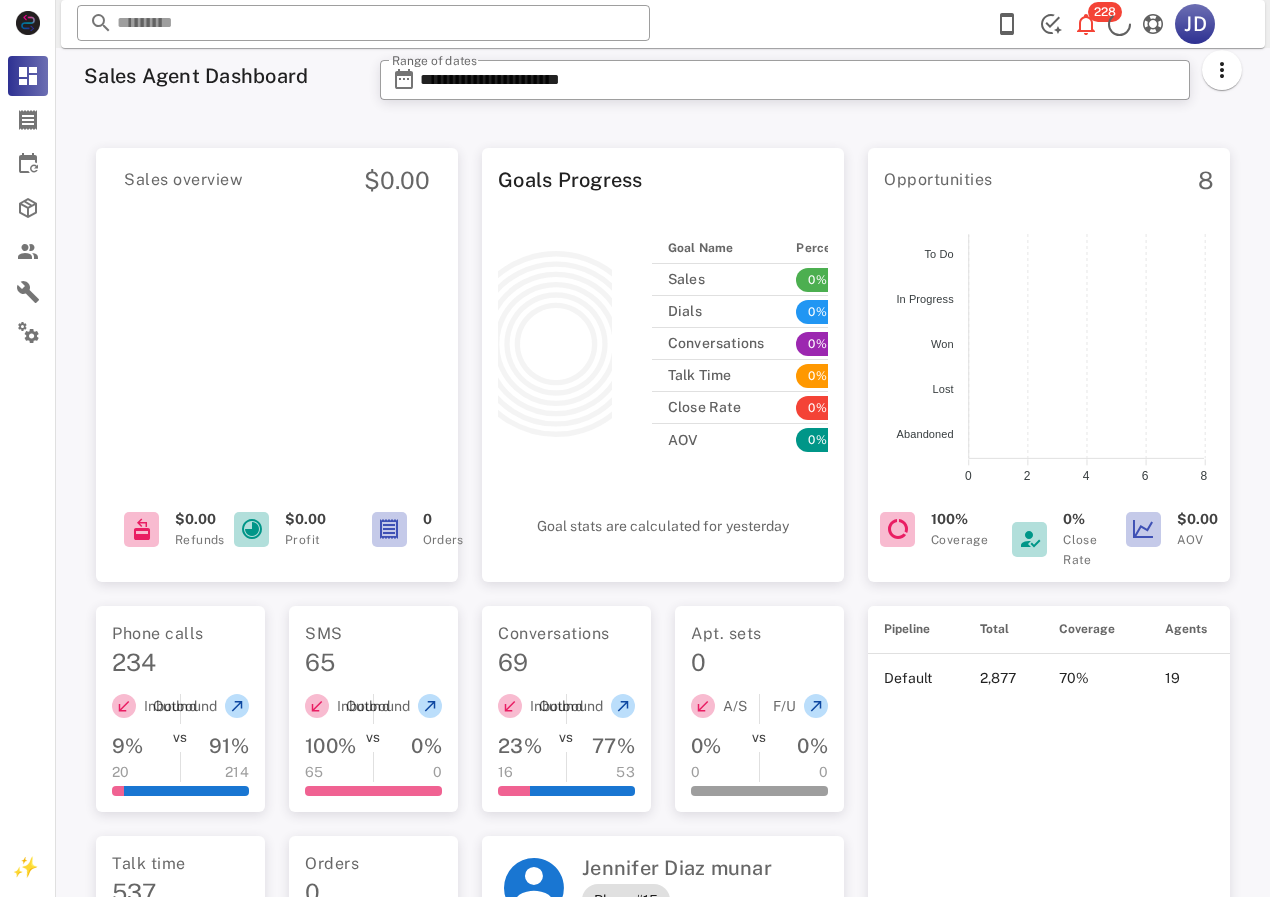 scroll, scrollTop: 0, scrollLeft: 0, axis: both 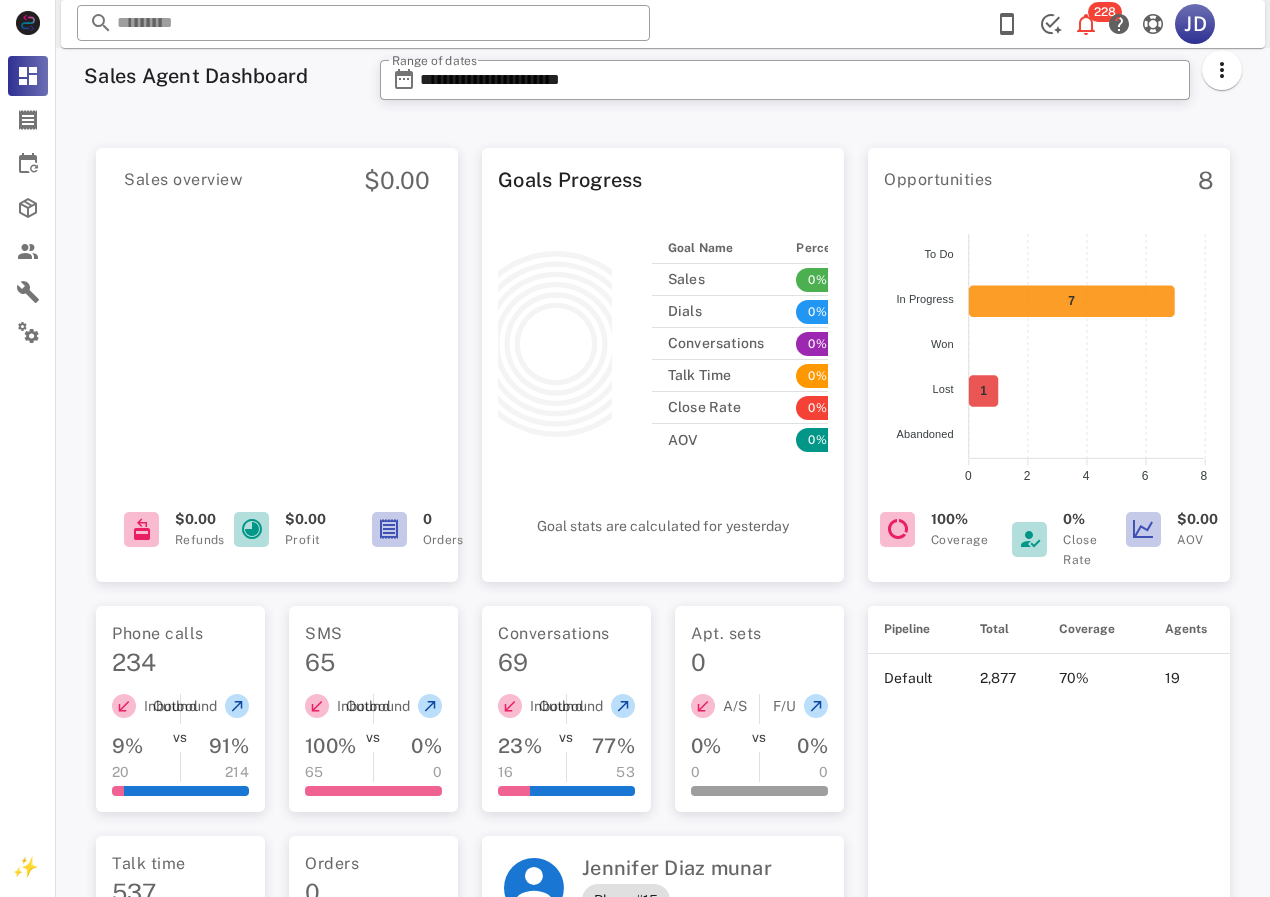 click at bounding box center (277, 346) 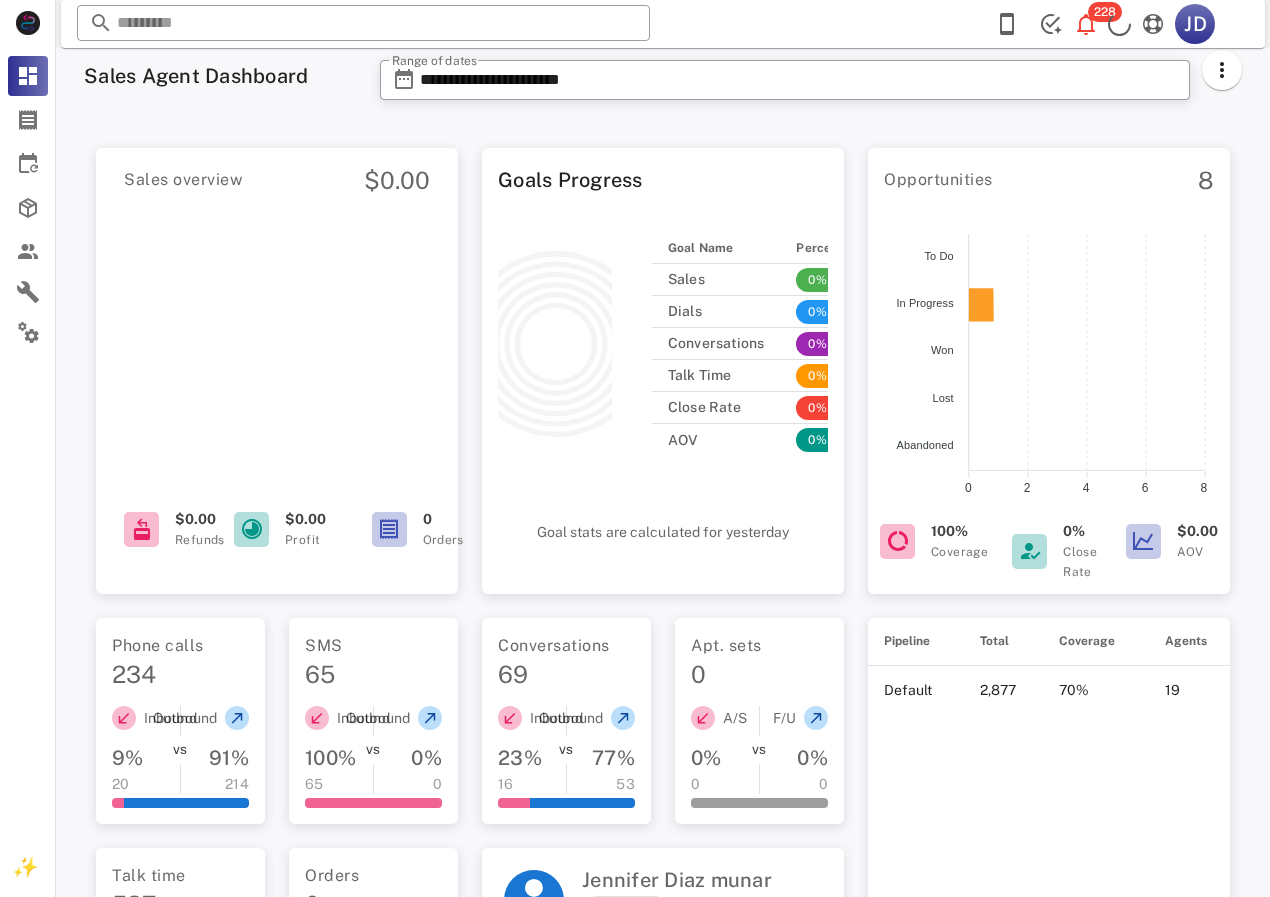 scroll, scrollTop: 0, scrollLeft: 0, axis: both 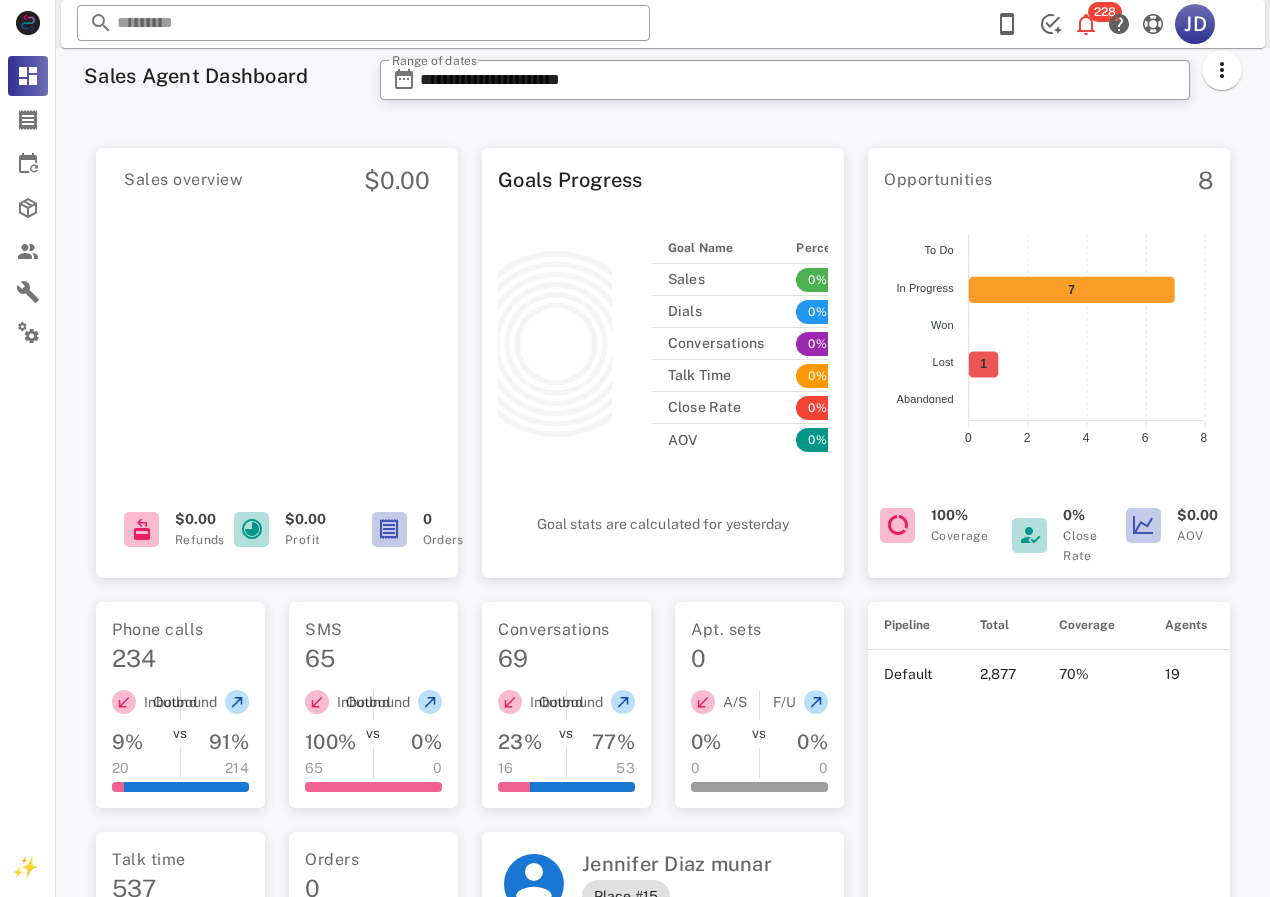 click 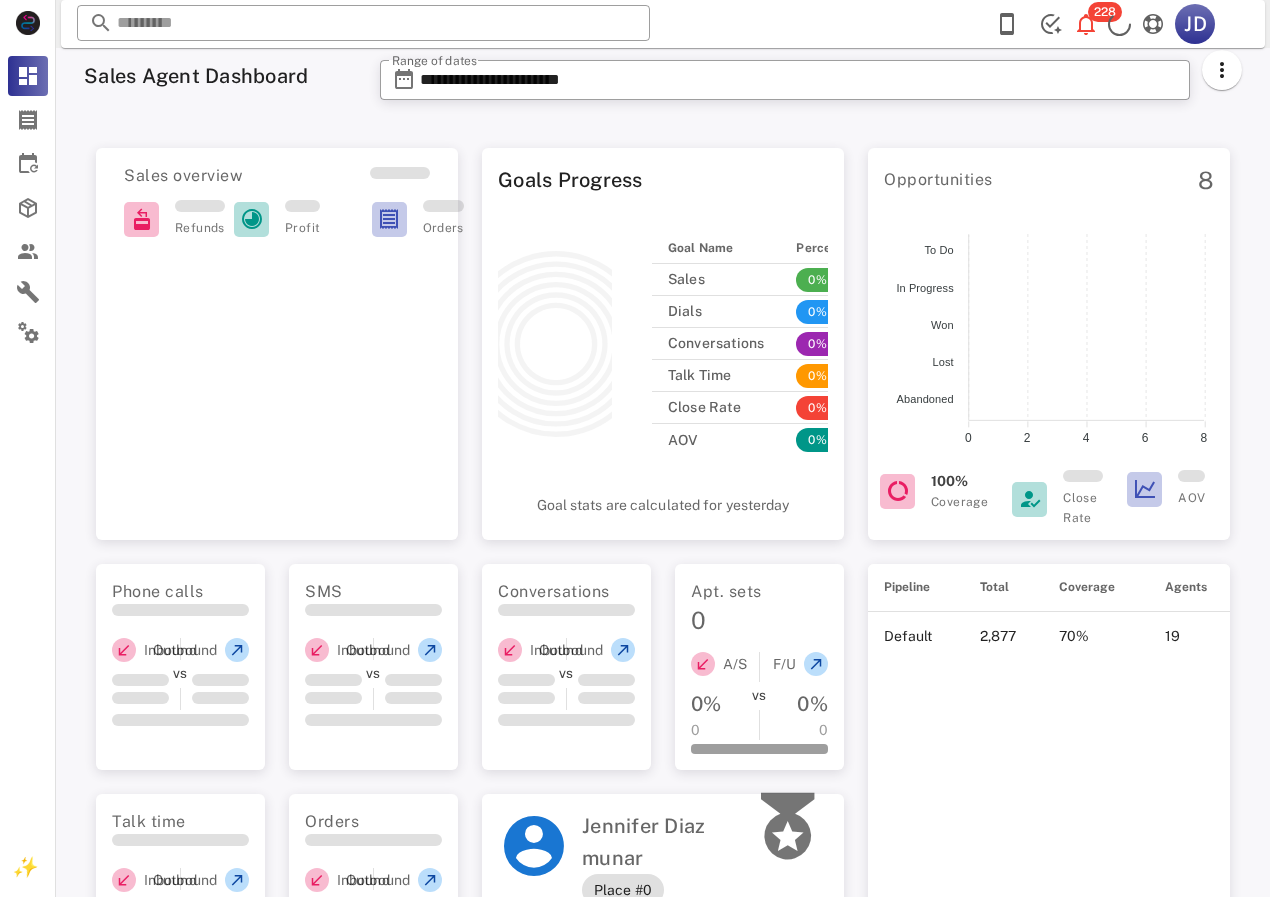 scroll, scrollTop: 0, scrollLeft: 0, axis: both 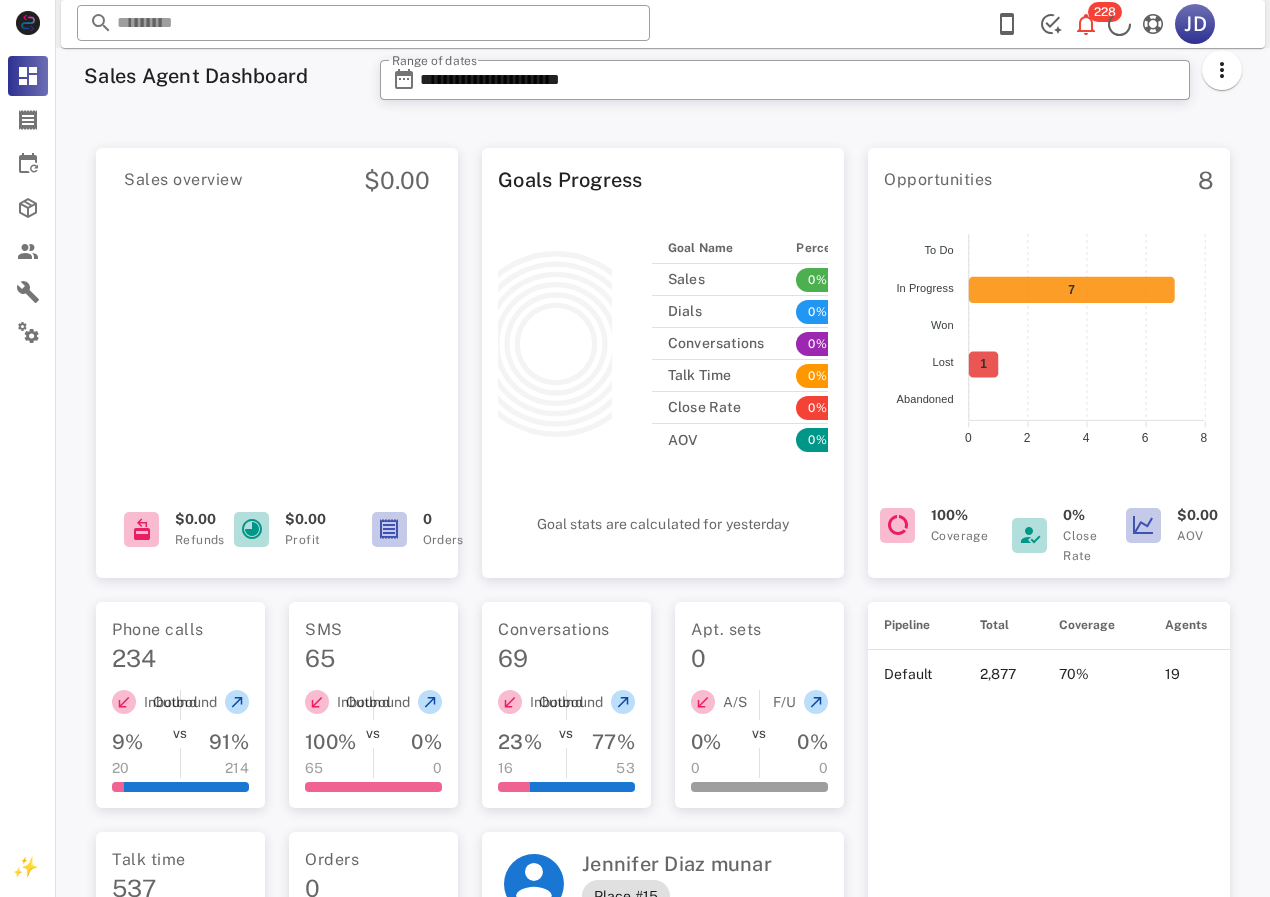 click 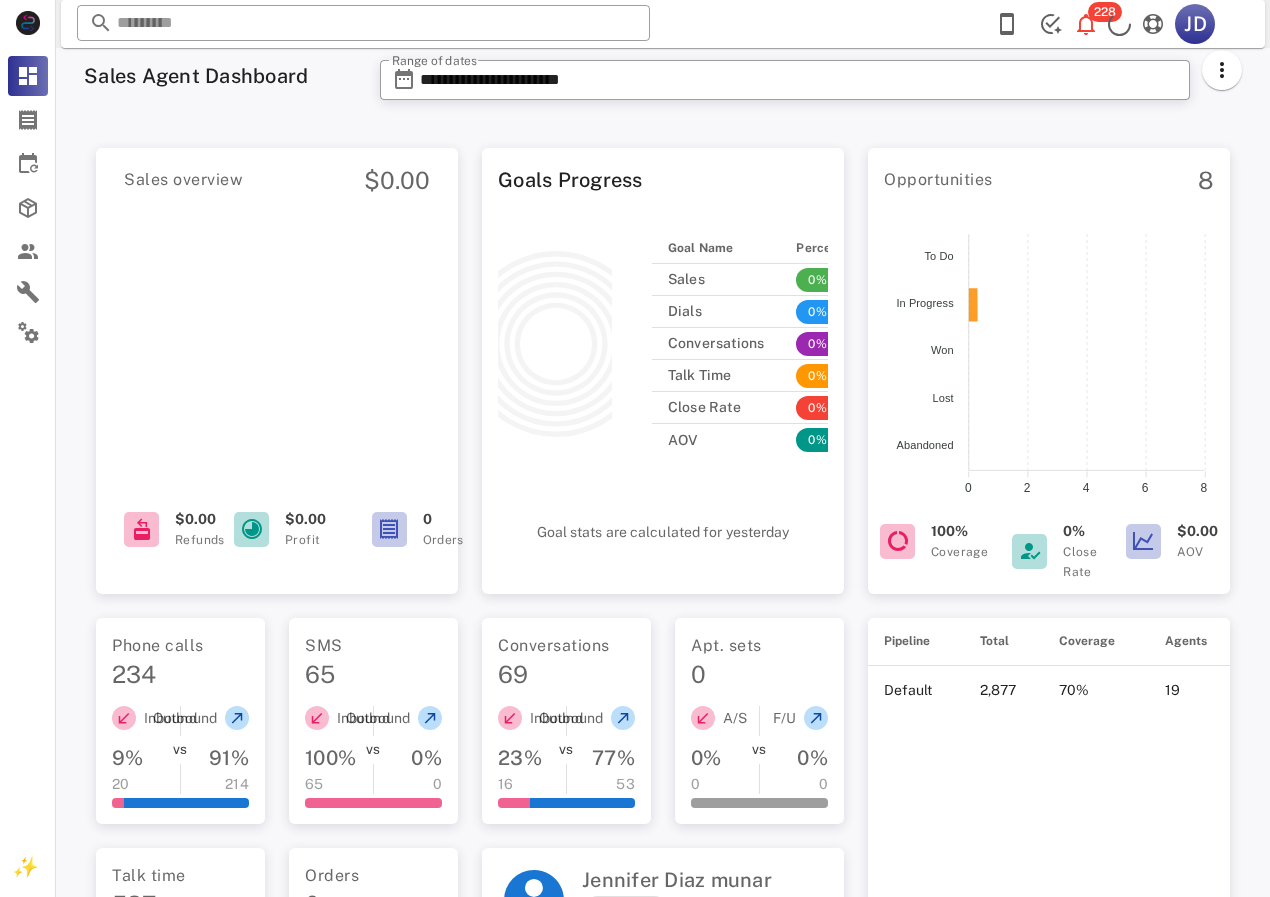 scroll, scrollTop: 0, scrollLeft: 0, axis: both 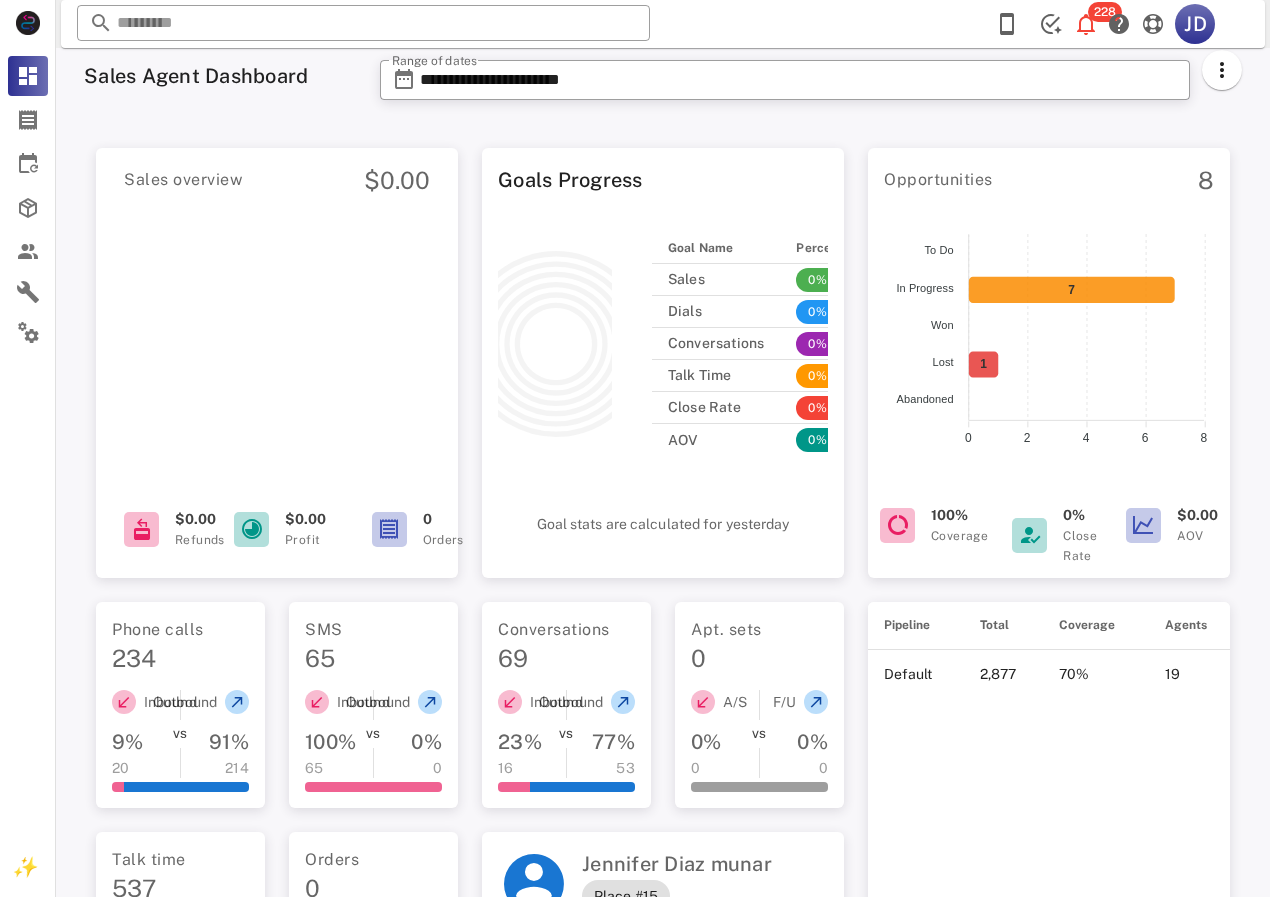 click on "Sales overview  $0.00 $0.00 Refunds $0.00 Profit 0 Orders" at bounding box center (277, 357) 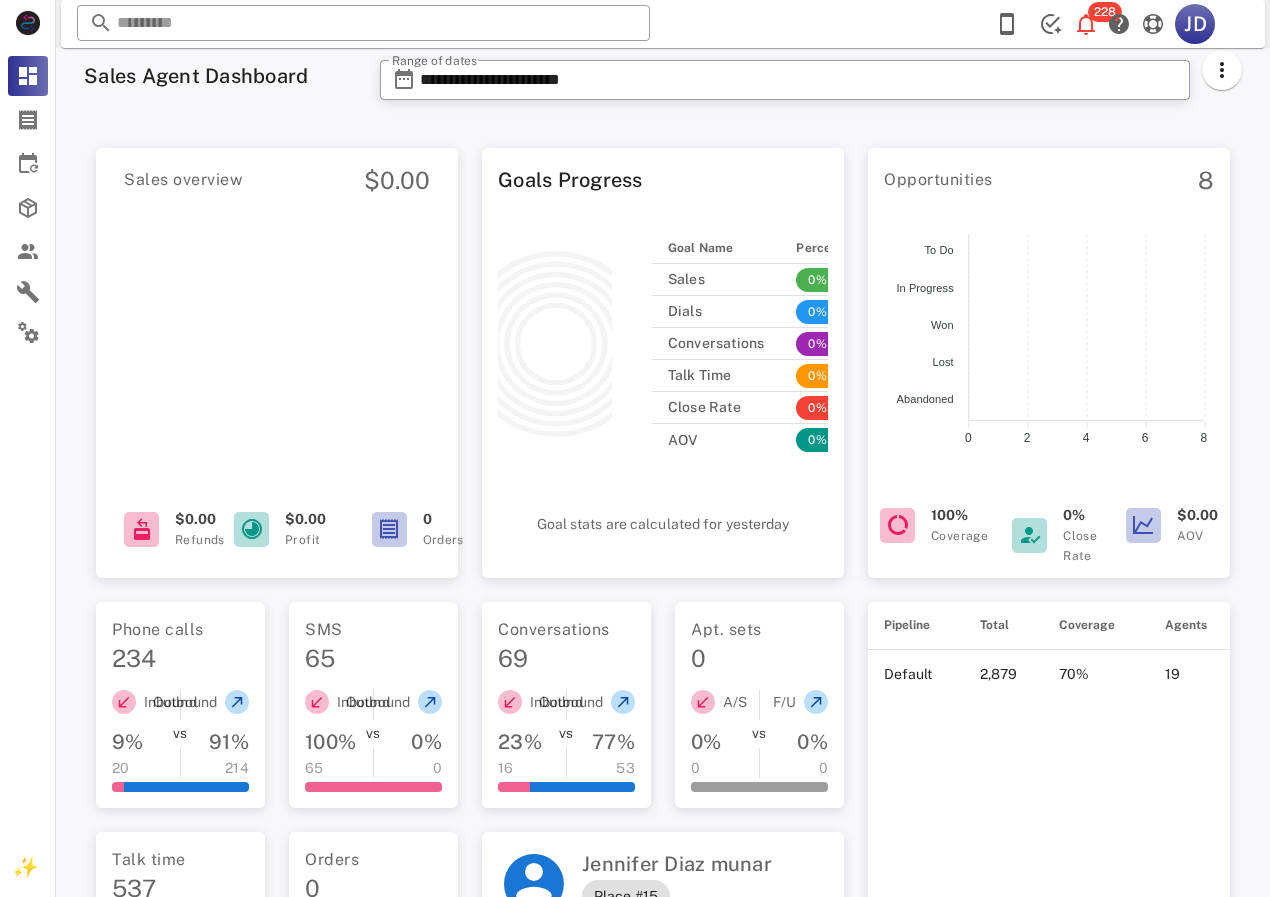 scroll, scrollTop: 0, scrollLeft: 0, axis: both 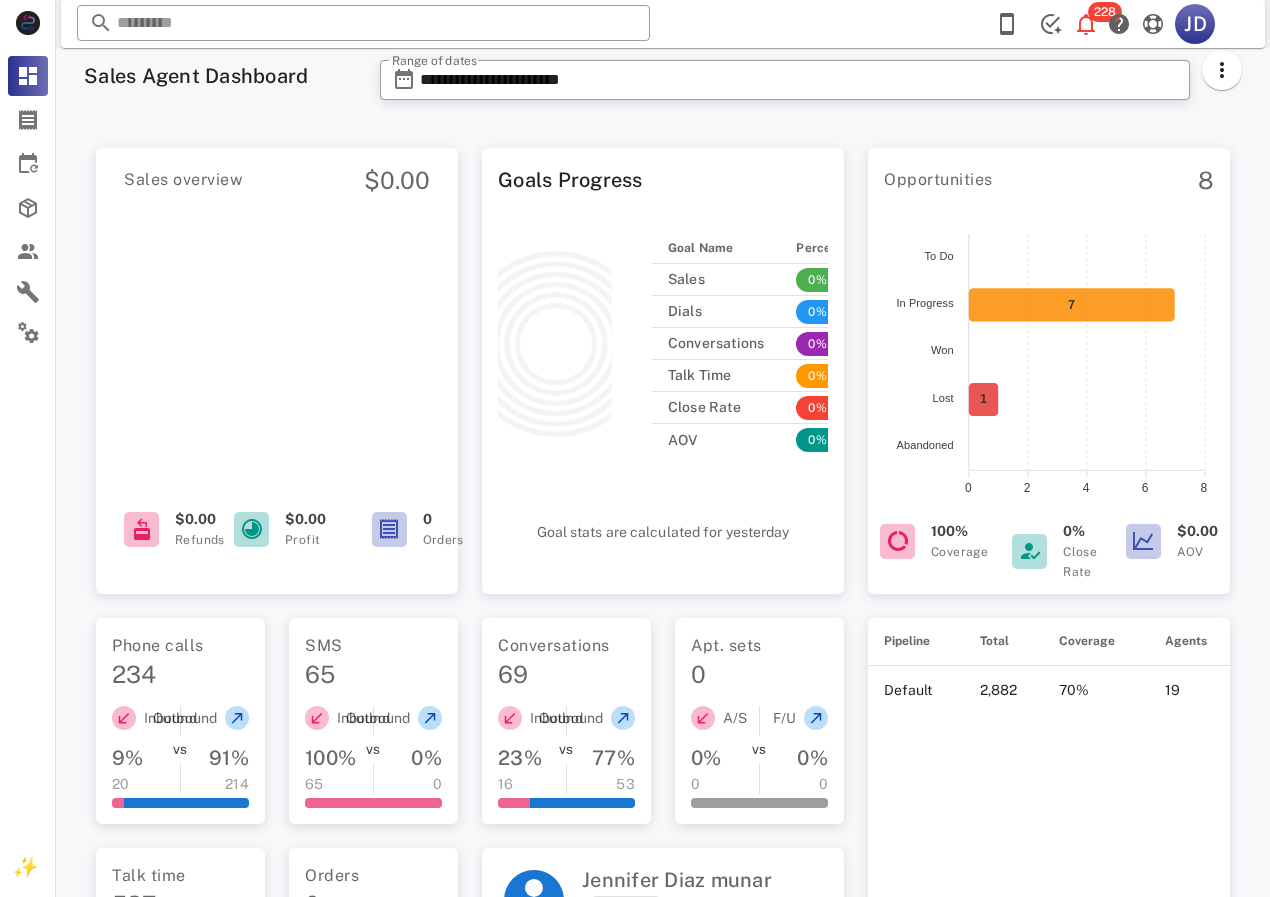 click 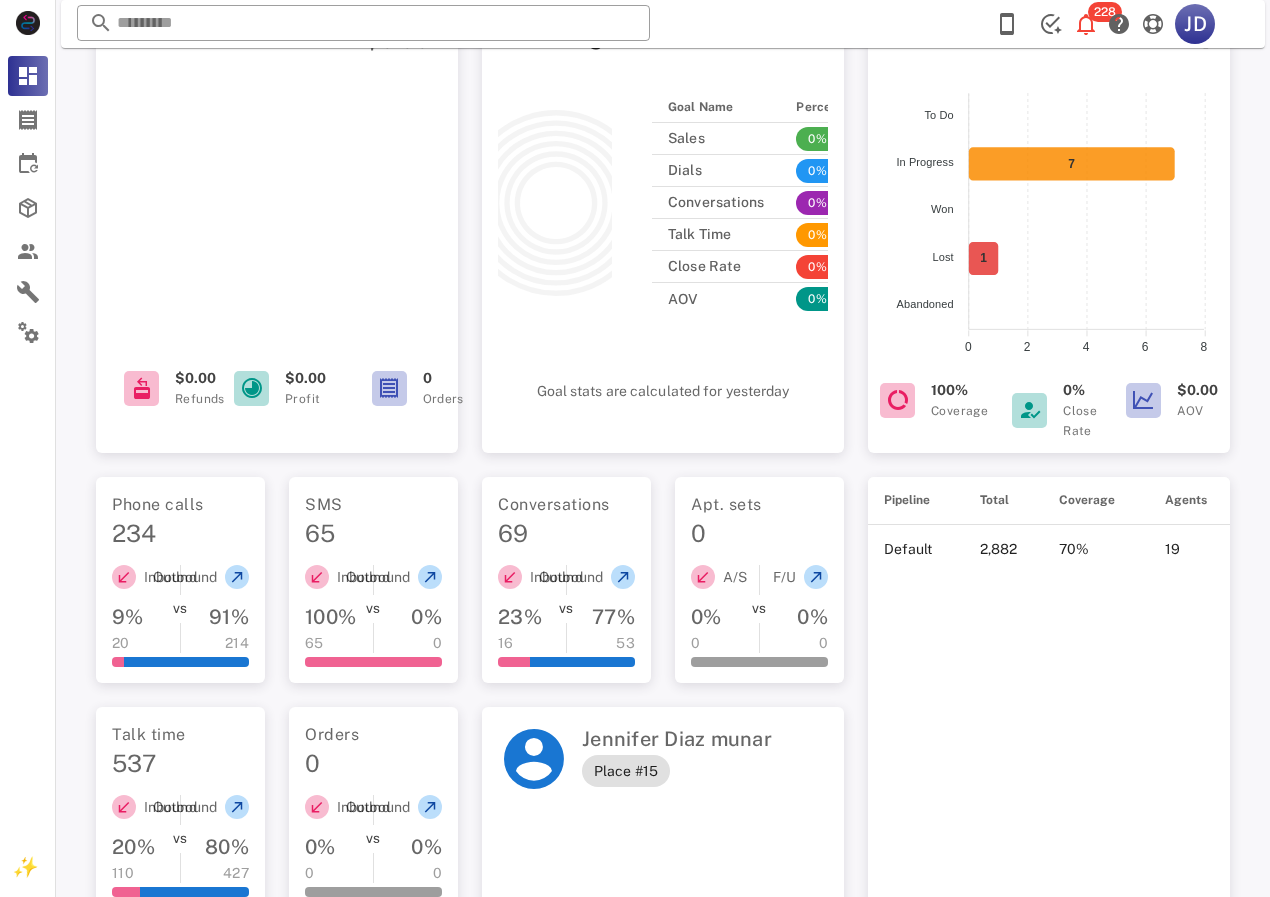 scroll, scrollTop: 0, scrollLeft: 0, axis: both 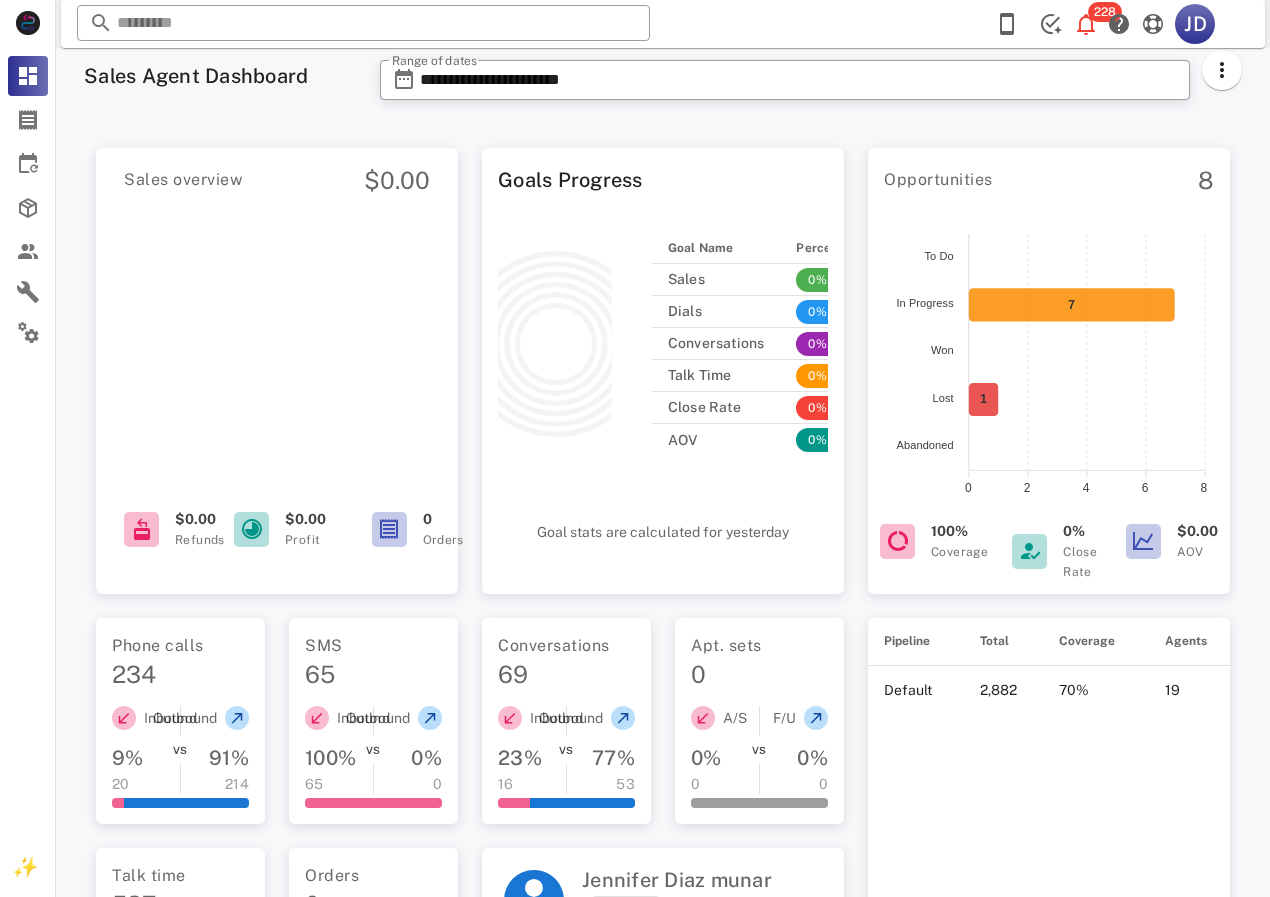 click 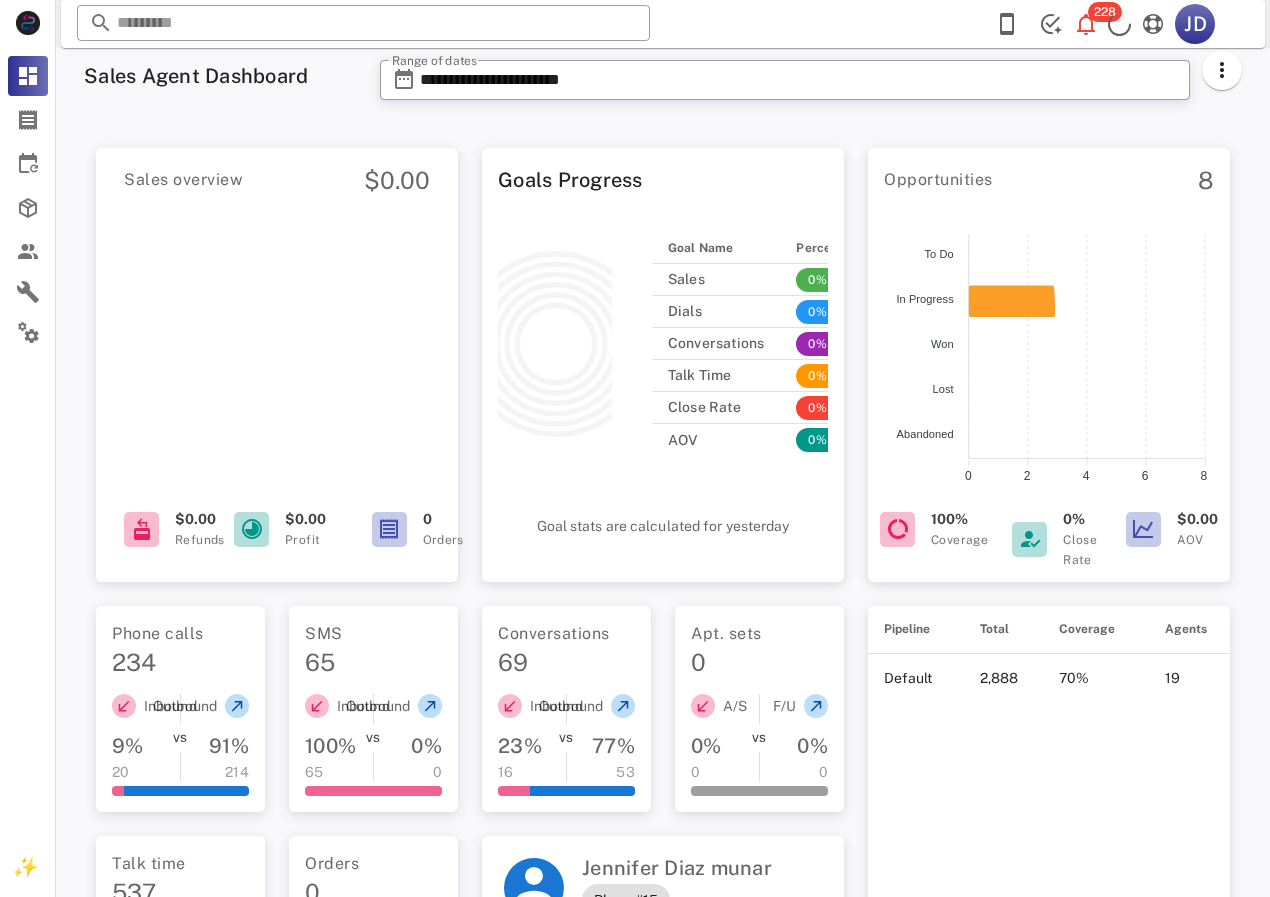 scroll, scrollTop: 0, scrollLeft: 0, axis: both 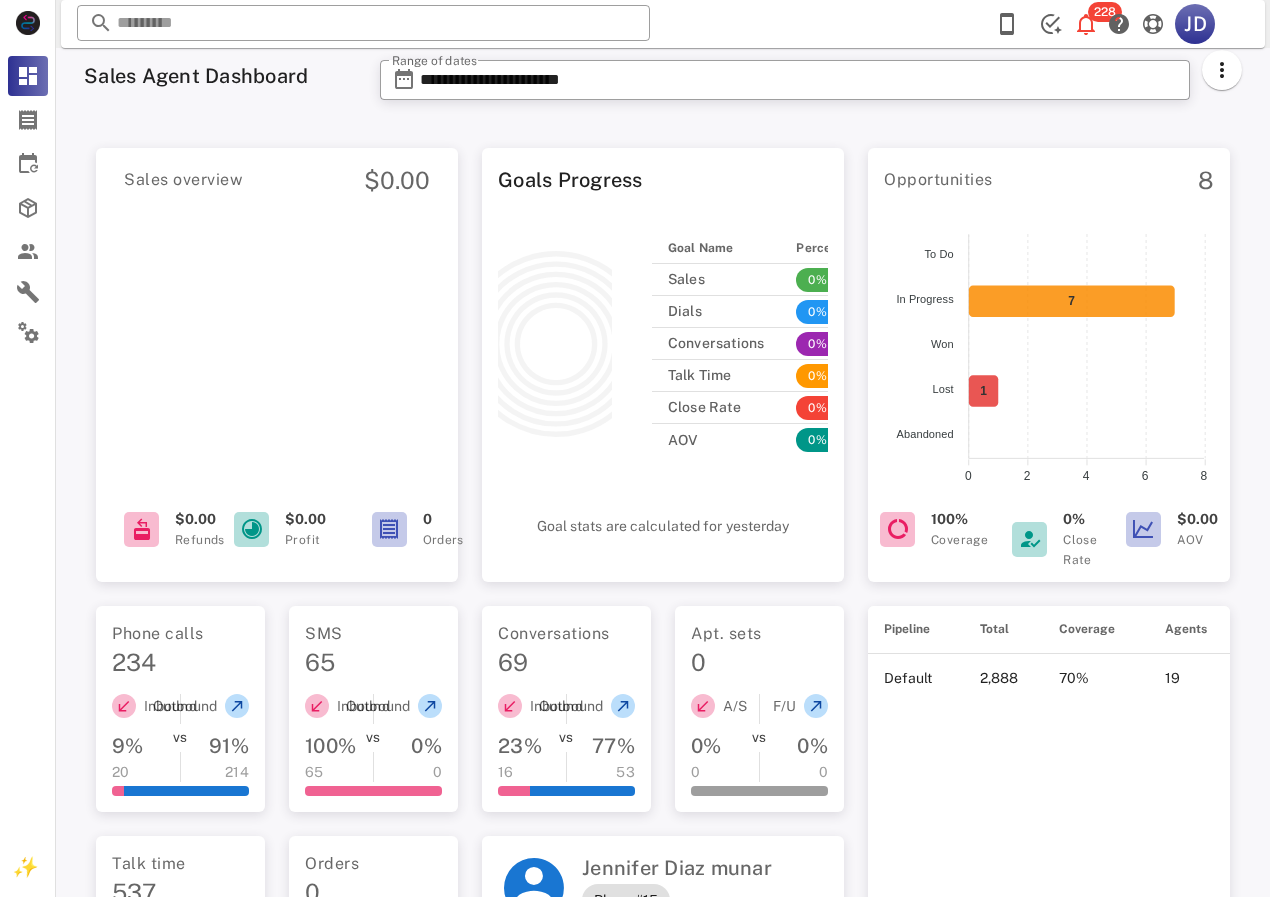 click 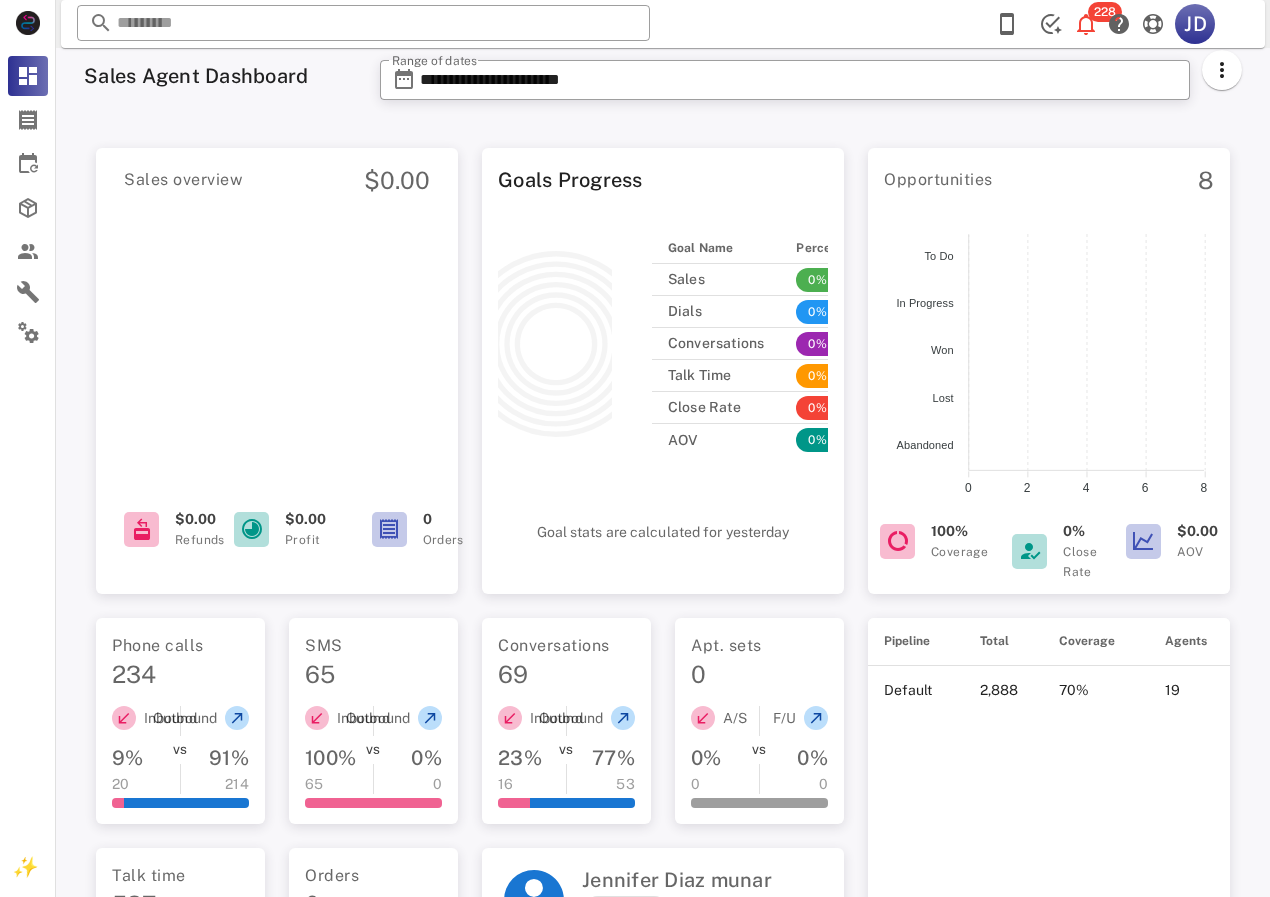 scroll, scrollTop: 0, scrollLeft: 0, axis: both 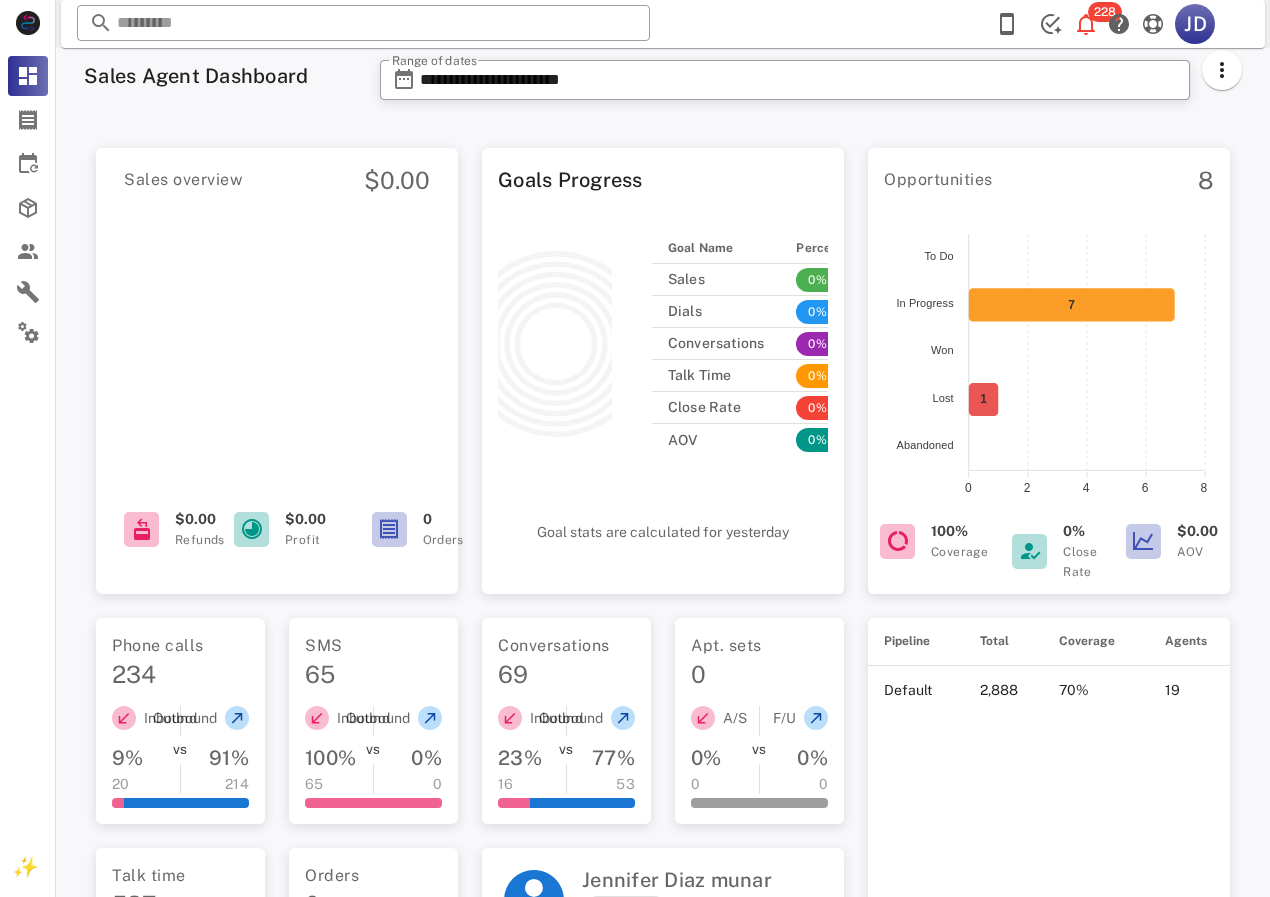 click 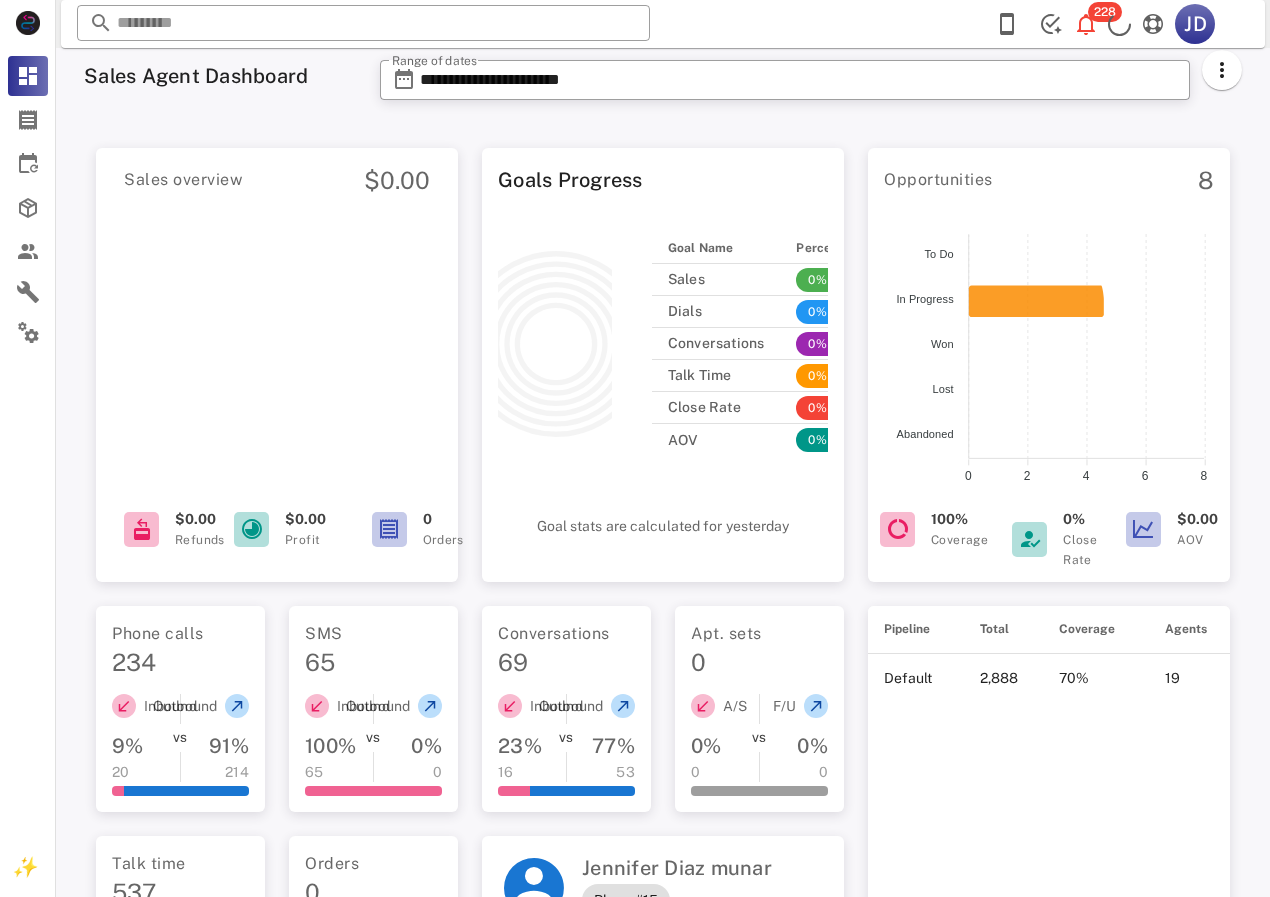 scroll, scrollTop: 0, scrollLeft: 0, axis: both 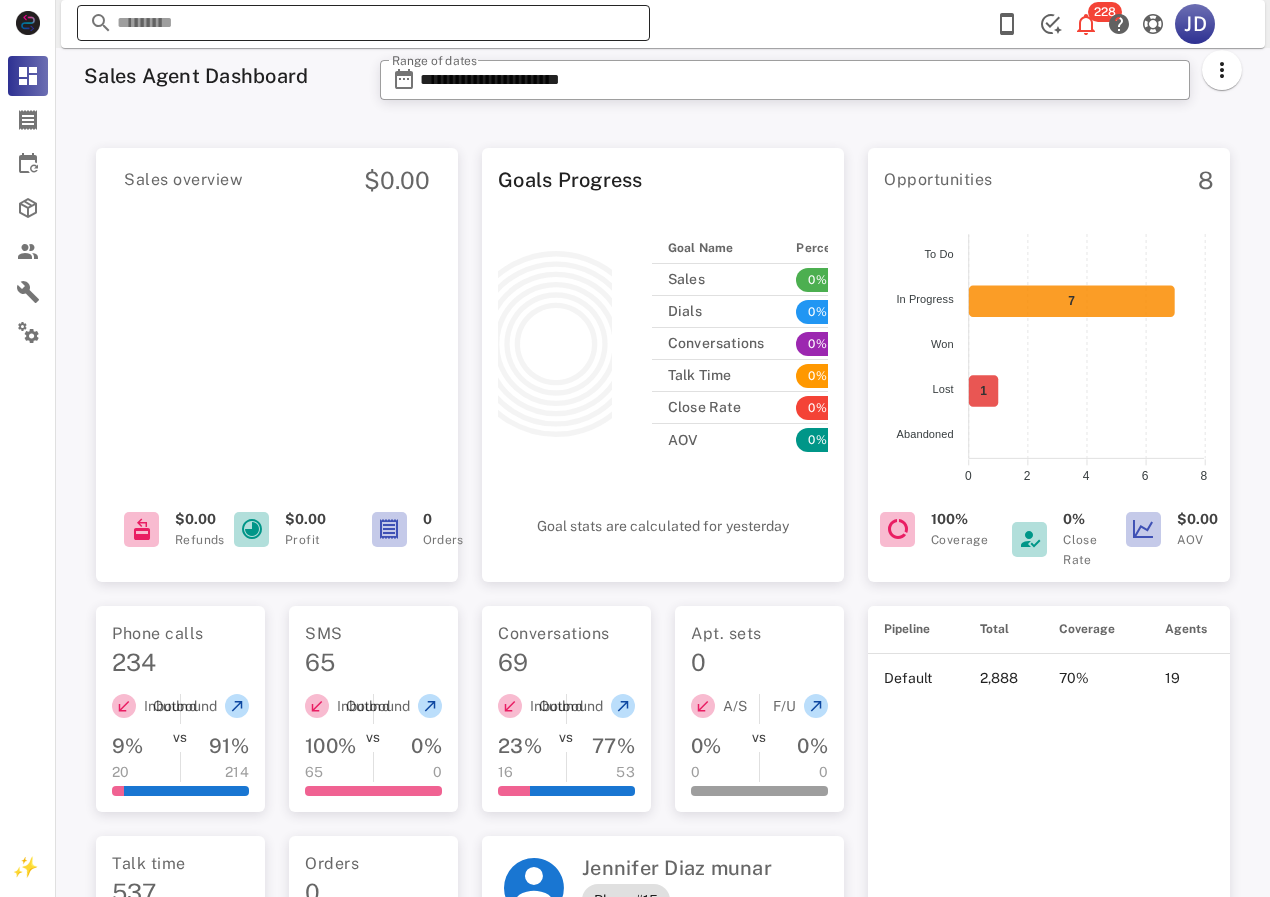 click at bounding box center [363, 23] 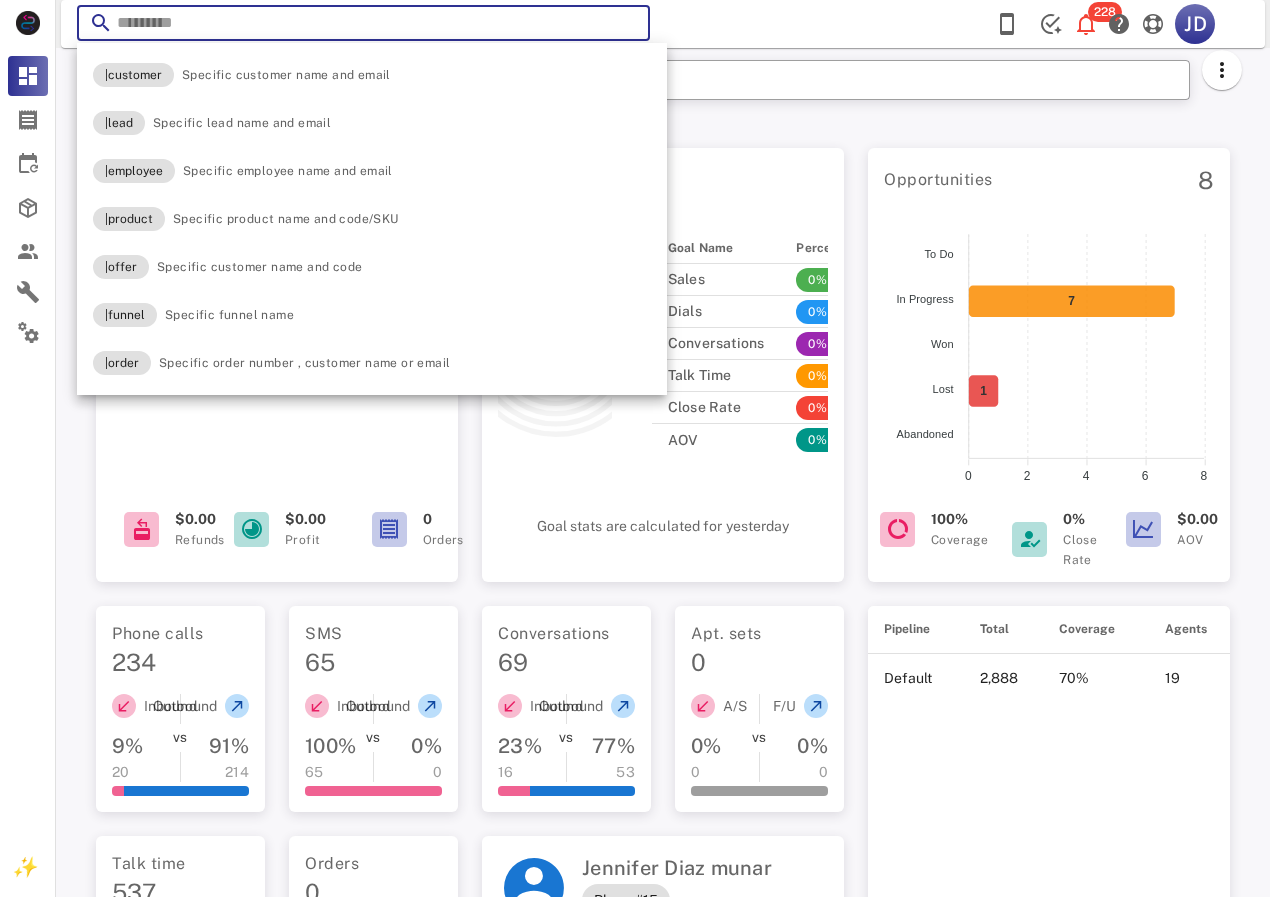 click on "Goals Progress" at bounding box center [663, 176] 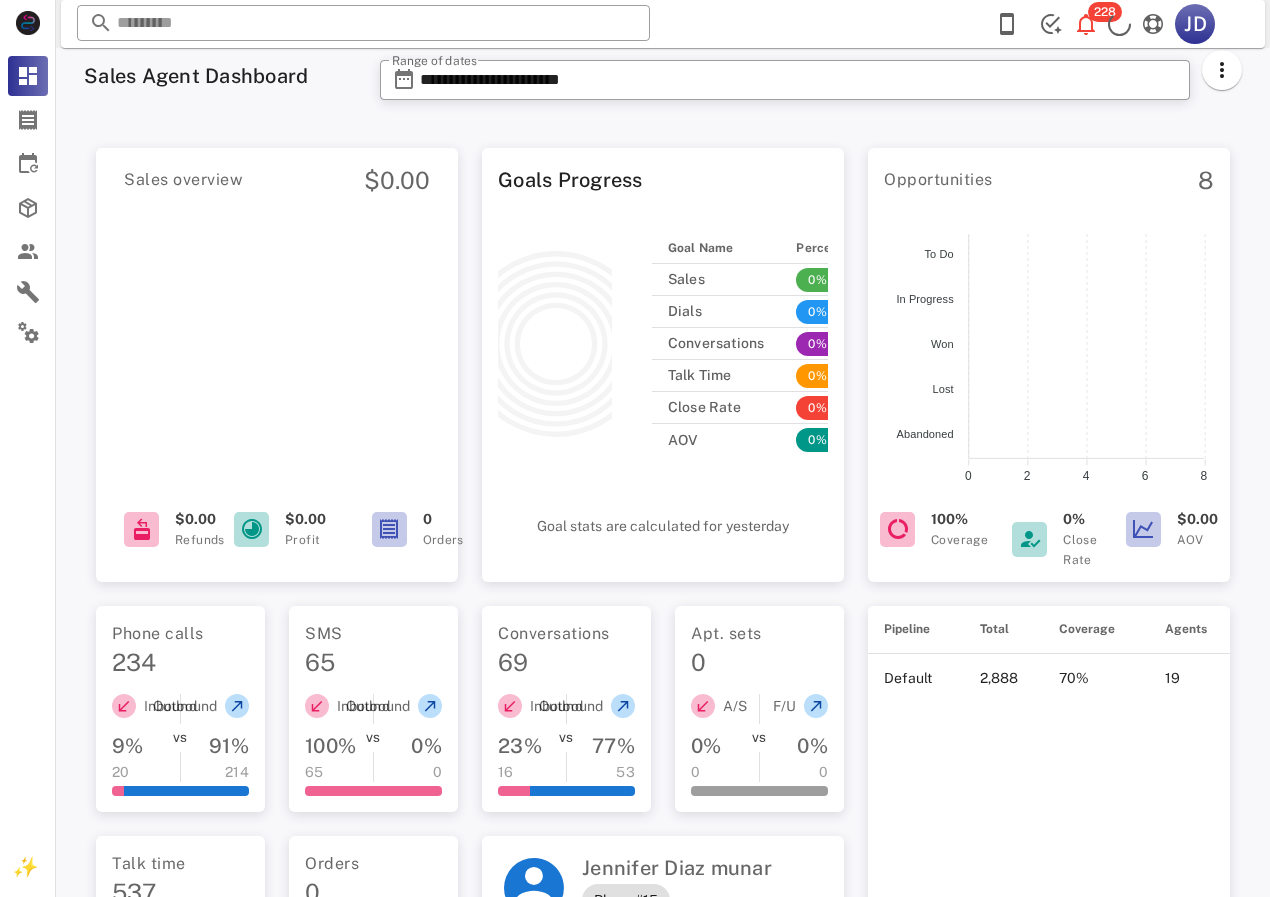 scroll, scrollTop: 0, scrollLeft: 0, axis: both 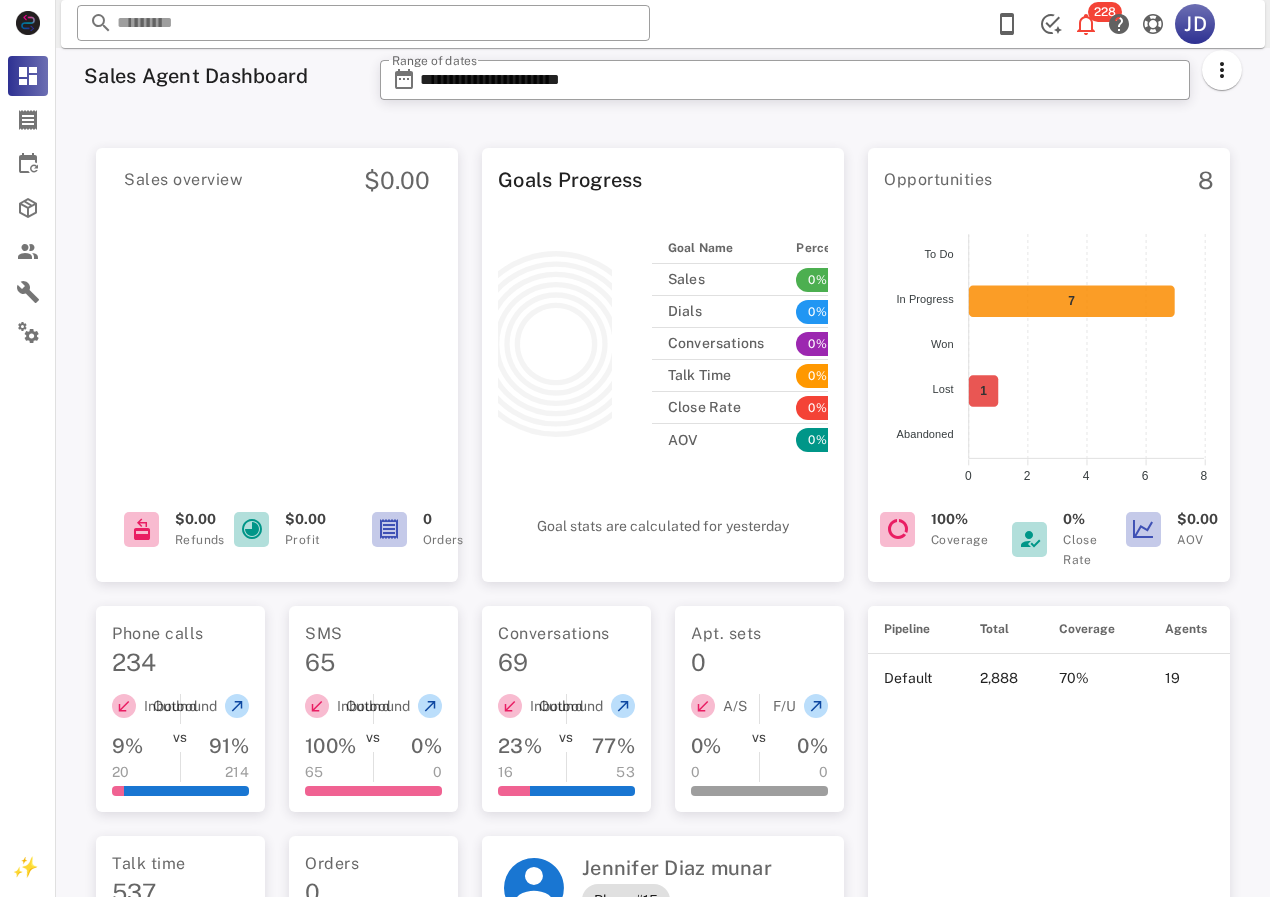 click 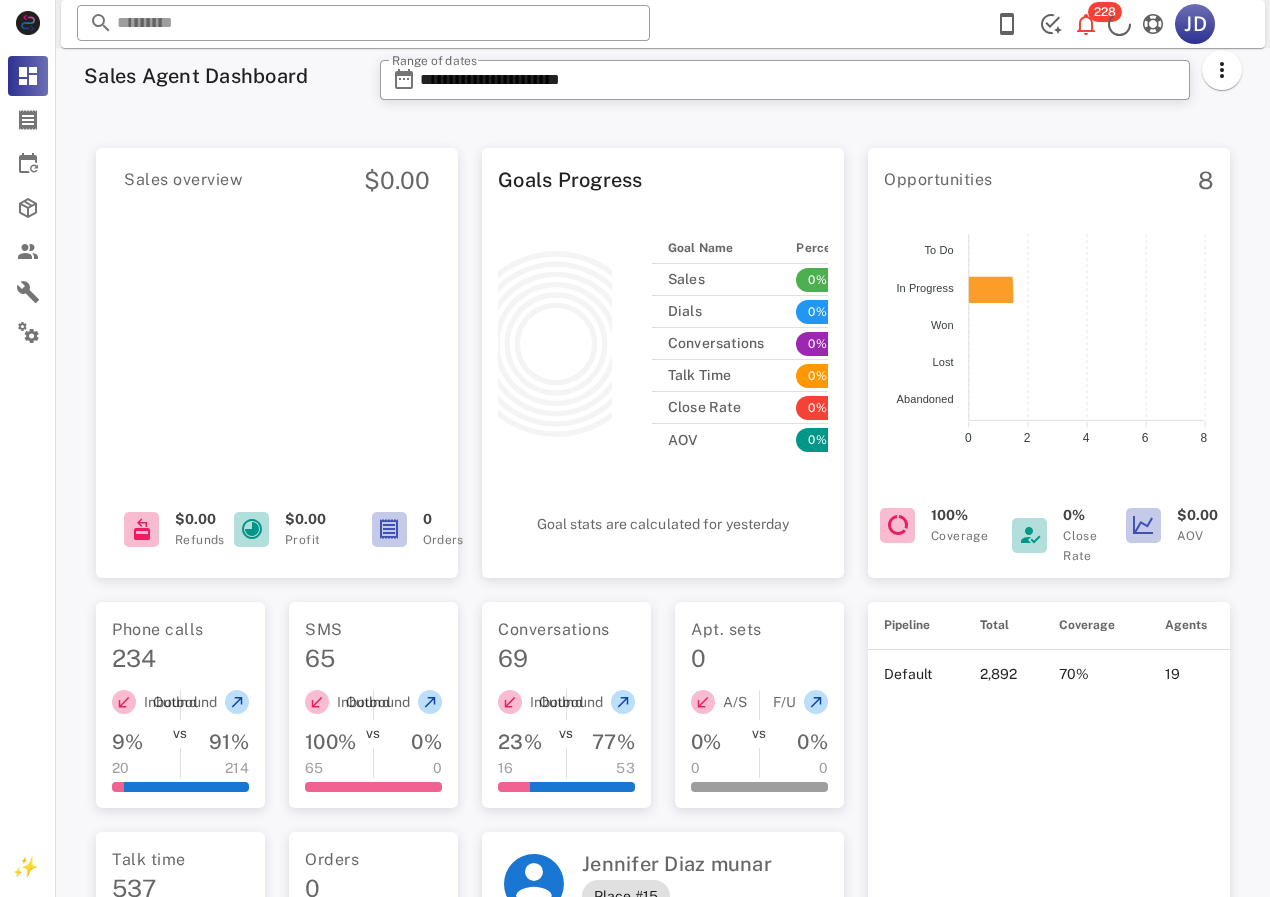 scroll, scrollTop: 0, scrollLeft: 0, axis: both 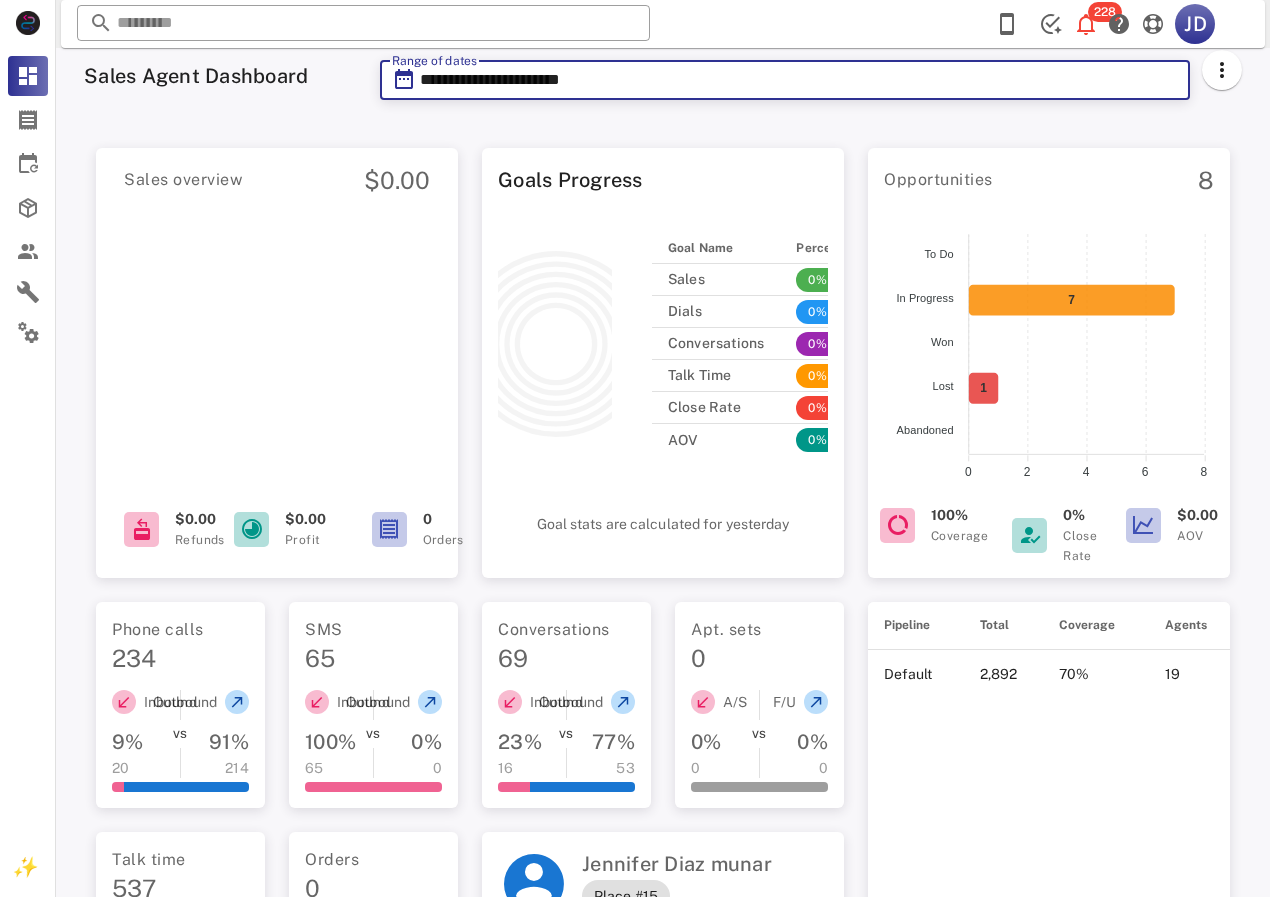 click on "**********" at bounding box center [799, 80] 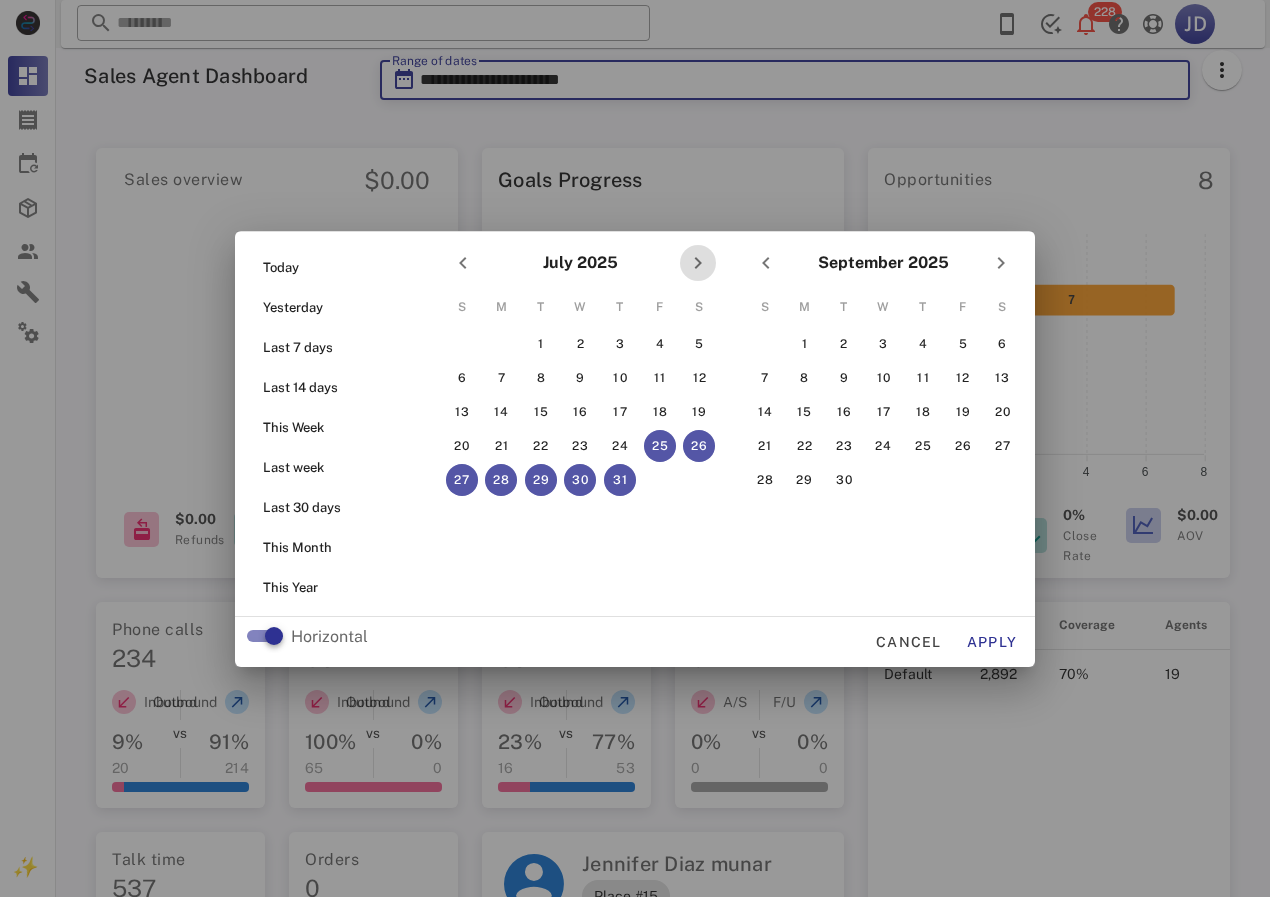 click at bounding box center [698, 263] 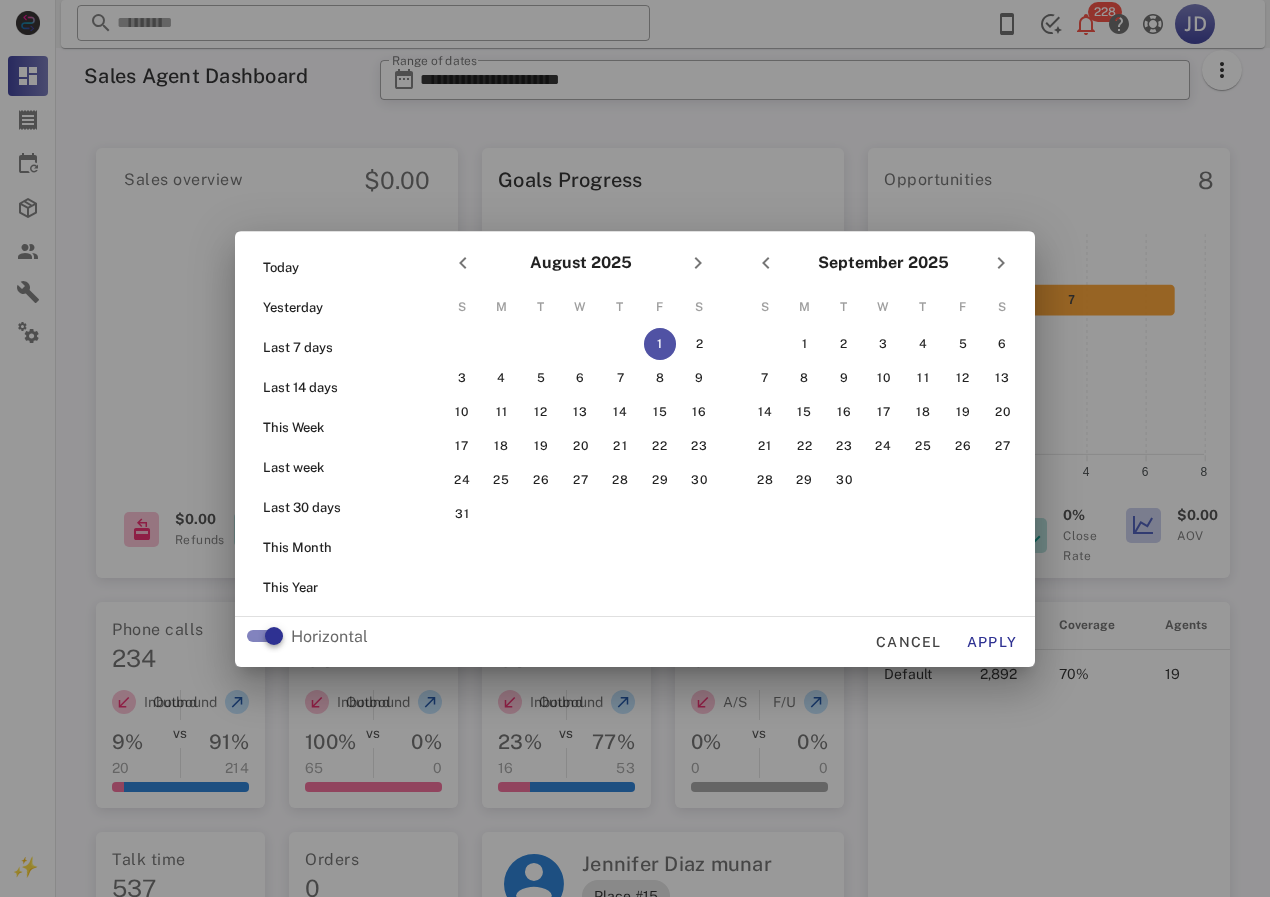 click on "1" at bounding box center (660, 344) 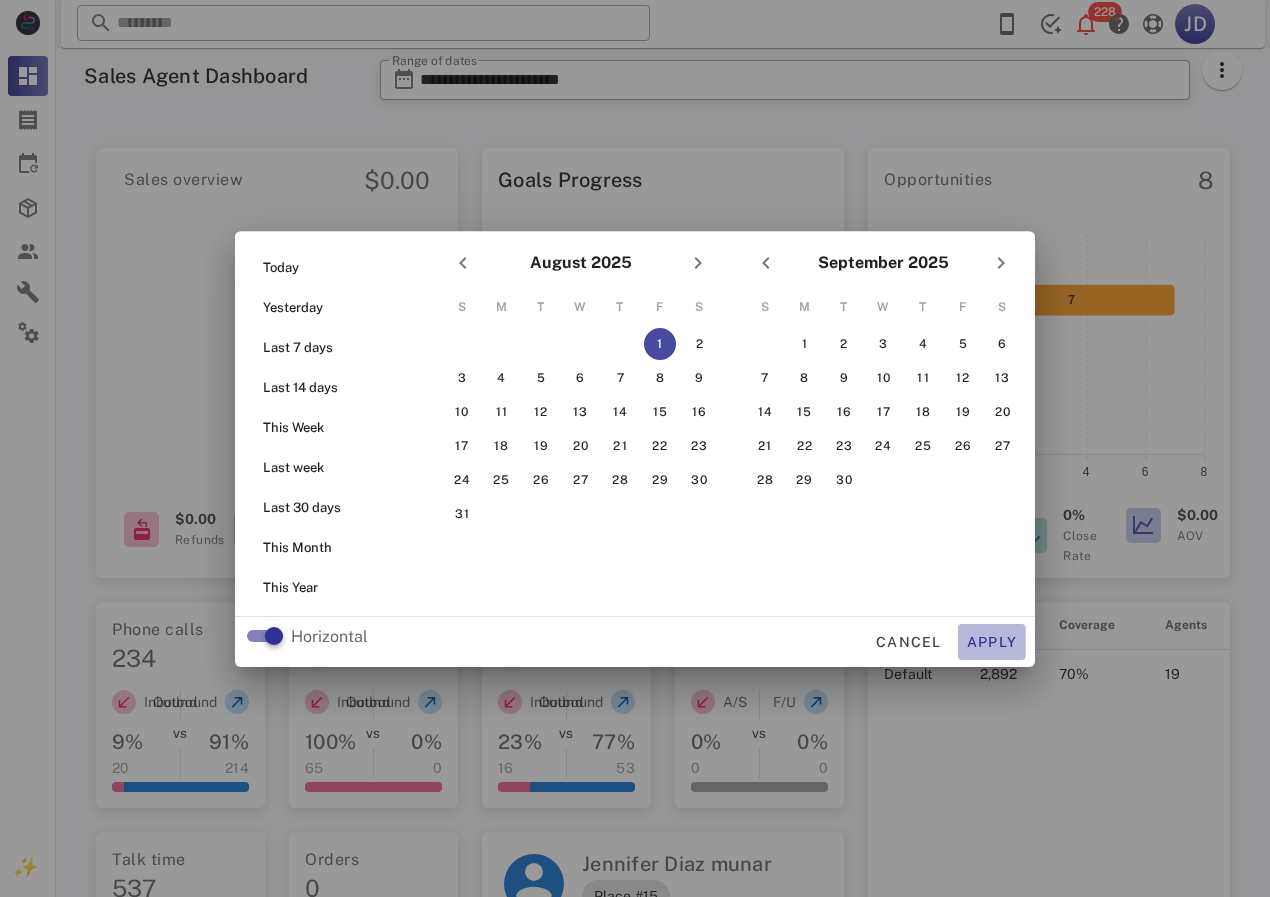 click on "Apply" at bounding box center (992, 642) 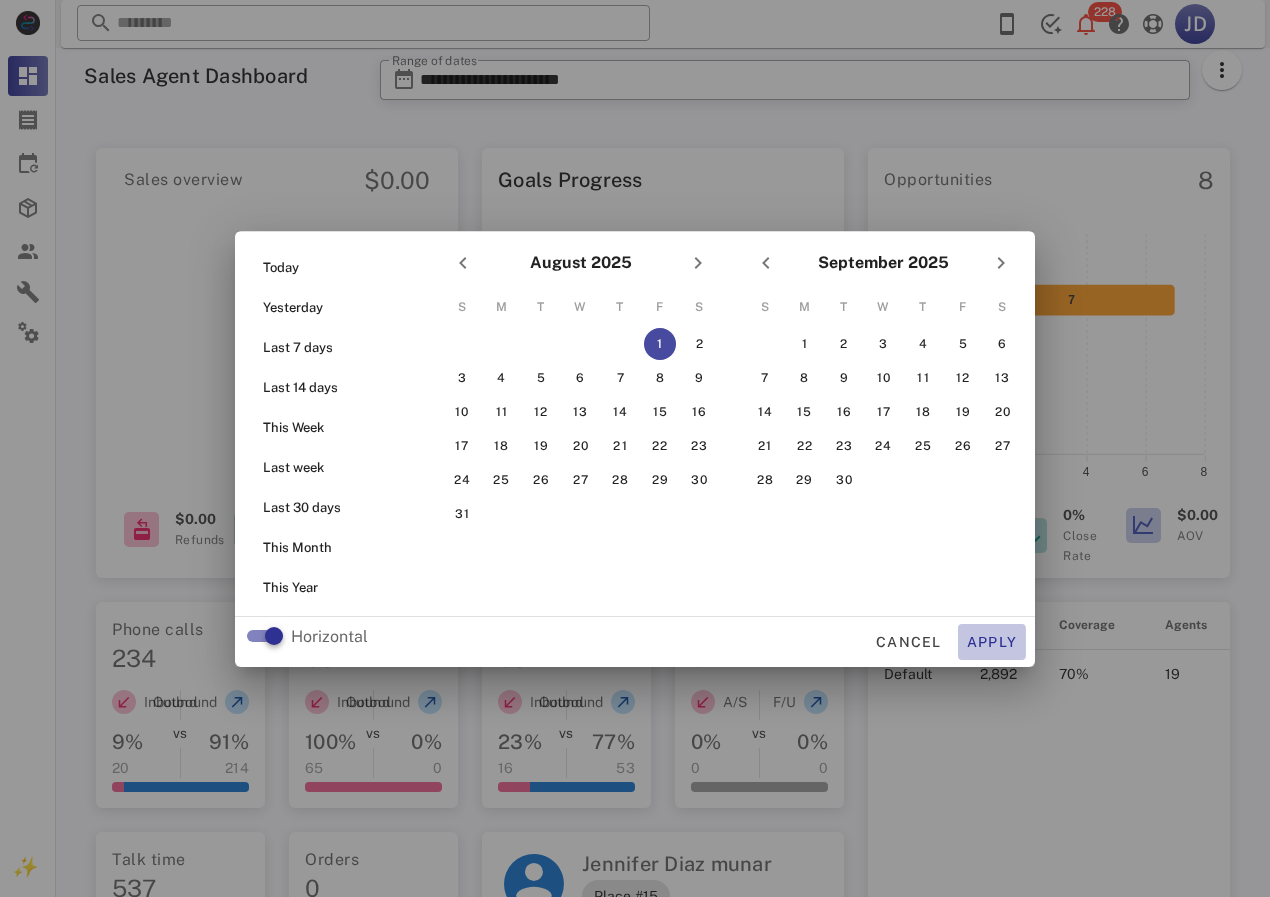 type on "**********" 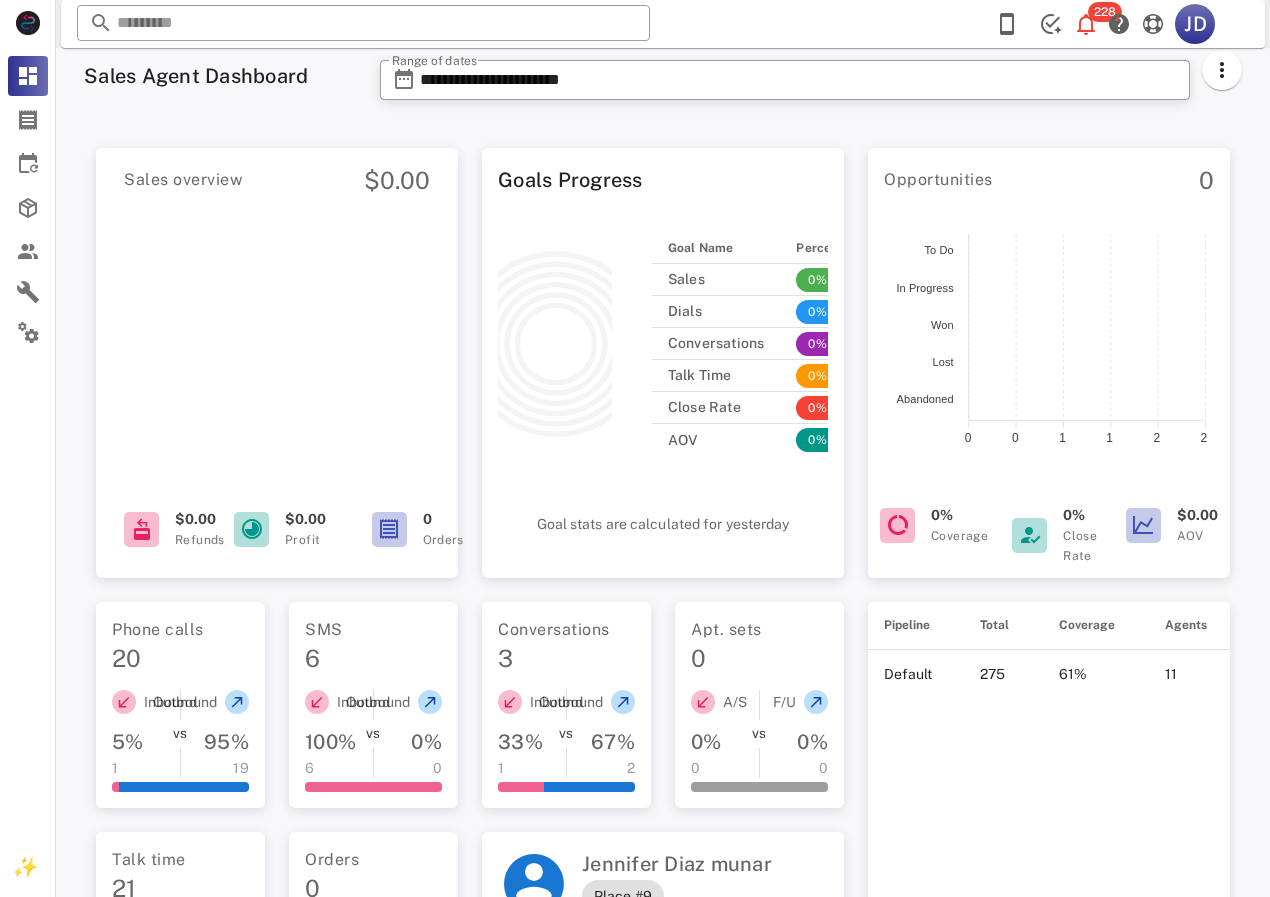 click 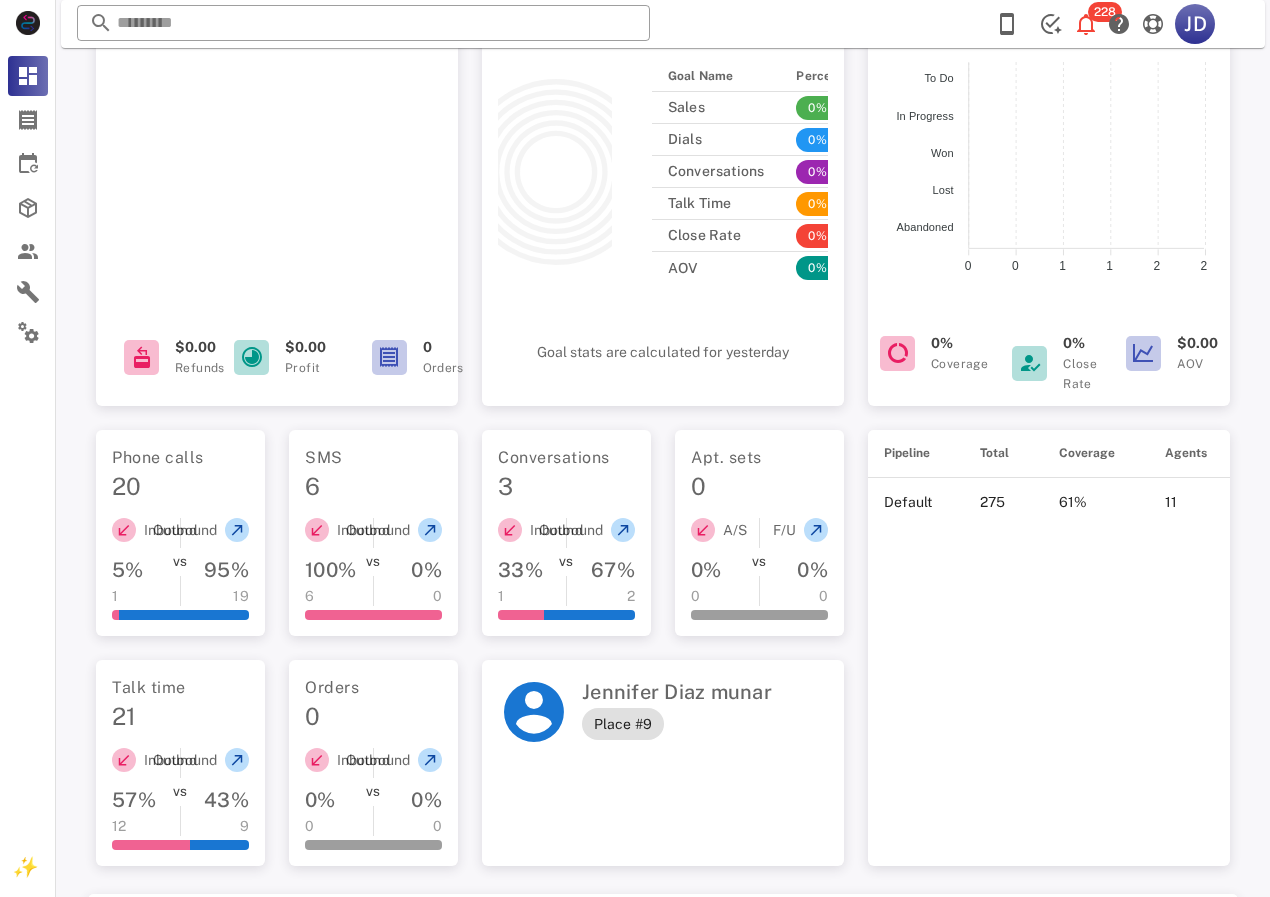 scroll, scrollTop: 0, scrollLeft: 0, axis: both 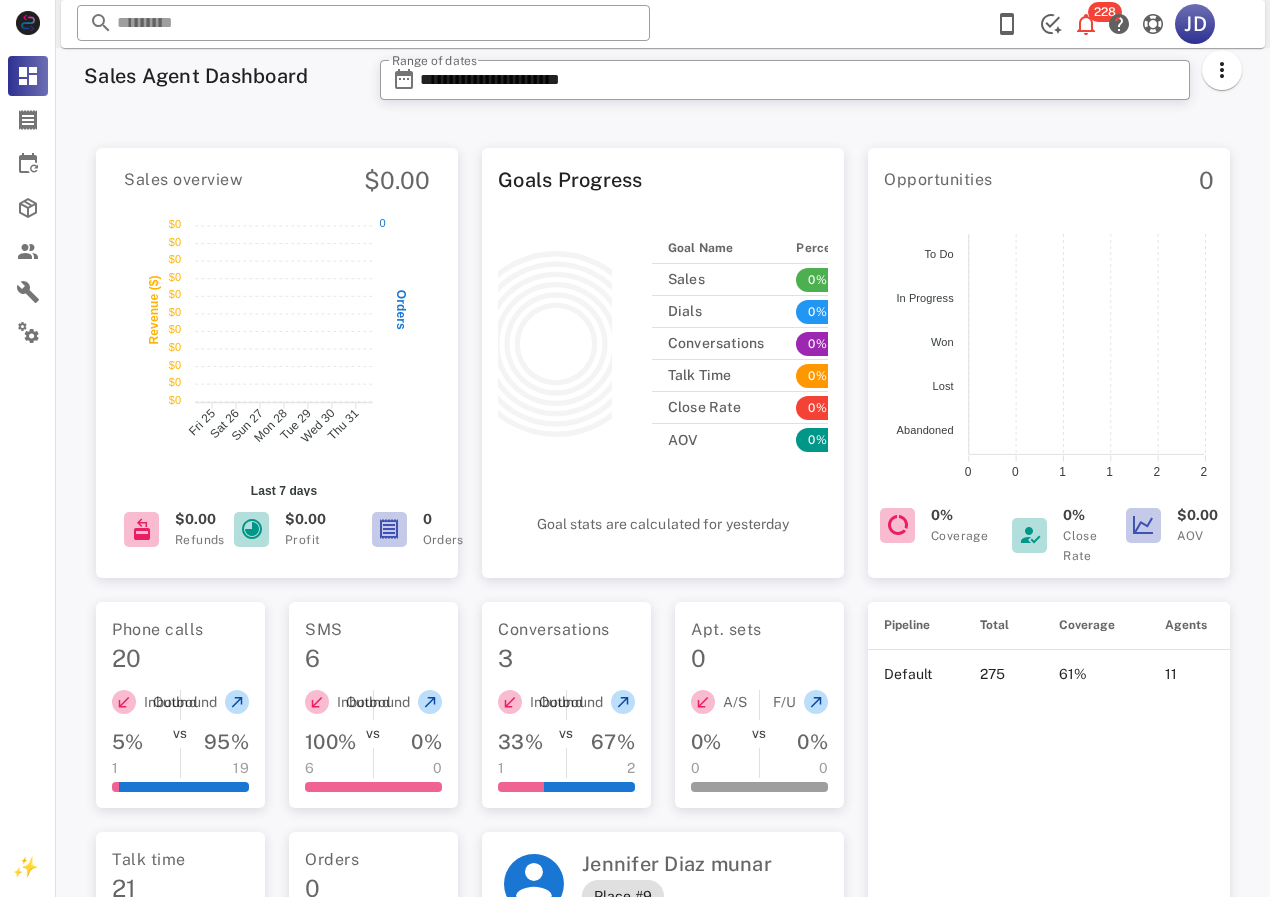 click on "​ 228 JD Reload browser Accept" at bounding box center (663, 24) 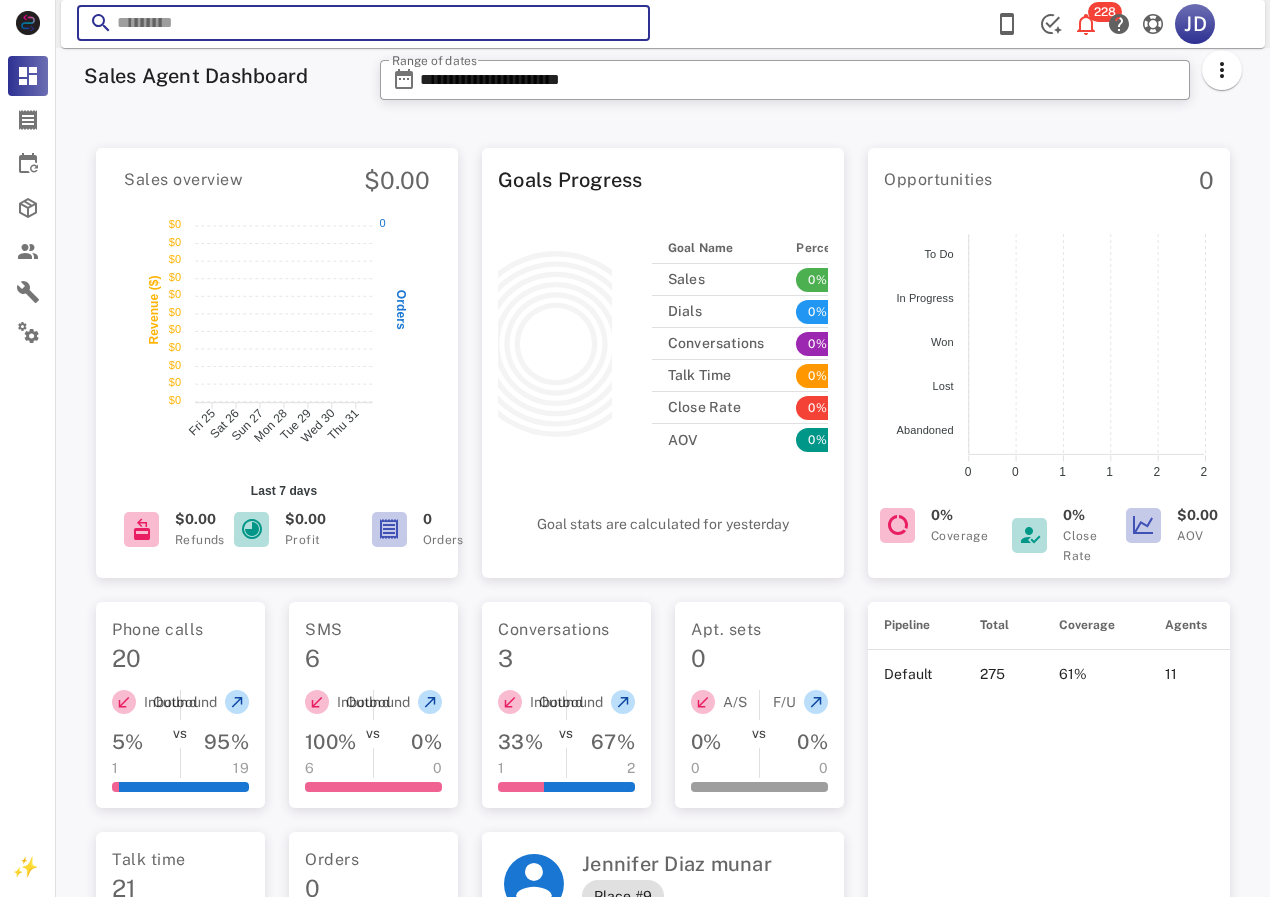 click at bounding box center (363, 23) 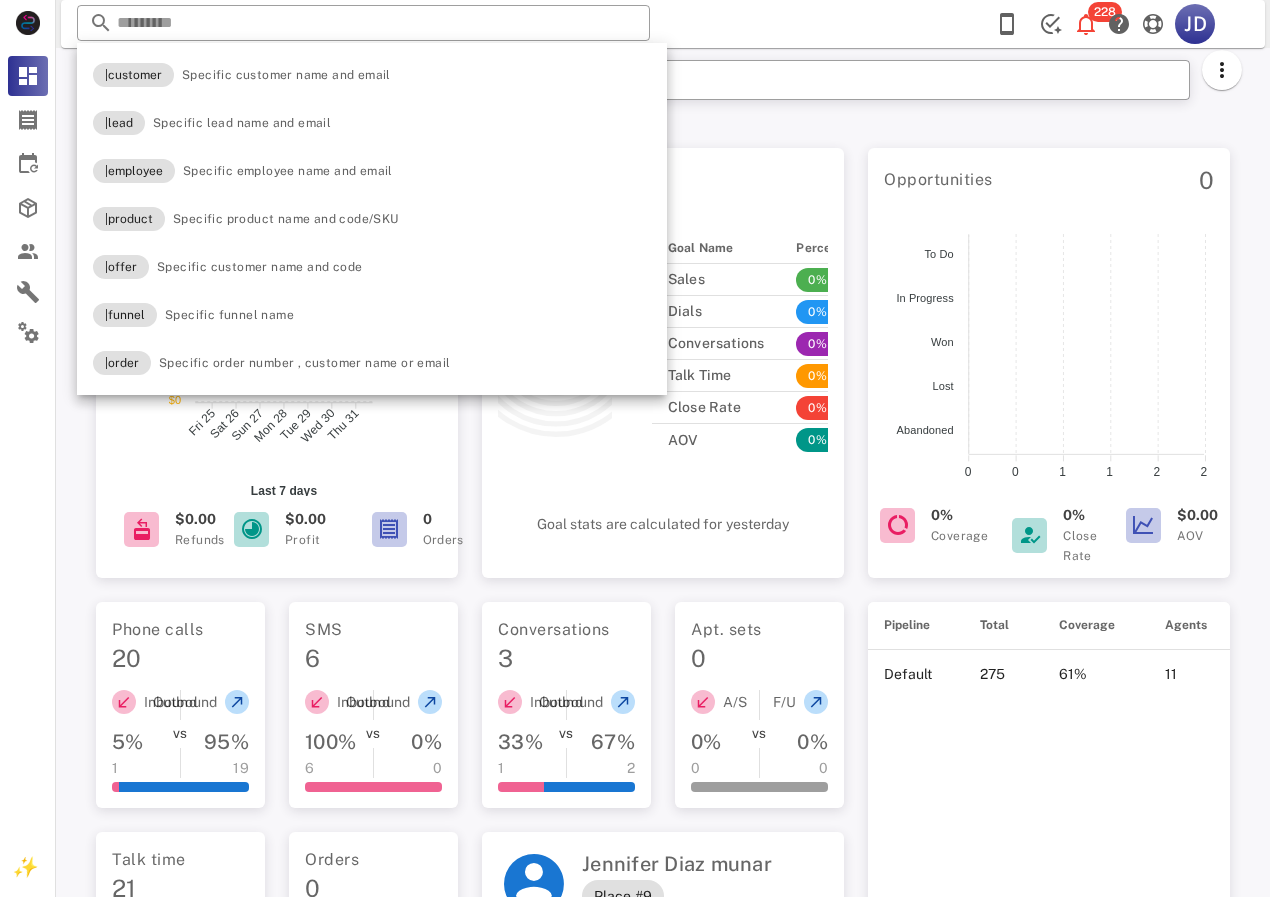 click 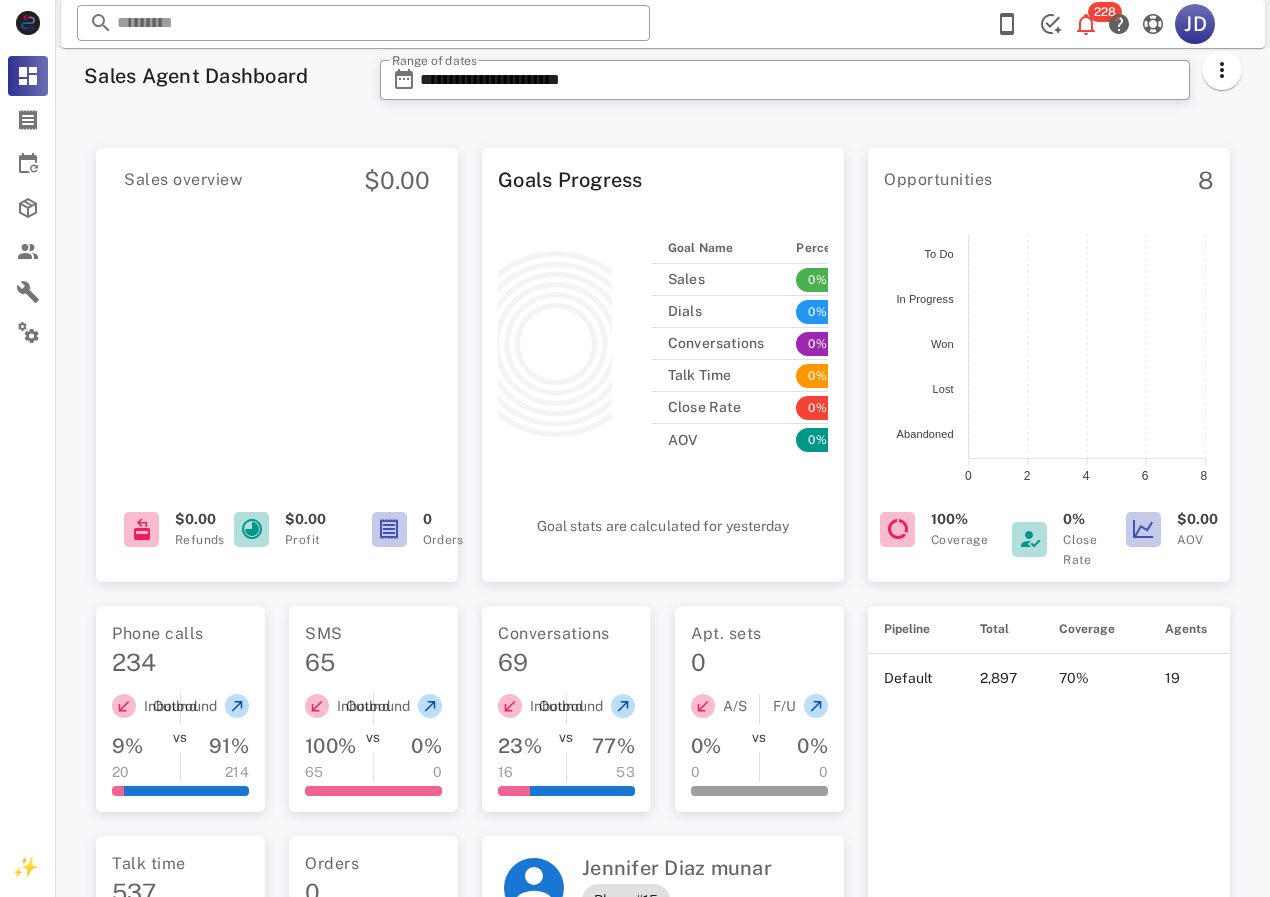 scroll, scrollTop: 0, scrollLeft: 0, axis: both 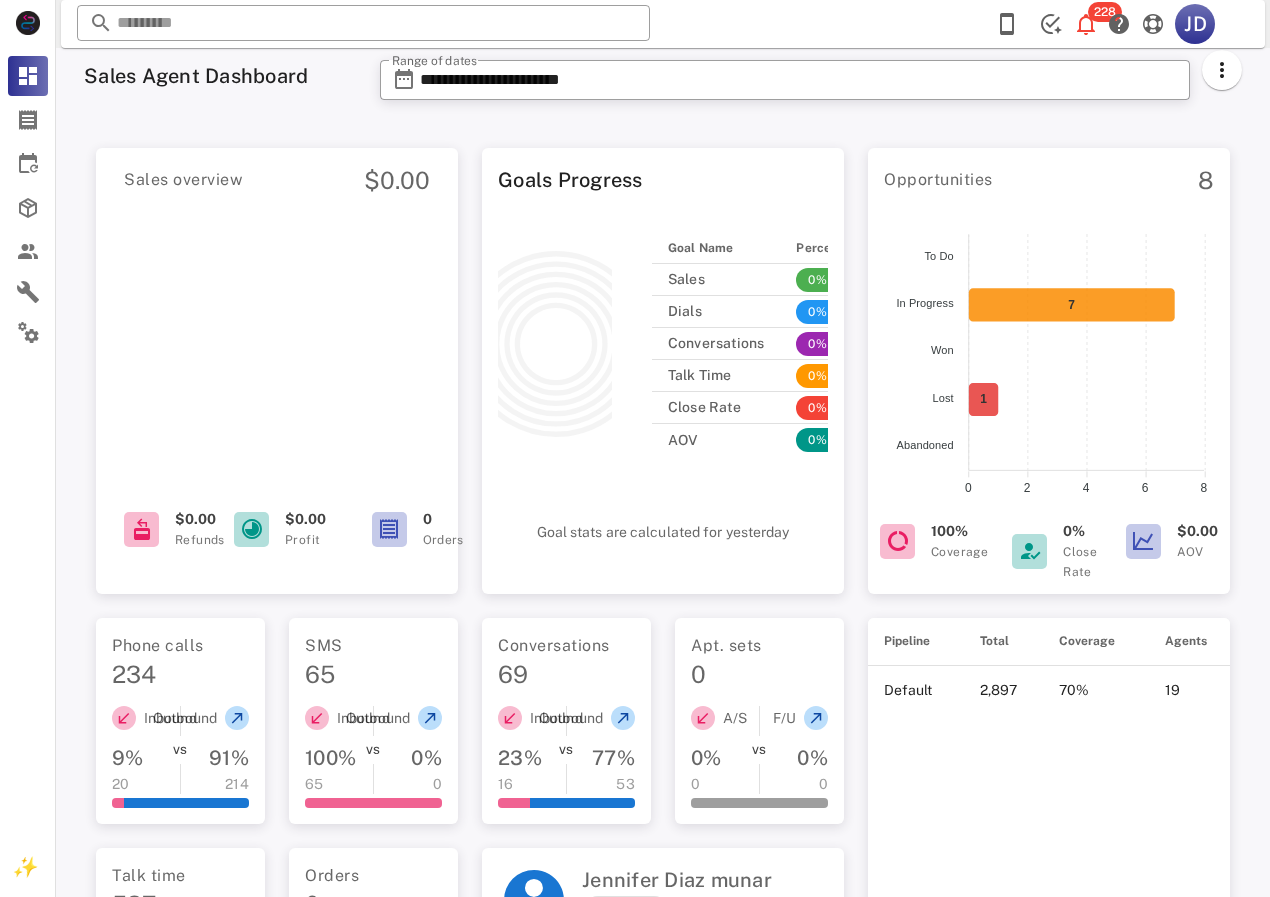 click 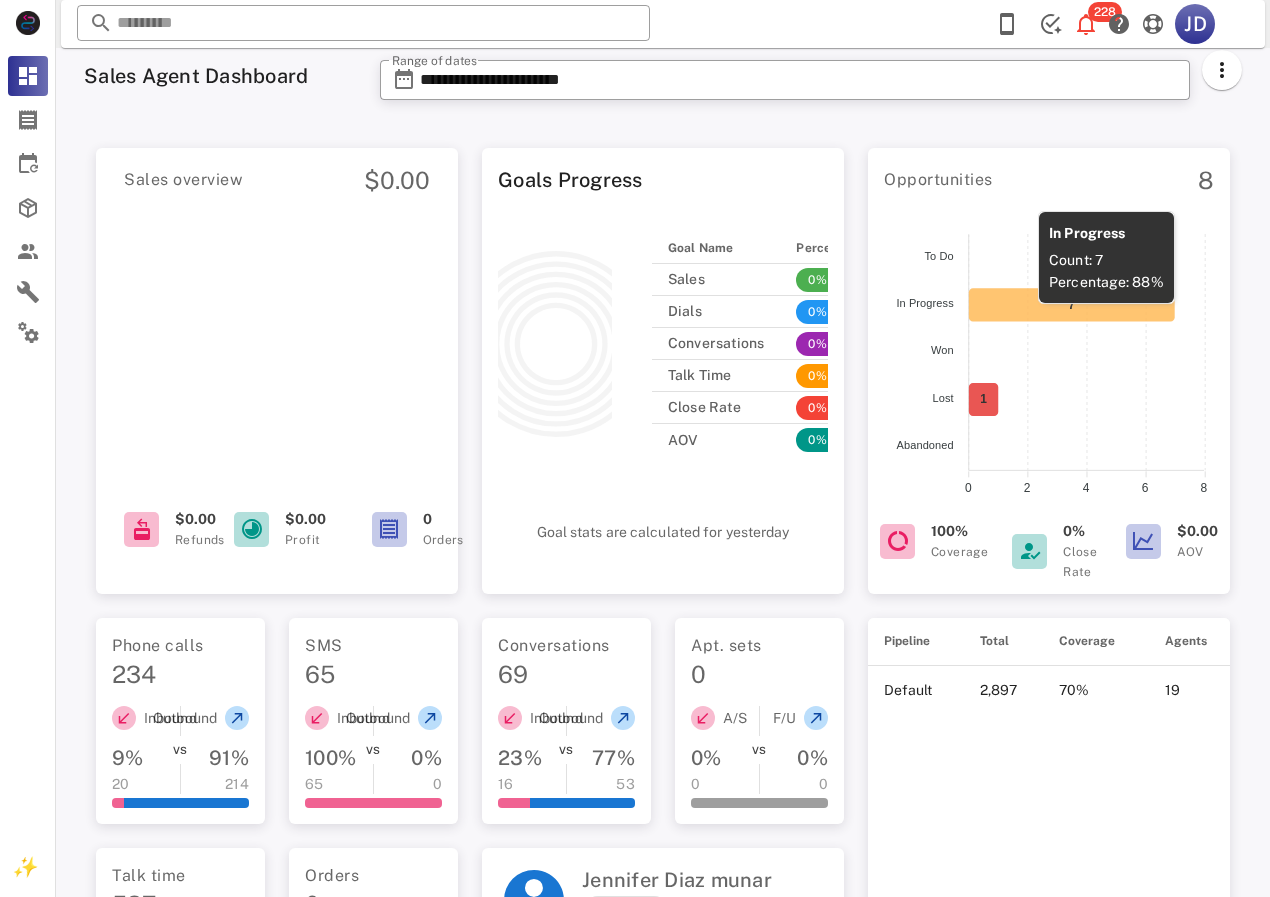 click 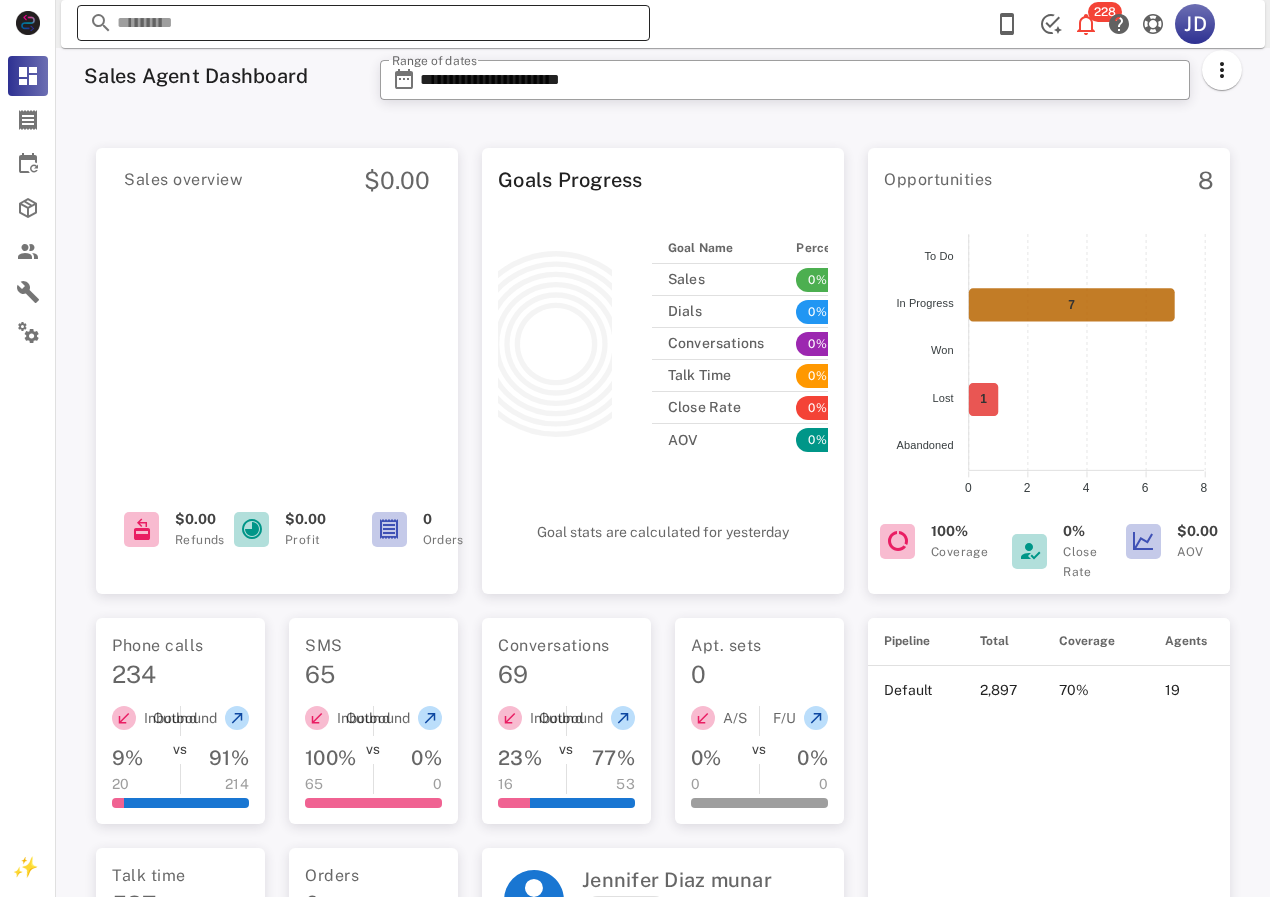 click at bounding box center (363, 23) 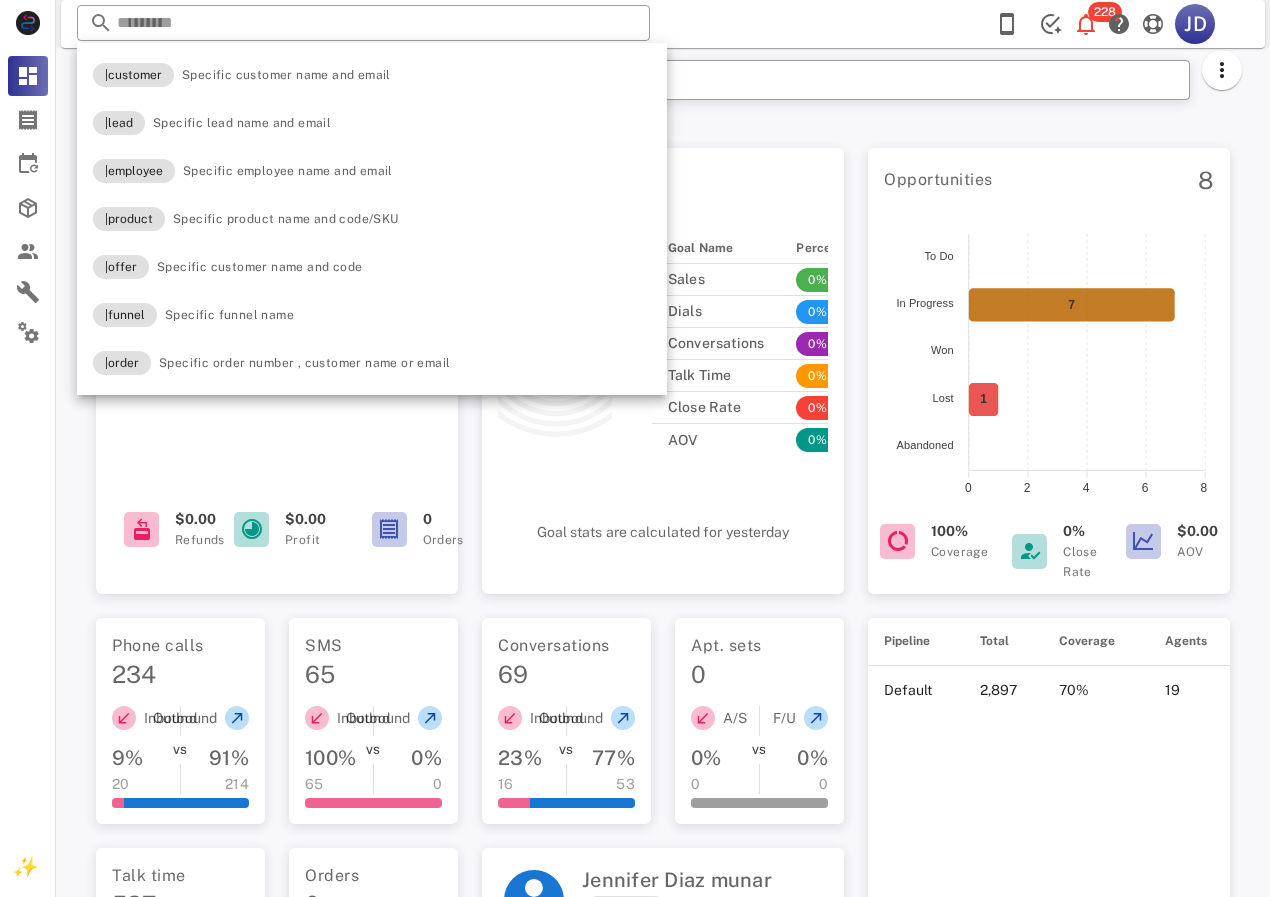 click on "Sales overview  $0.00 $0.00 Refunds $0.00 Profit 0 Orders Goals Progress Goal Name Percentage  Sales   0%   Dials   0%   Conversations   0%   Talk Time   0%   Close Rate   0%   AOV   0%  Goal stats are calculated for yesterday  Opportunities  8 7 1 To Do To Do In Progress In Progress Won Won Lost Lost Abandoned Abandoned 8 8 6 6 4 4 2 2 0 0
In Progress
Count: 7
Percentage: 88%
100% Coverage 0% Close Rate $0.00 AOV  Phone calls  234 Inbound 9%  20   VS  Outbound 91% 214  SMS  65 Inbound 100%  65   VS  Outbound 0% 0  Conversations  69 Inbound 23%  16   VS  Outbound 77% 53  Apt. sets  0 A/S 0%  0   VS  F/U 0% 0  Talk time  537 Inbound 20%  110   VS  Outbound 80% 427  Orders  0 Inbound 0%  0   VS  Outbound 0% 0 Jennifer Diaz munar Place #15 Pipeline Total Coverage Agents Orders Default 2,897 70% 19 93 order Call  Type   Channel  Subtotal Shipping Taxes Total Payout Date No data available Rows per page: 15" at bounding box center [663, 688] 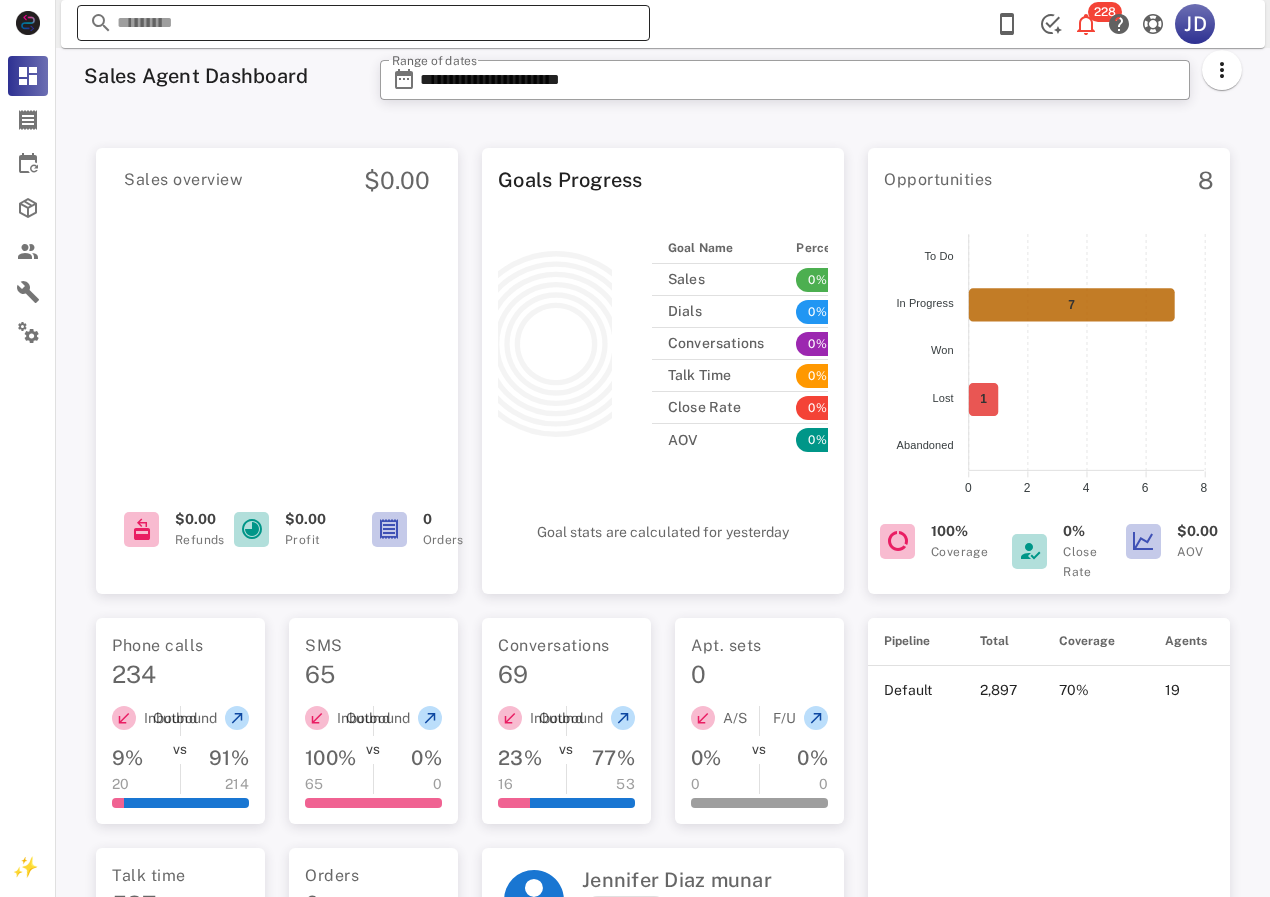 drag, startPoint x: 308, startPoint y: 4, endPoint x: 257, endPoint y: 34, distance: 59.16925 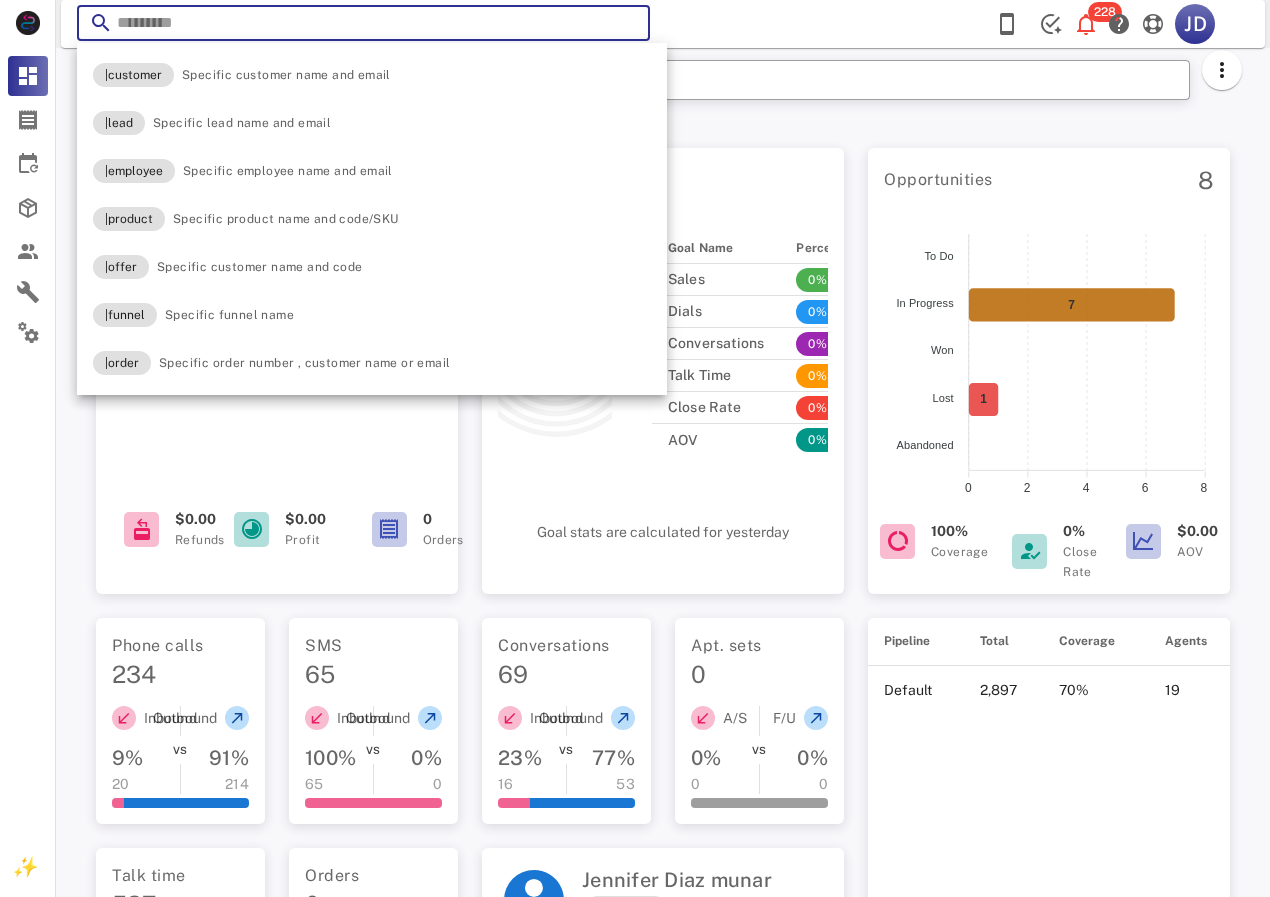 paste on "**********" 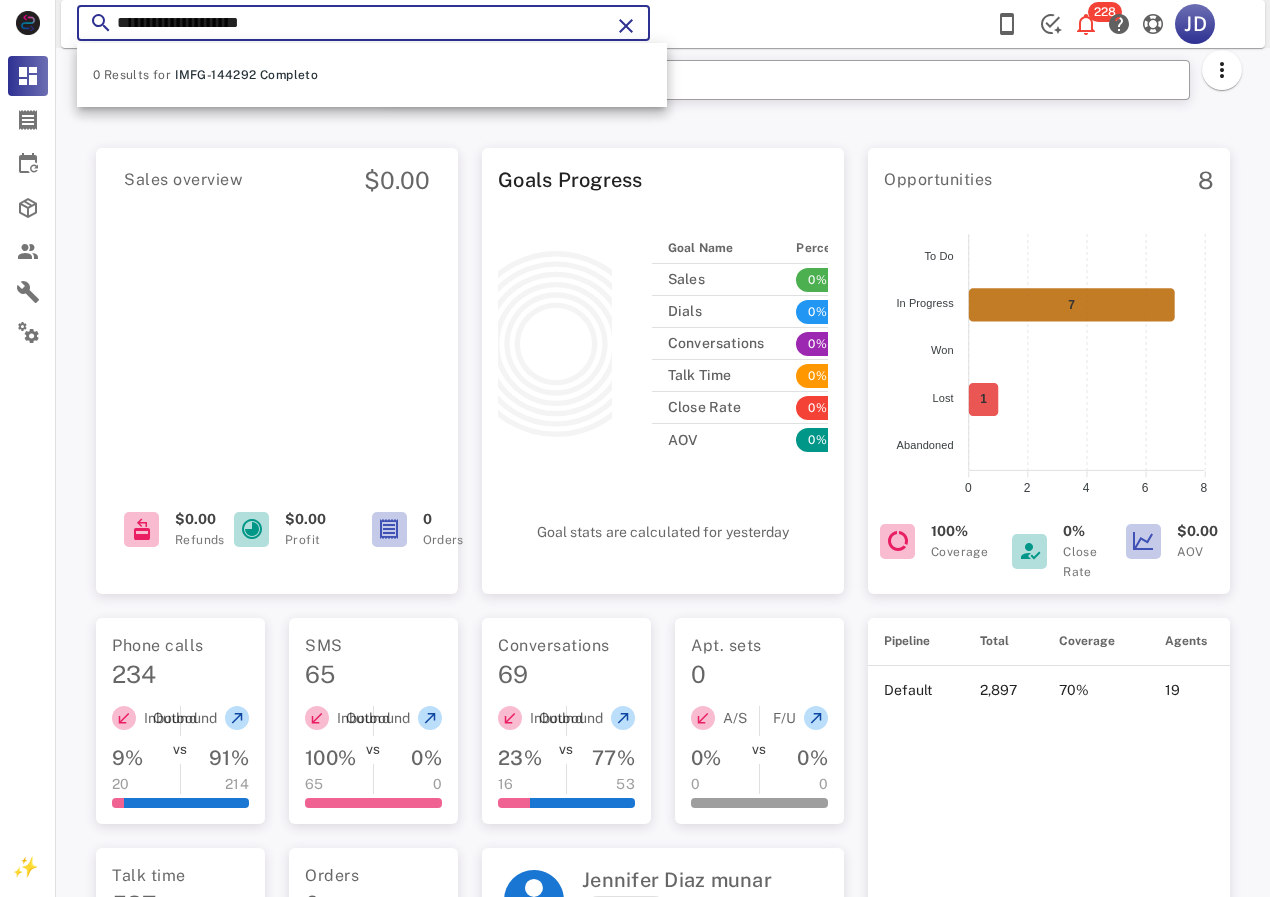 drag, startPoint x: 338, startPoint y: 23, endPoint x: 100, endPoint y: 23, distance: 238 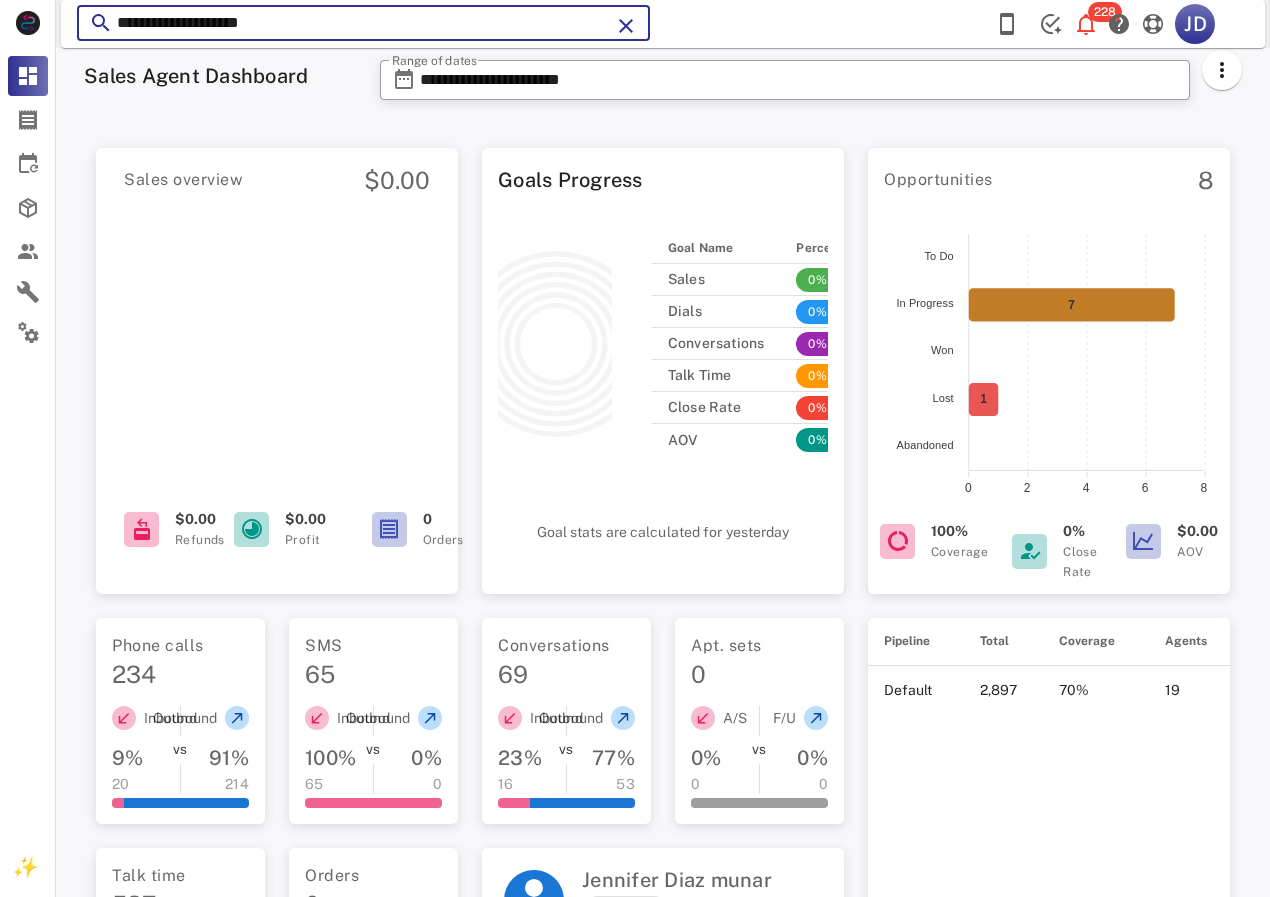 paste 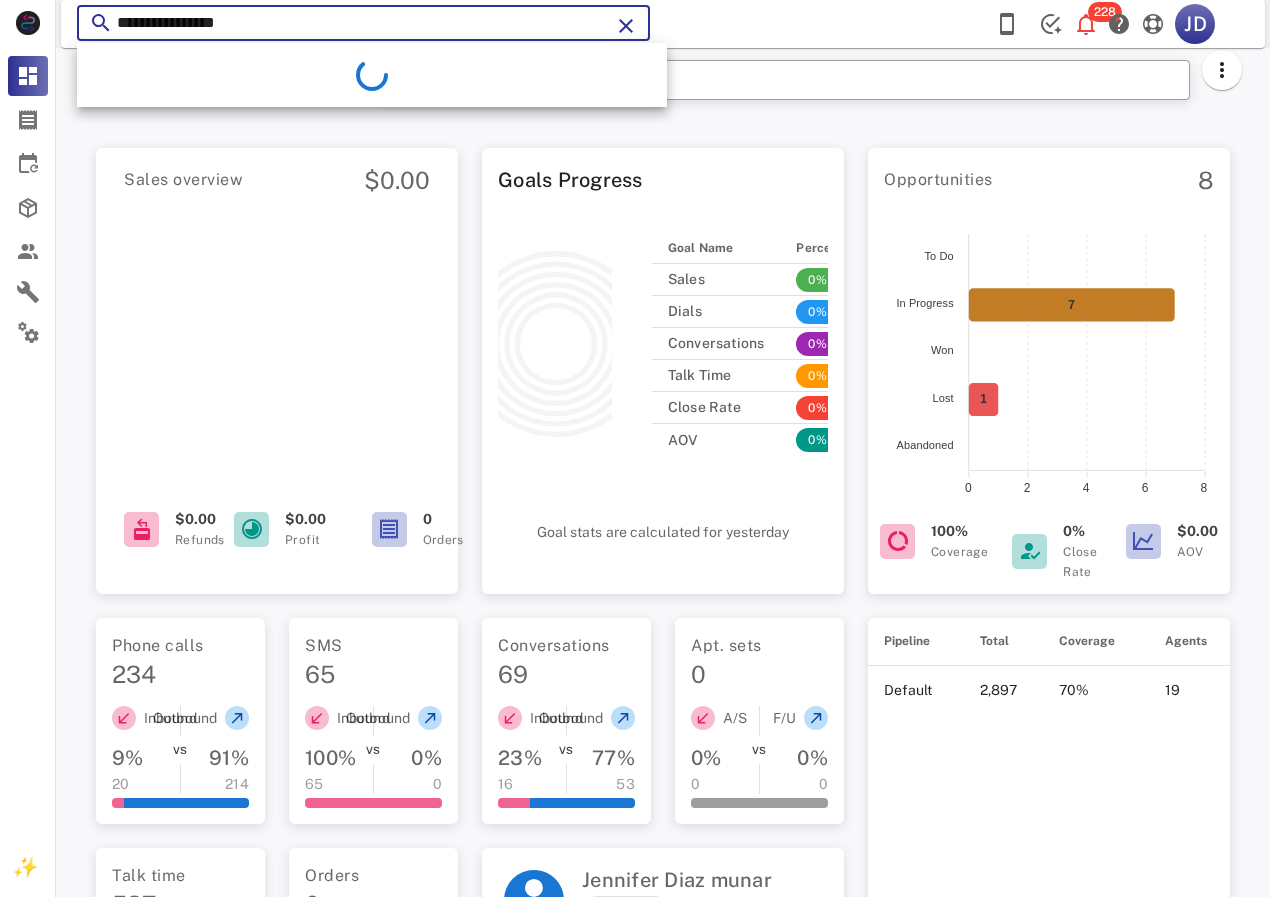 type on "**********" 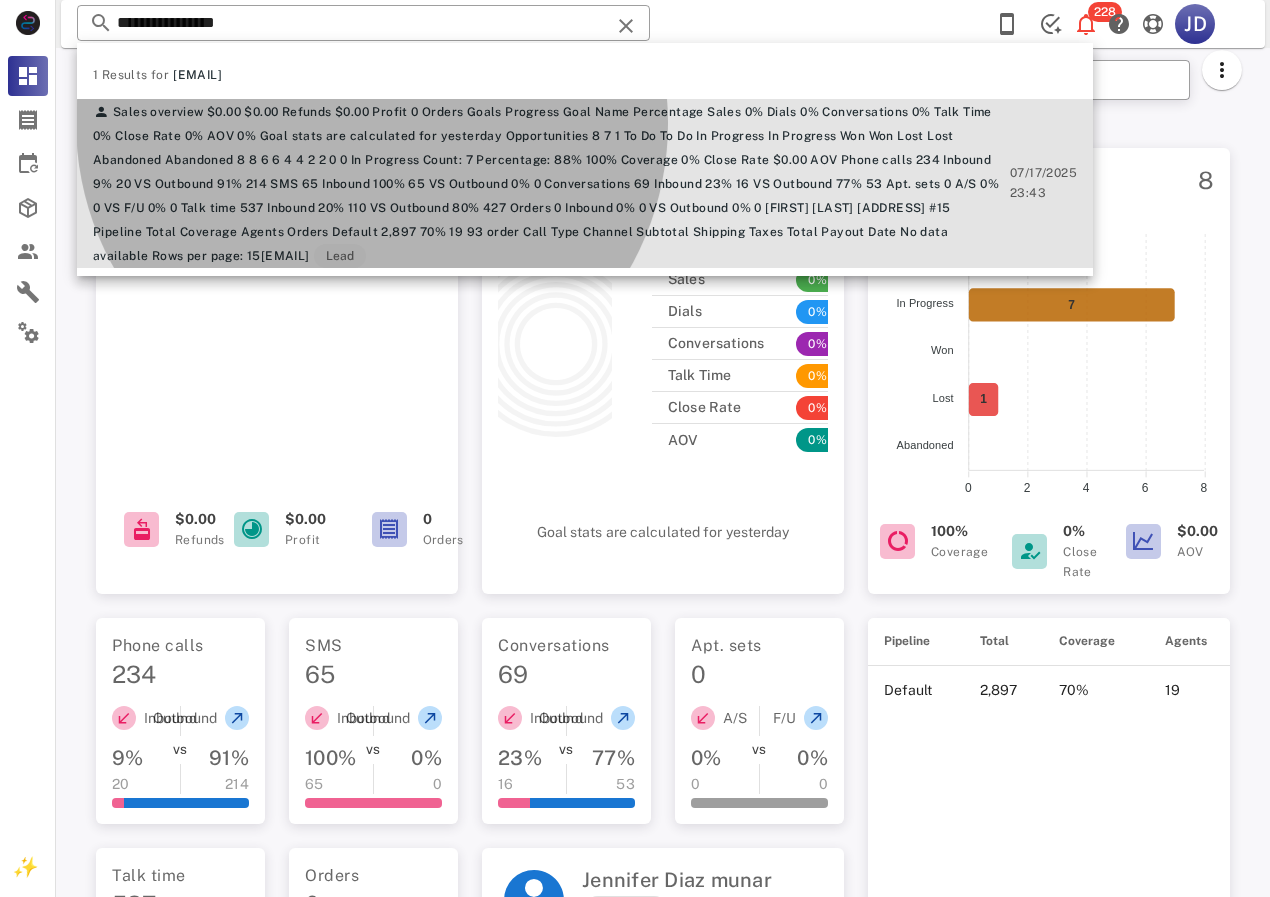 click on "jfpjmo@gmail.com" at bounding box center [285, 256] 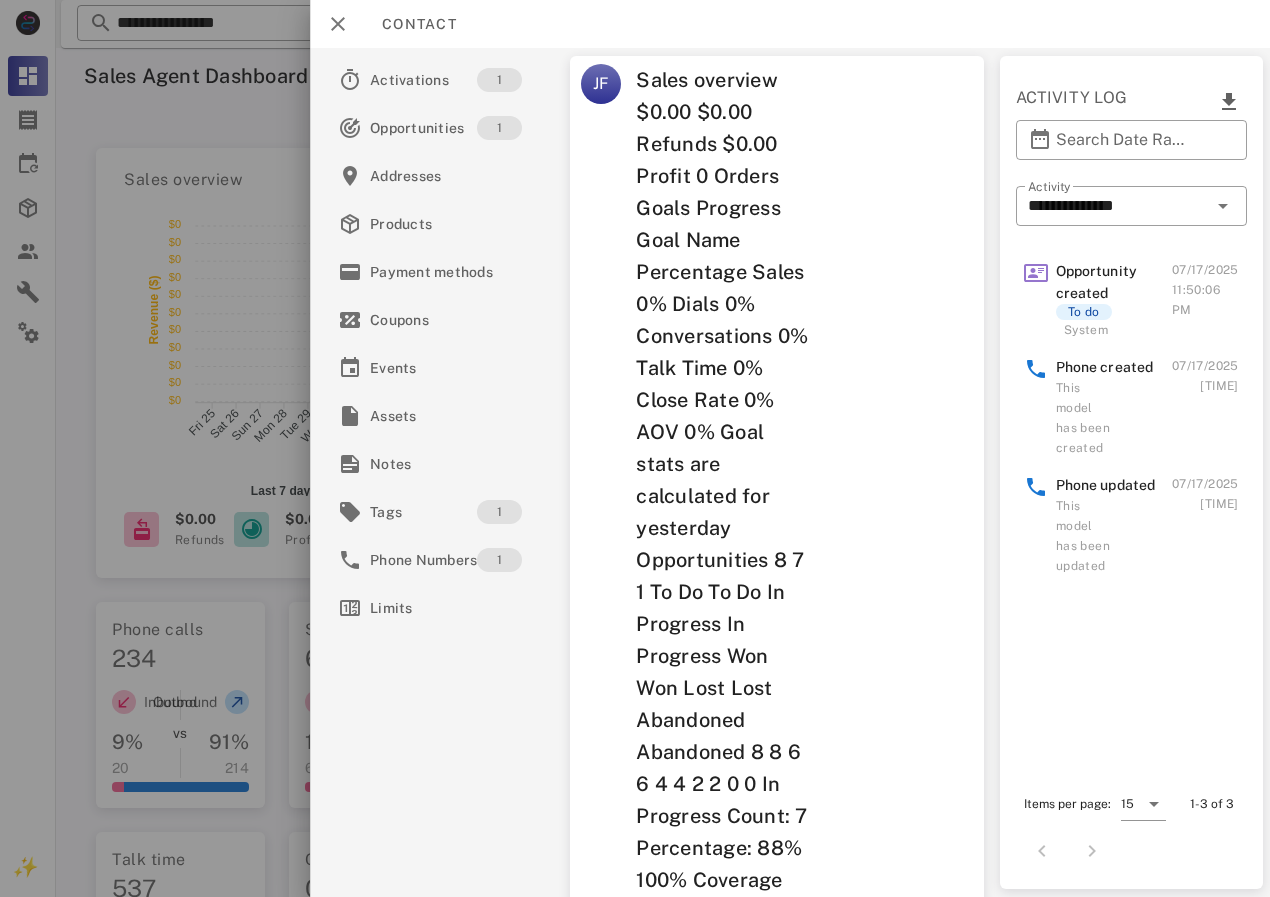 click at bounding box center [635, 448] 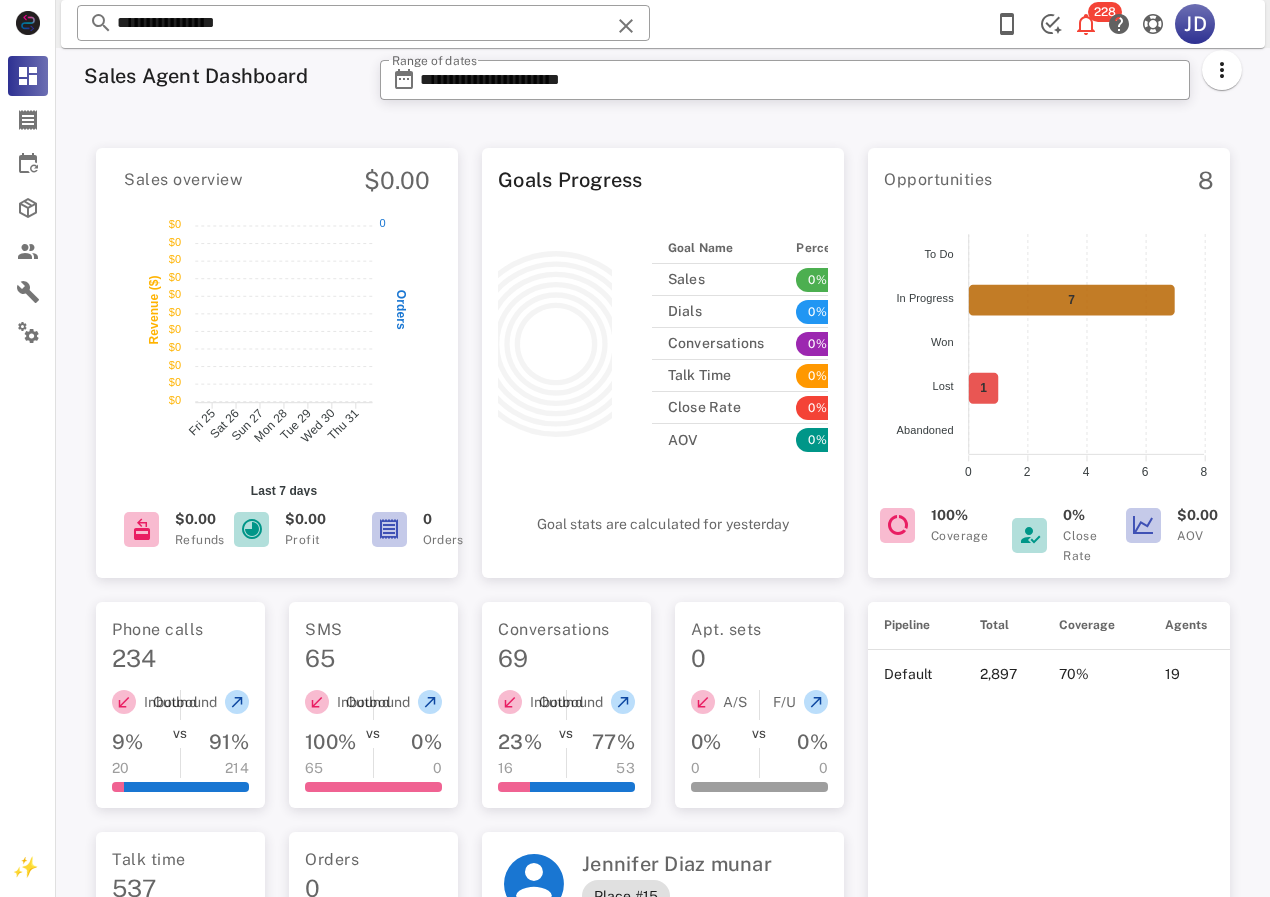 click on "Sales overview  $0.00 $0 $0 $0 $0 $0 $0 $0 $0 $0 $0 $0 $0 $0 $0 $0 $0 $0 $0 $0 $0 $0 $0 Revenue ($) Fri 25 Fri 25 Sat 26 Sat 26 Sun 27 Sun 27 Mon 28 Mon 28 Tue 29 Tue 29 Wed 30 Wed 30 Thu 31 Thu 31 Last 7 days 0 0 Orders $0.00 Refunds $0.00 Profit 0 Orders Goals Progress Goal Name Percentage  Sales   0%   Dials   0%   Conversations   0%   Talk Time   0%   Close Rate   0%   AOV   0%  Goal stats are calculated for yesterday  Opportunities  8 7 1 To Do To Do In Progress In Progress Won Won Lost Lost Abandoned Abandoned 8 8 6 6 4 4 2 2 0 0 100% Coverage 0% Close Rate $0.00 AOV  Phone calls  234 Inbound 9%  20   VS  Outbound 91% 214  SMS  65 Inbound 100%  65   VS  Outbound 0% 0  Conversations  69 Inbound 23%  16   VS  Outbound 77% 53  Apt. sets  0 A/S 0%  0   VS  F/U 0% 0  Talk time  537 Inbound 20%  110   VS  Outbound 80% 427  Orders  0 Inbound 0%  0   VS  Outbound 0% 0 Jennifer Diaz munar Place #15 Pipeline Total Coverage Agents Orders Default 2,897 70% 19 93 order Call  Type   Channel  Subtotal Shipping Taxes" at bounding box center [663, 680] 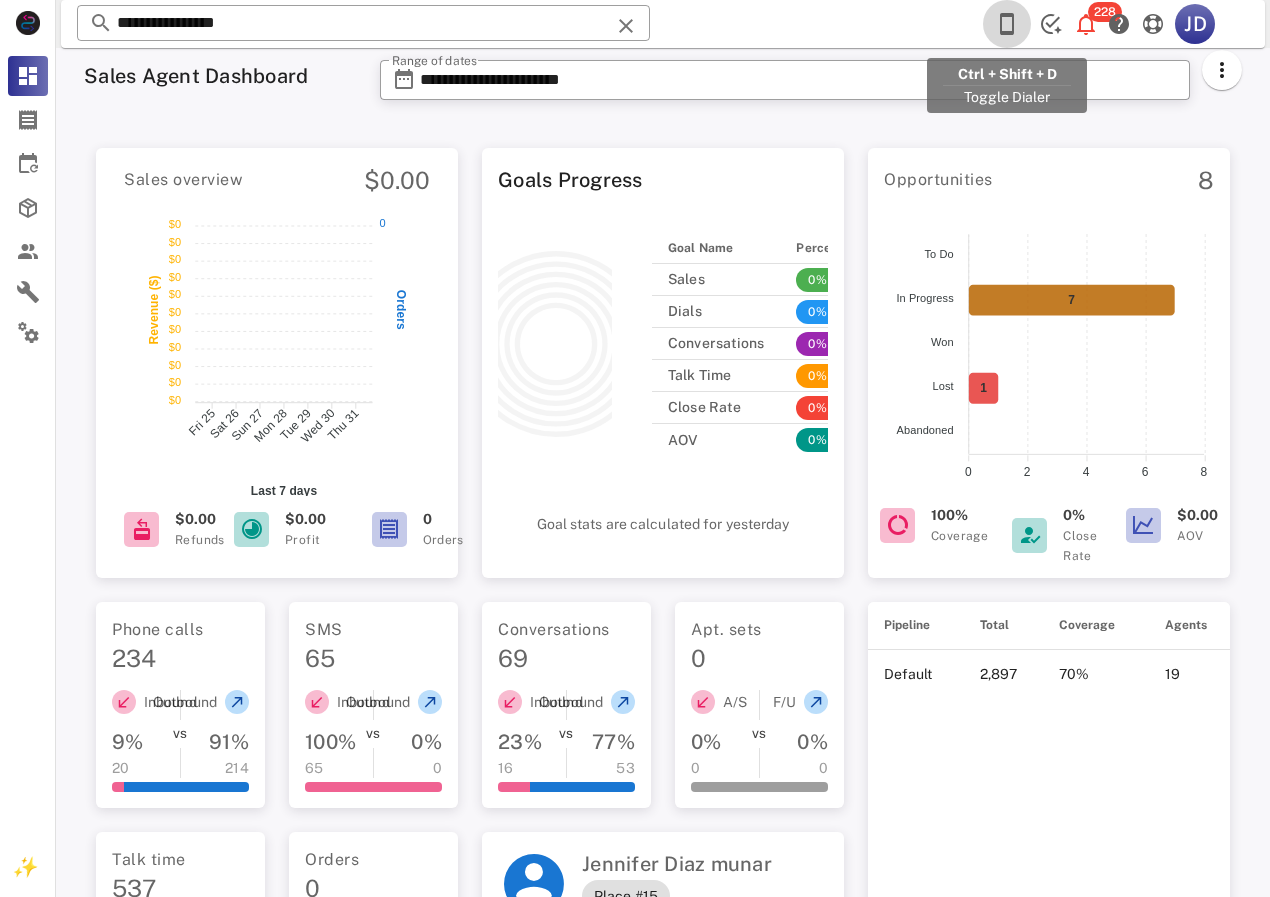 click at bounding box center [1007, 24] 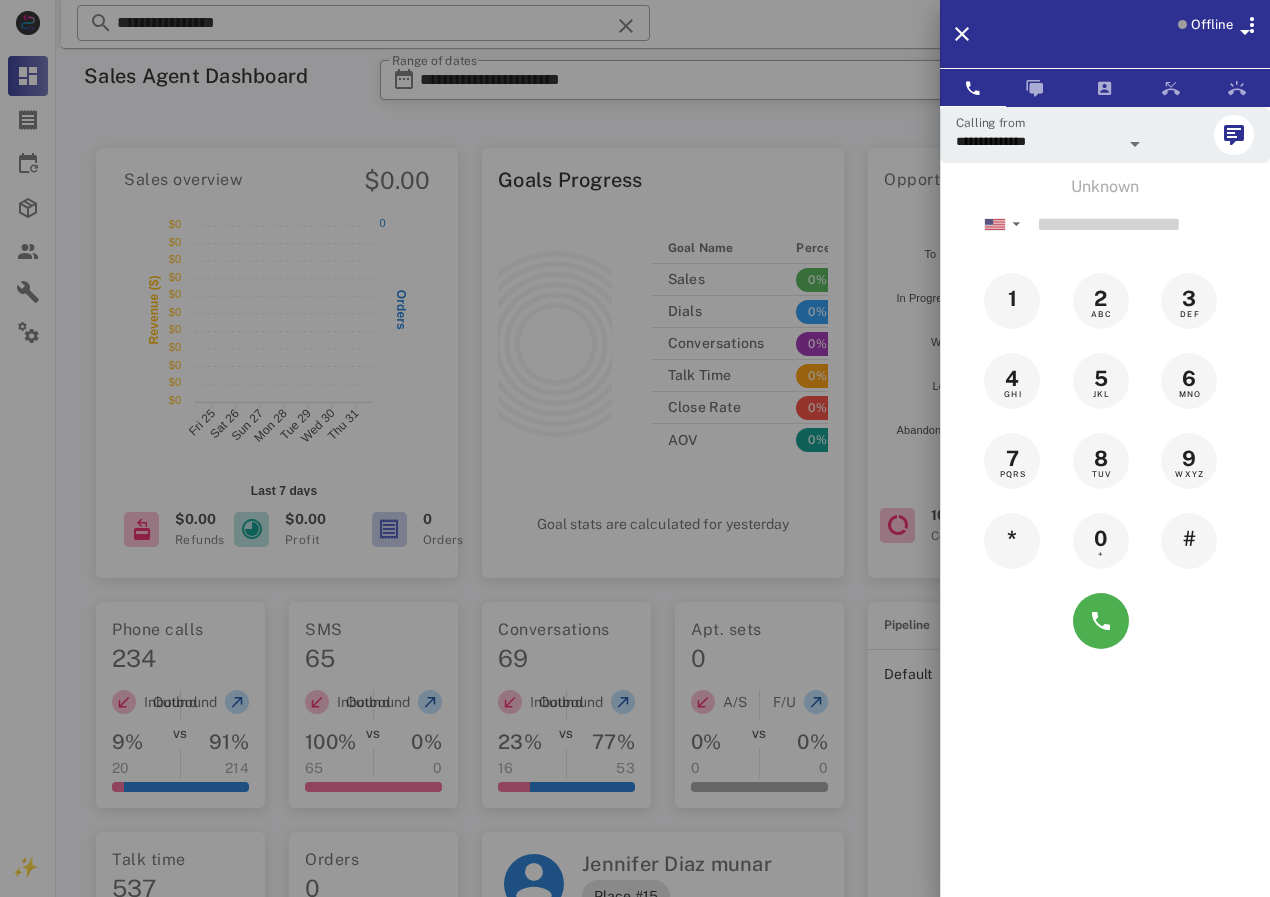 click on "Offline" at bounding box center [1212, 25] 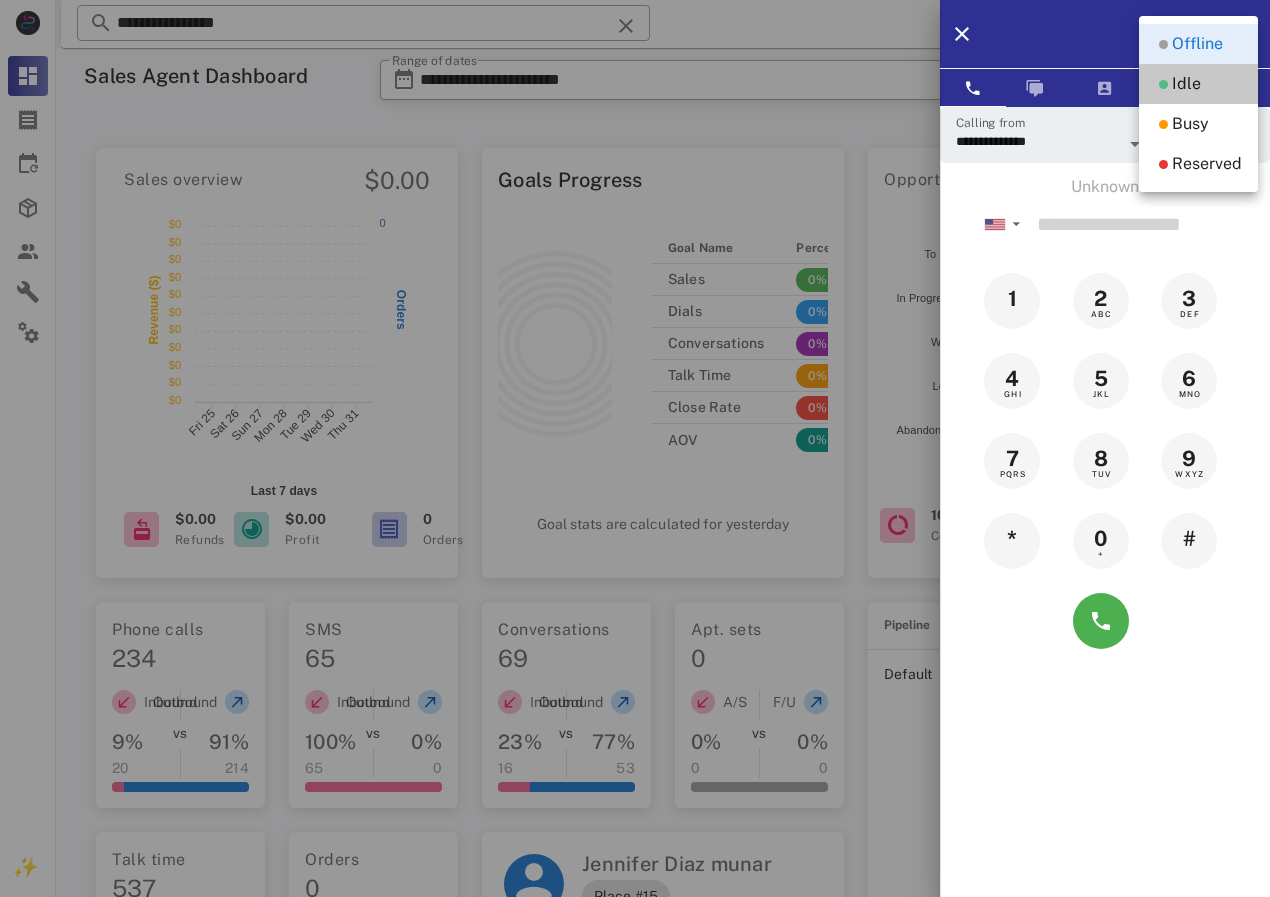 click on "Idle" at bounding box center (1186, 84) 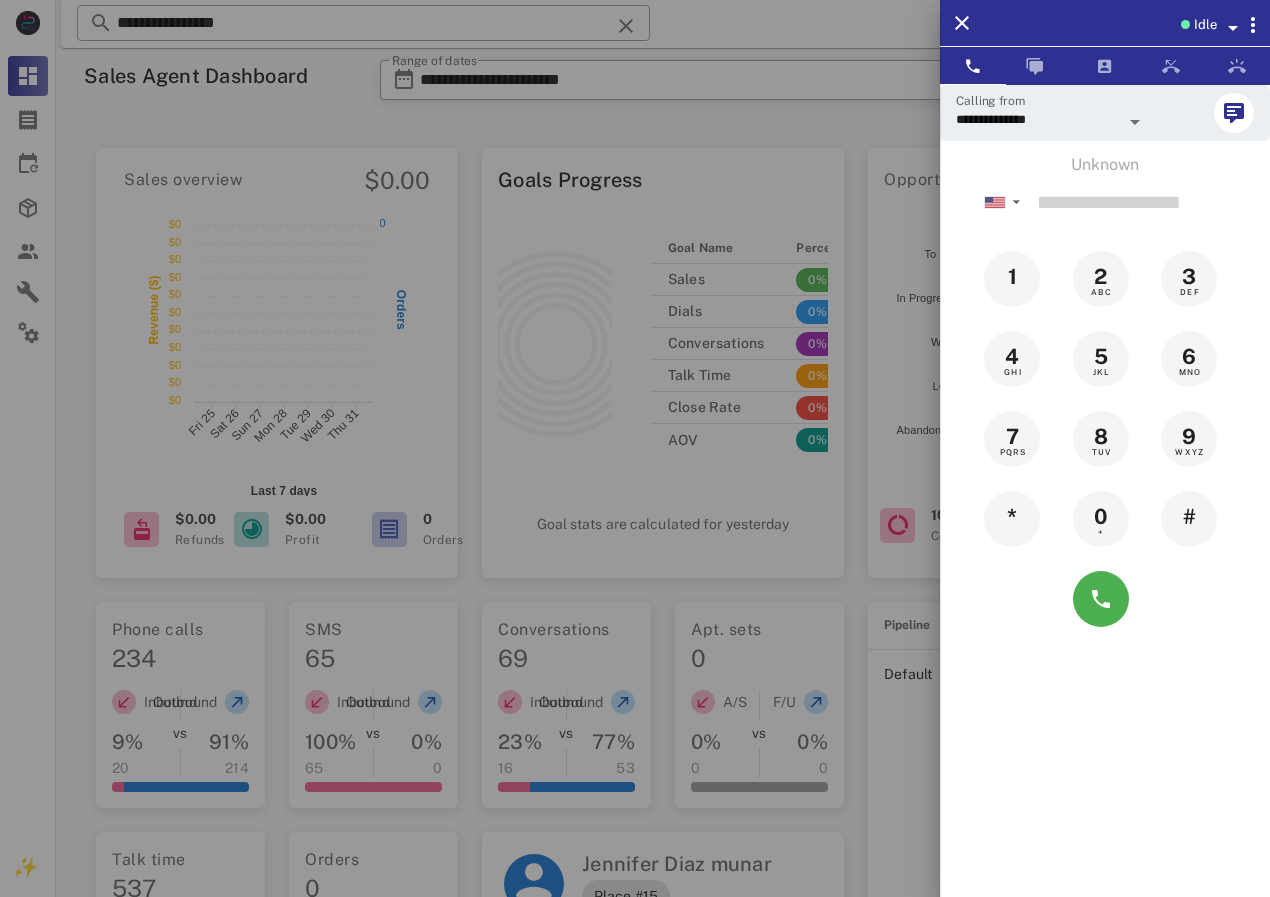 click at bounding box center (635, 448) 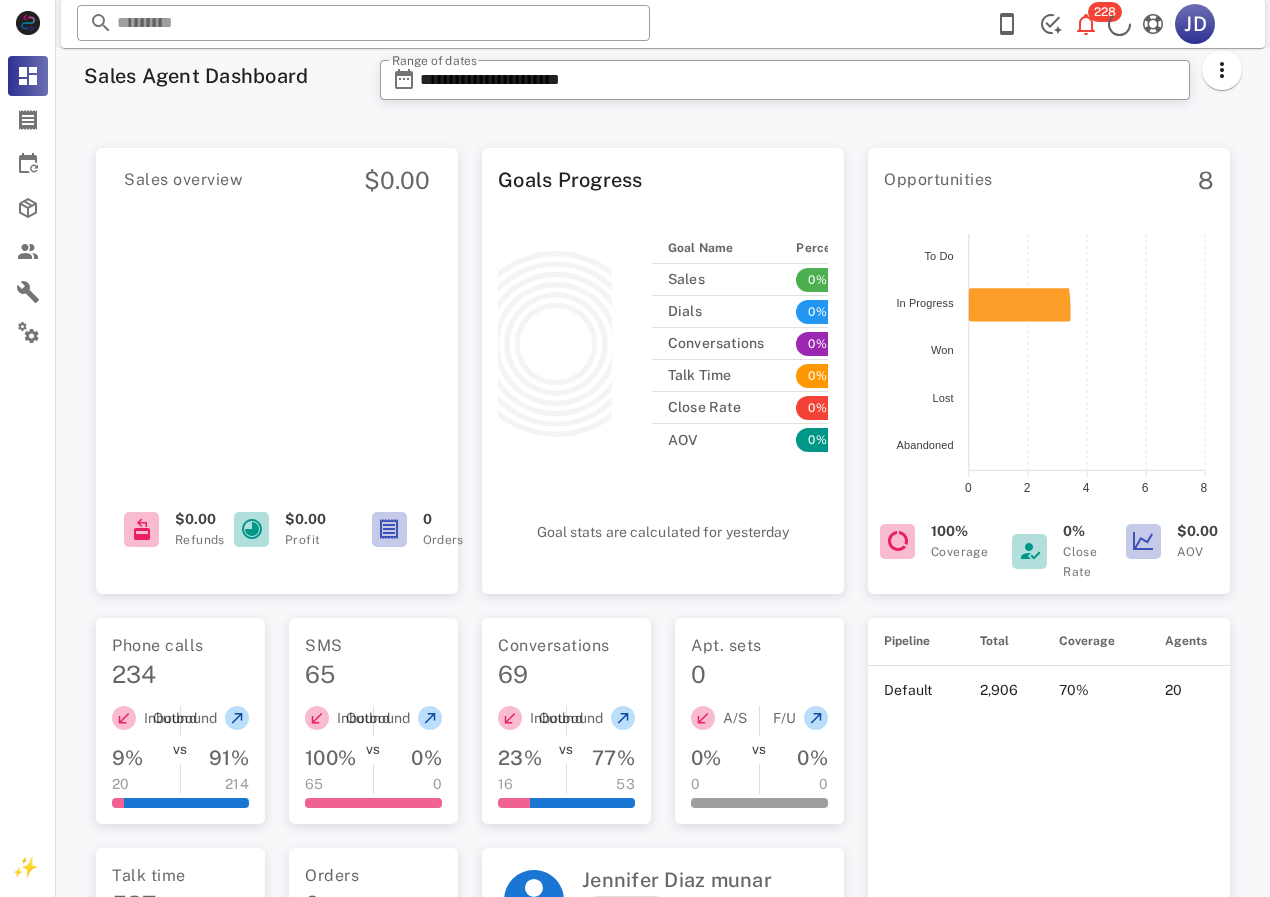 scroll, scrollTop: 0, scrollLeft: 0, axis: both 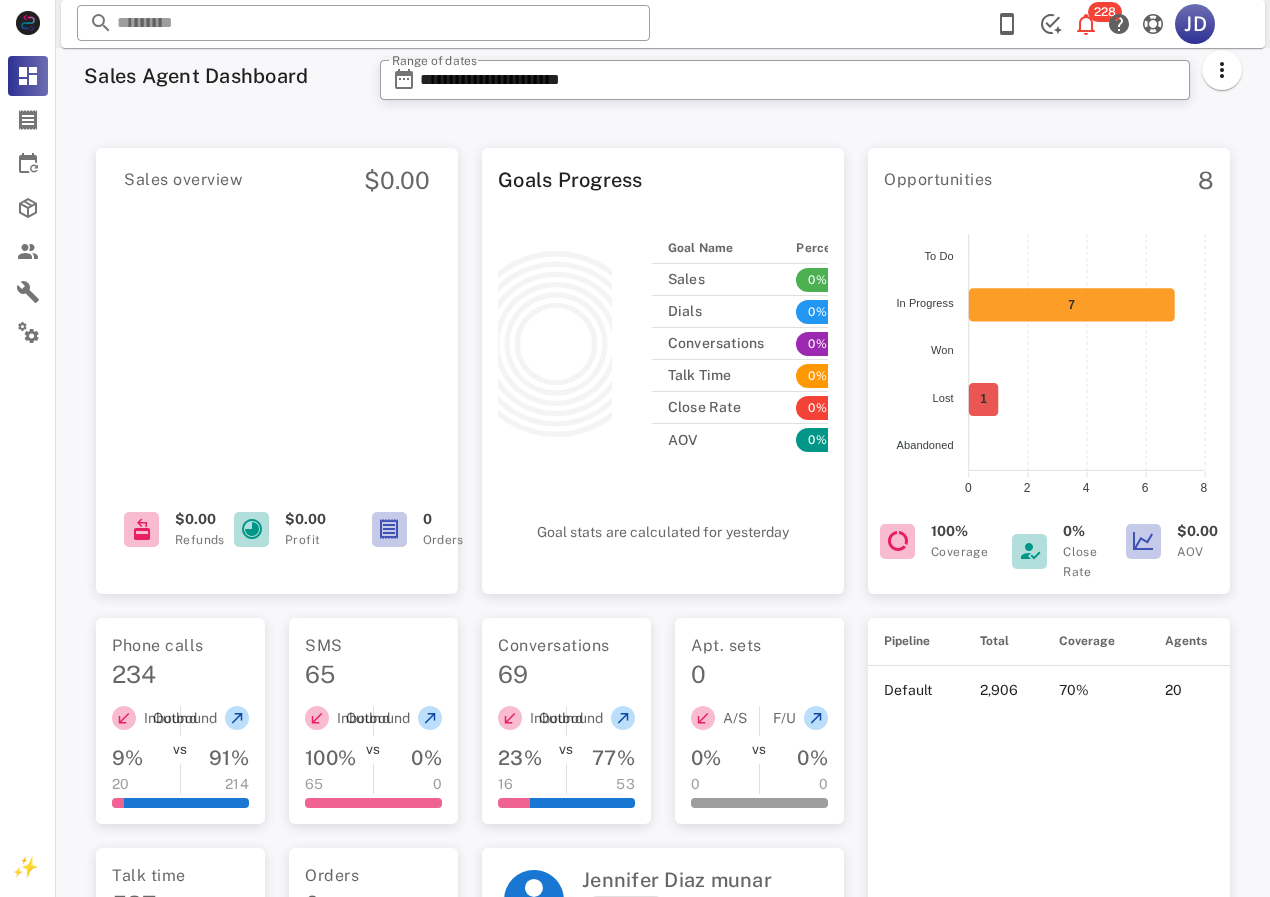 click on "Goals Progress Goal Name Percentage  Sales   0%   Dials   0%   Conversations   0%   Talk Time   0%   Close Rate   0%   AOV   0%  Goal stats are calculated for yesterday" at bounding box center [663, 365] 